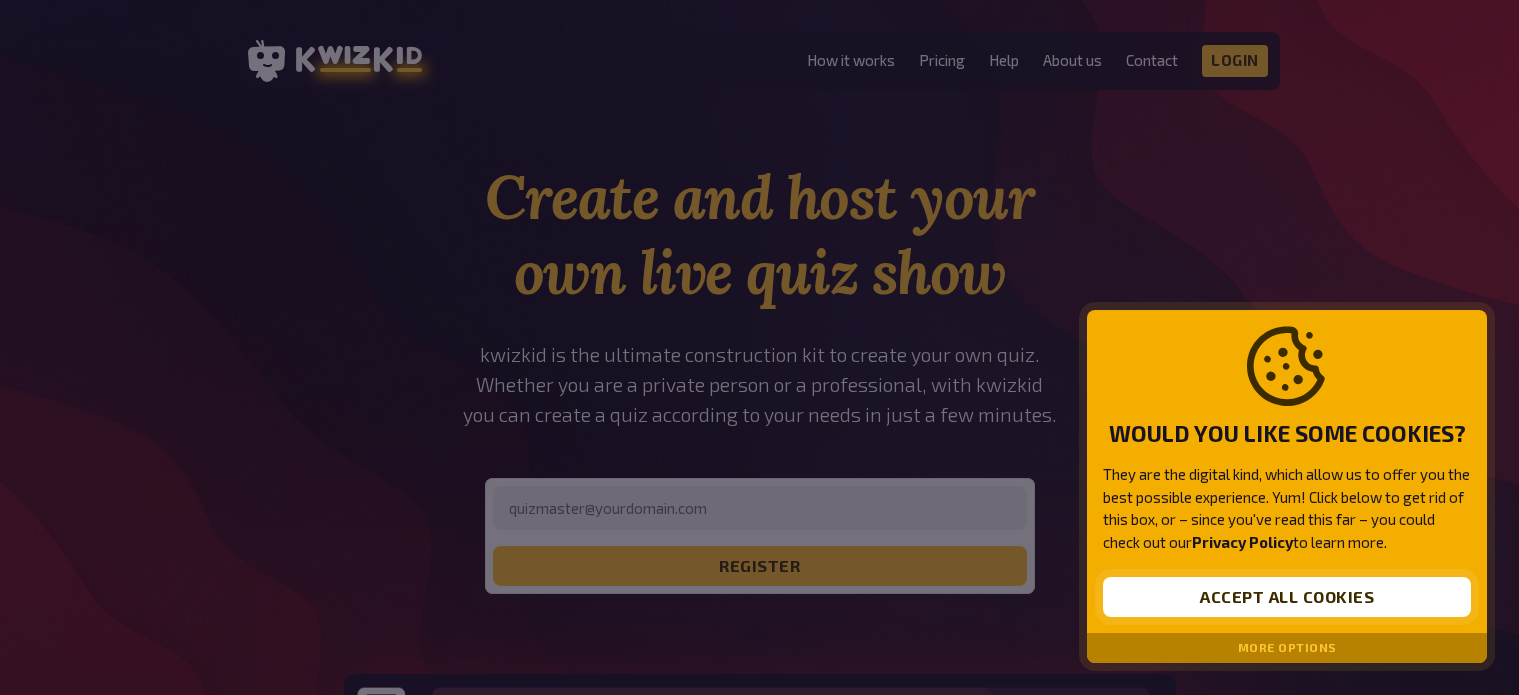 scroll, scrollTop: 0, scrollLeft: 0, axis: both 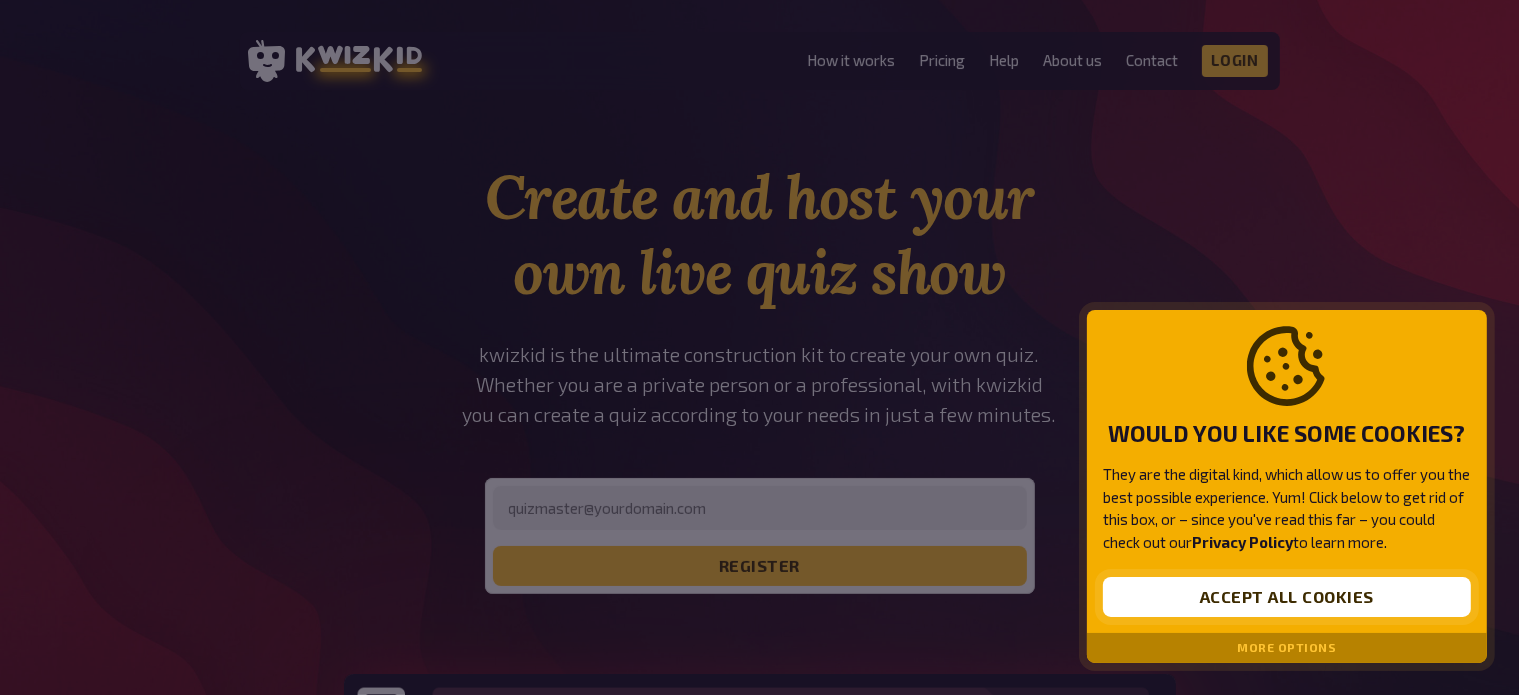 click on "Accept all cookies" at bounding box center [1287, 597] 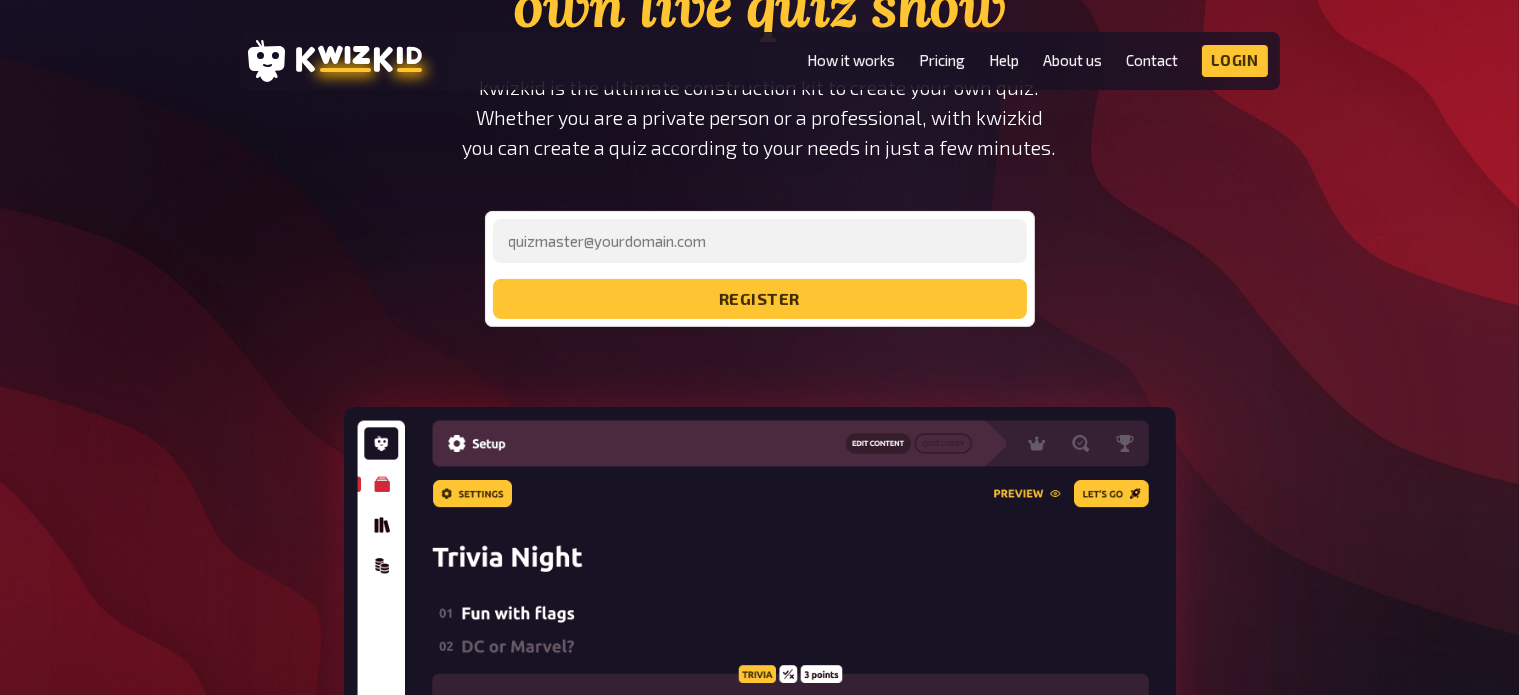 scroll, scrollTop: 0, scrollLeft: 0, axis: both 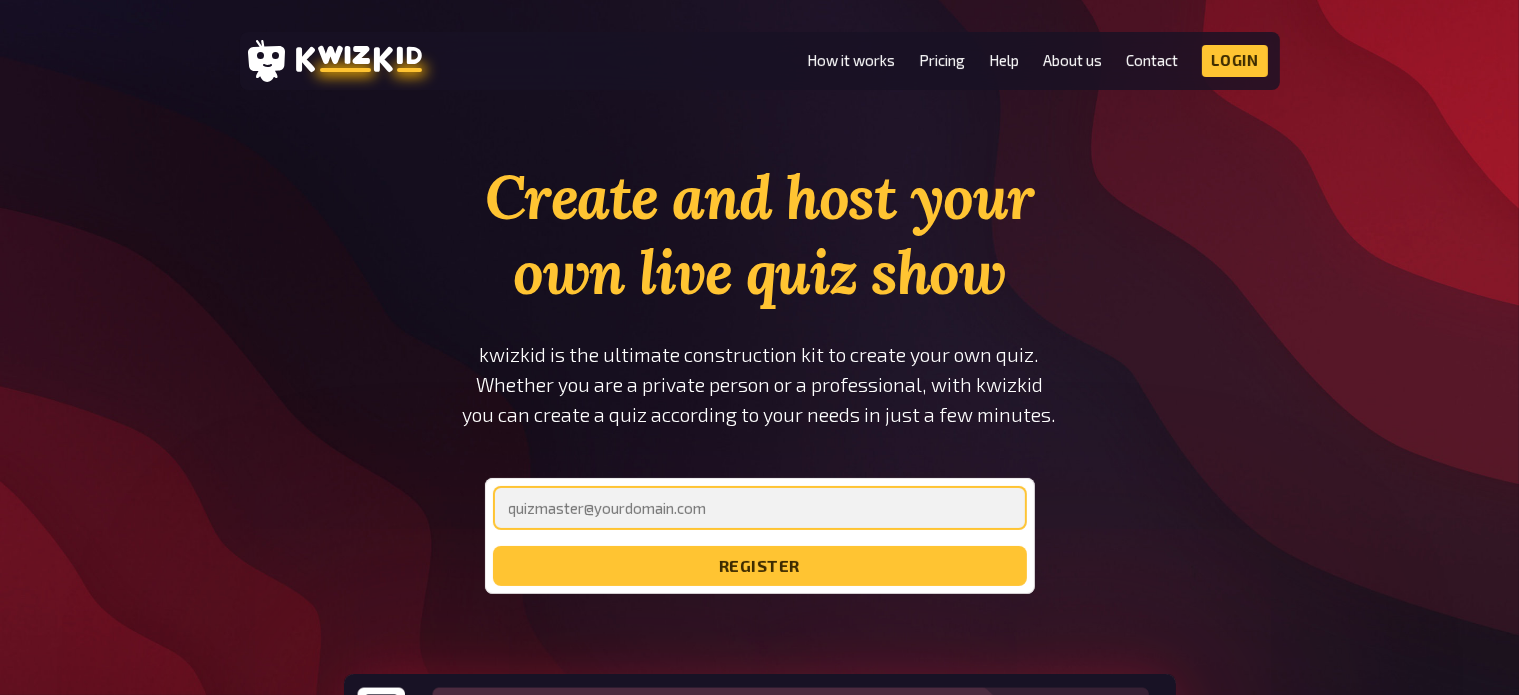 click at bounding box center [760, 508] 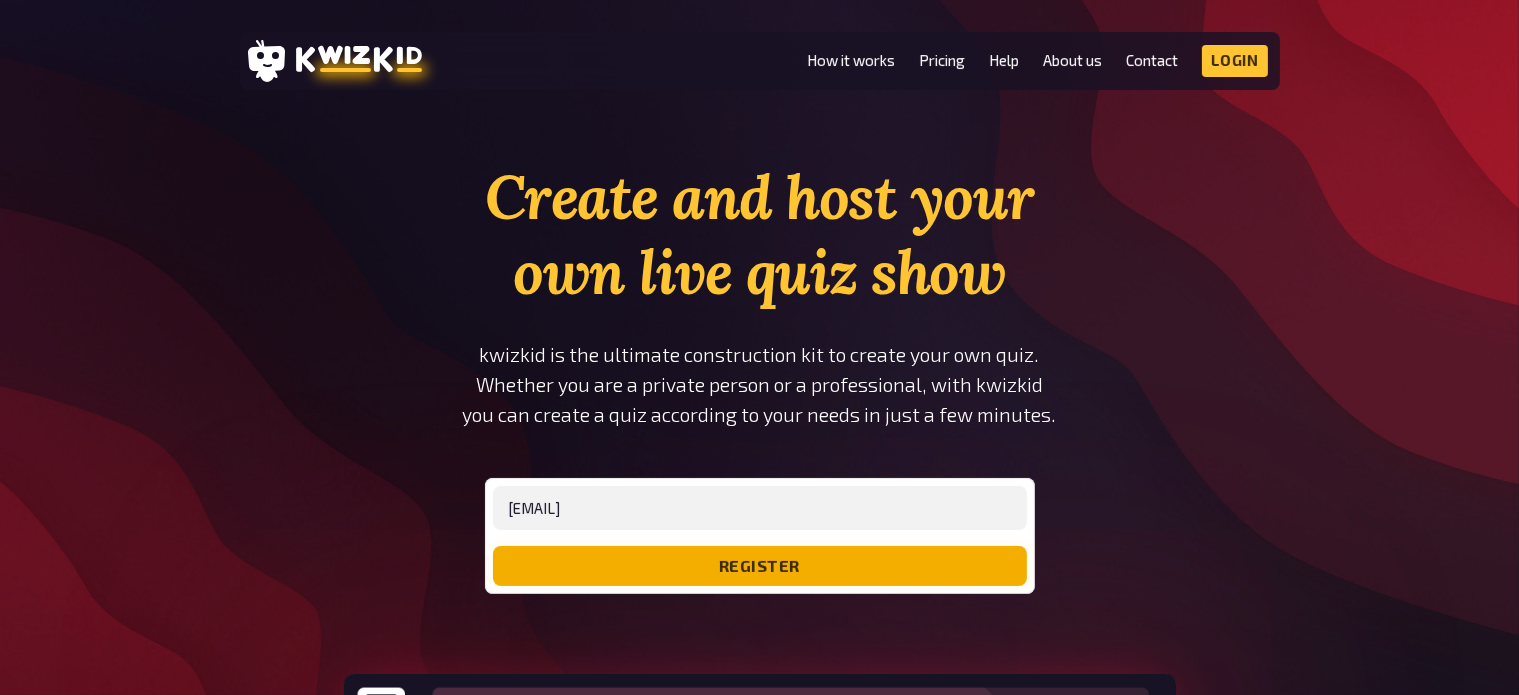 click on "register" at bounding box center (760, 566) 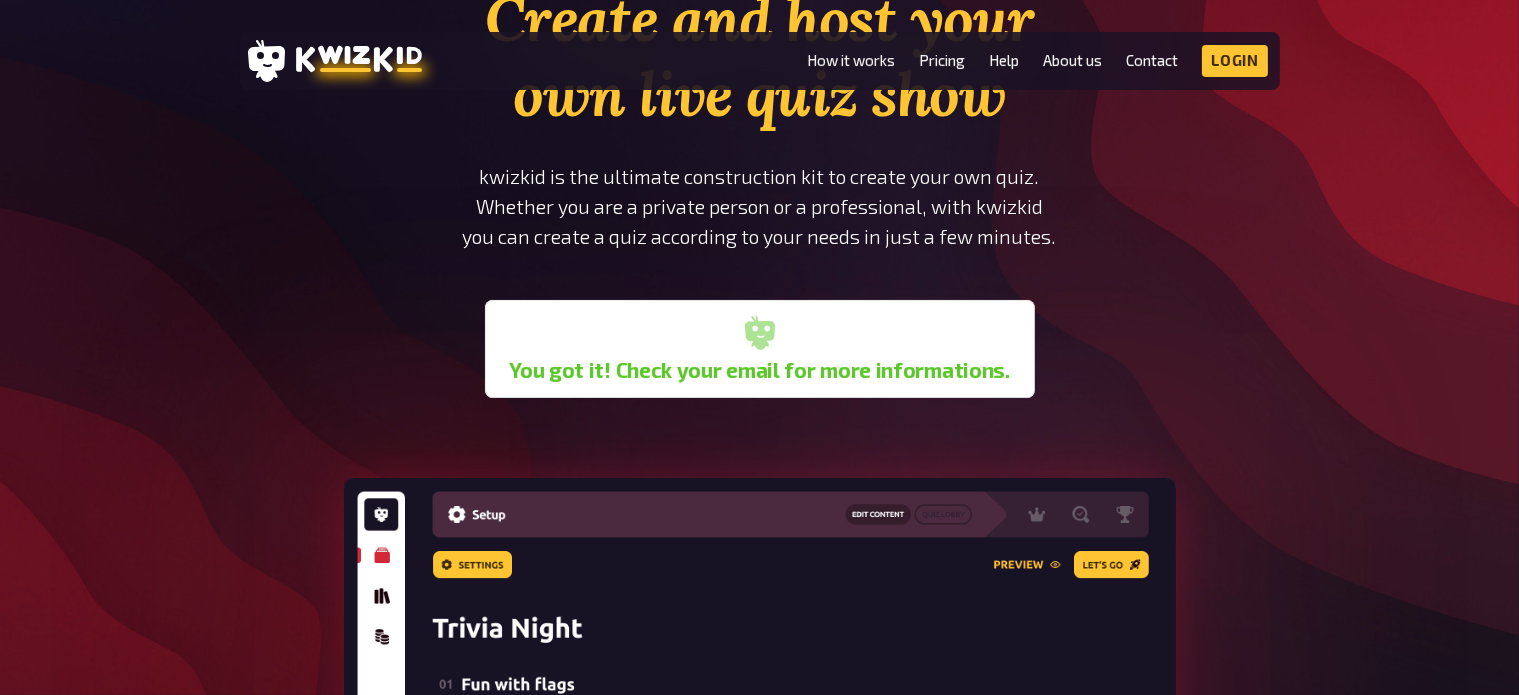 scroll, scrollTop: 0, scrollLeft: 0, axis: both 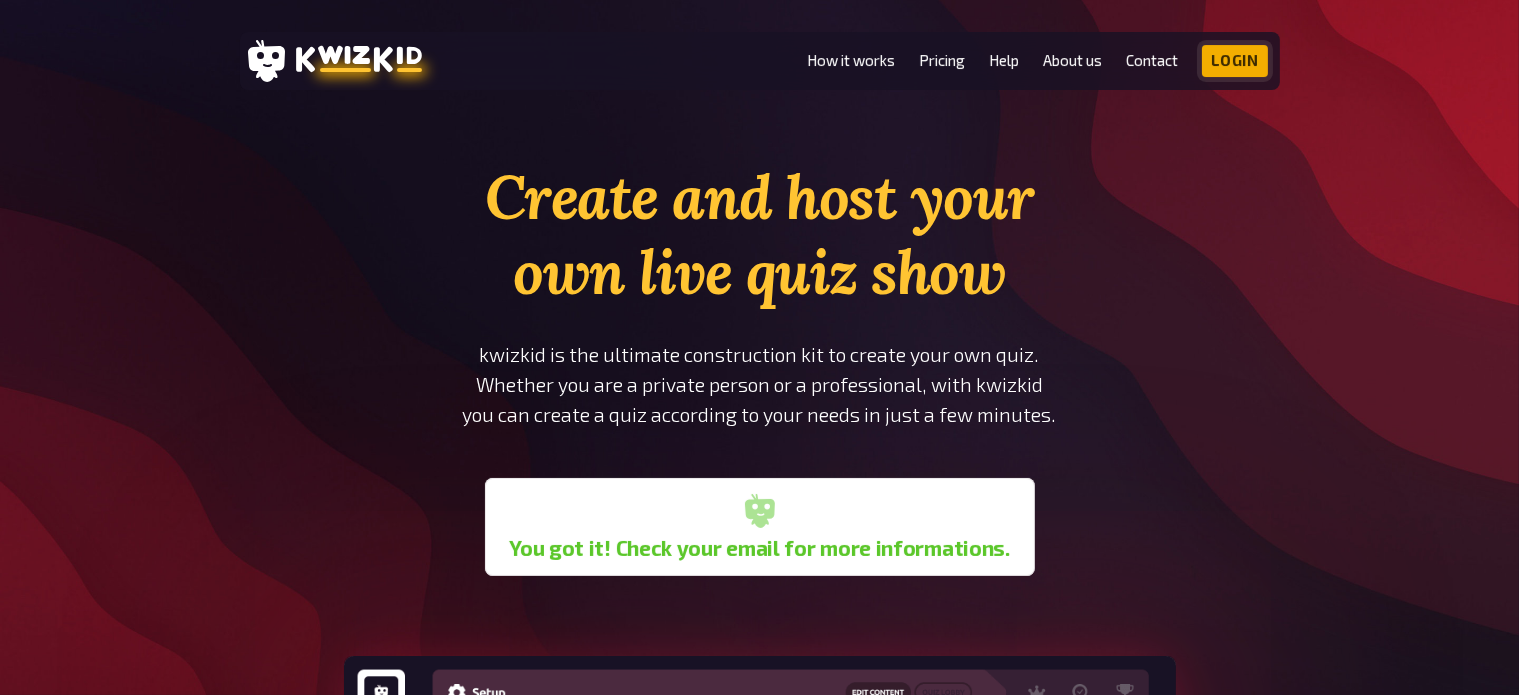 click on "Login" at bounding box center (1235, 61) 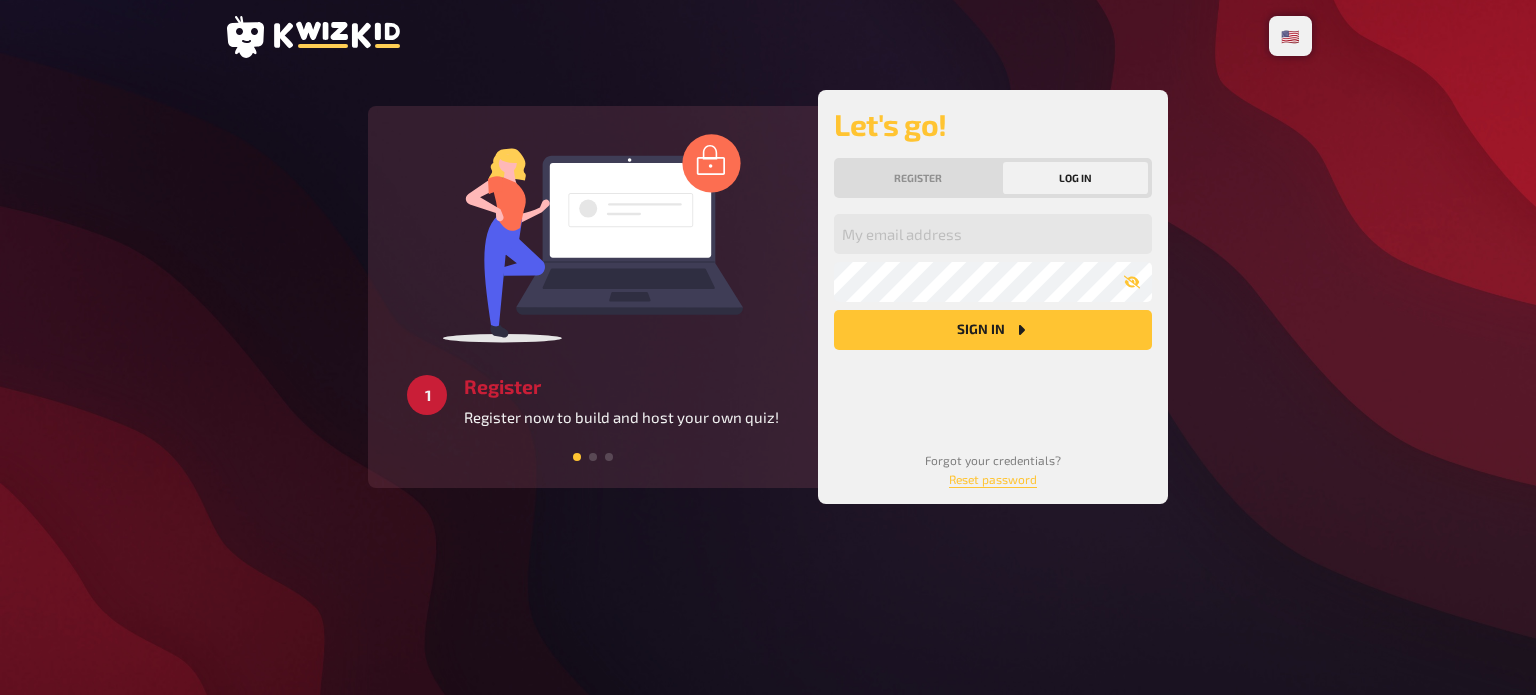 scroll, scrollTop: 0, scrollLeft: 0, axis: both 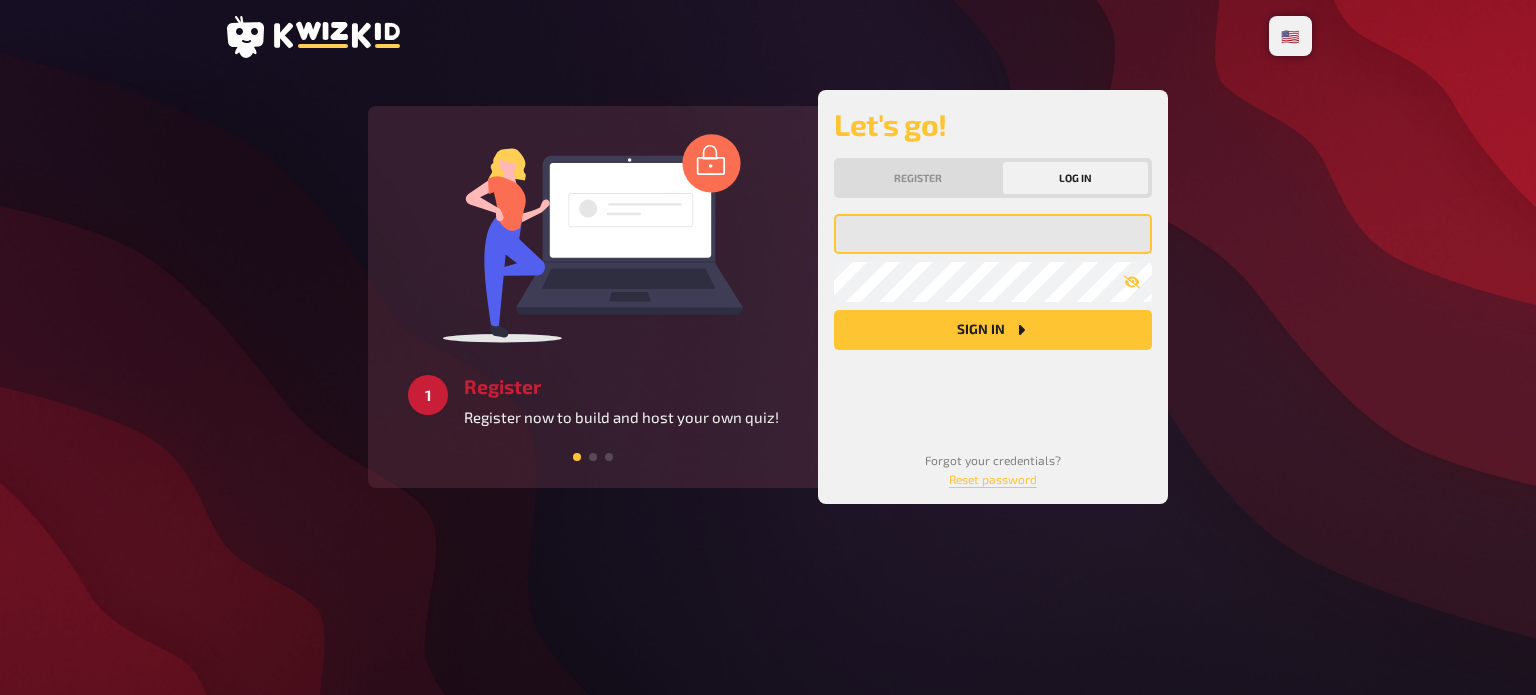 click at bounding box center [993, 234] 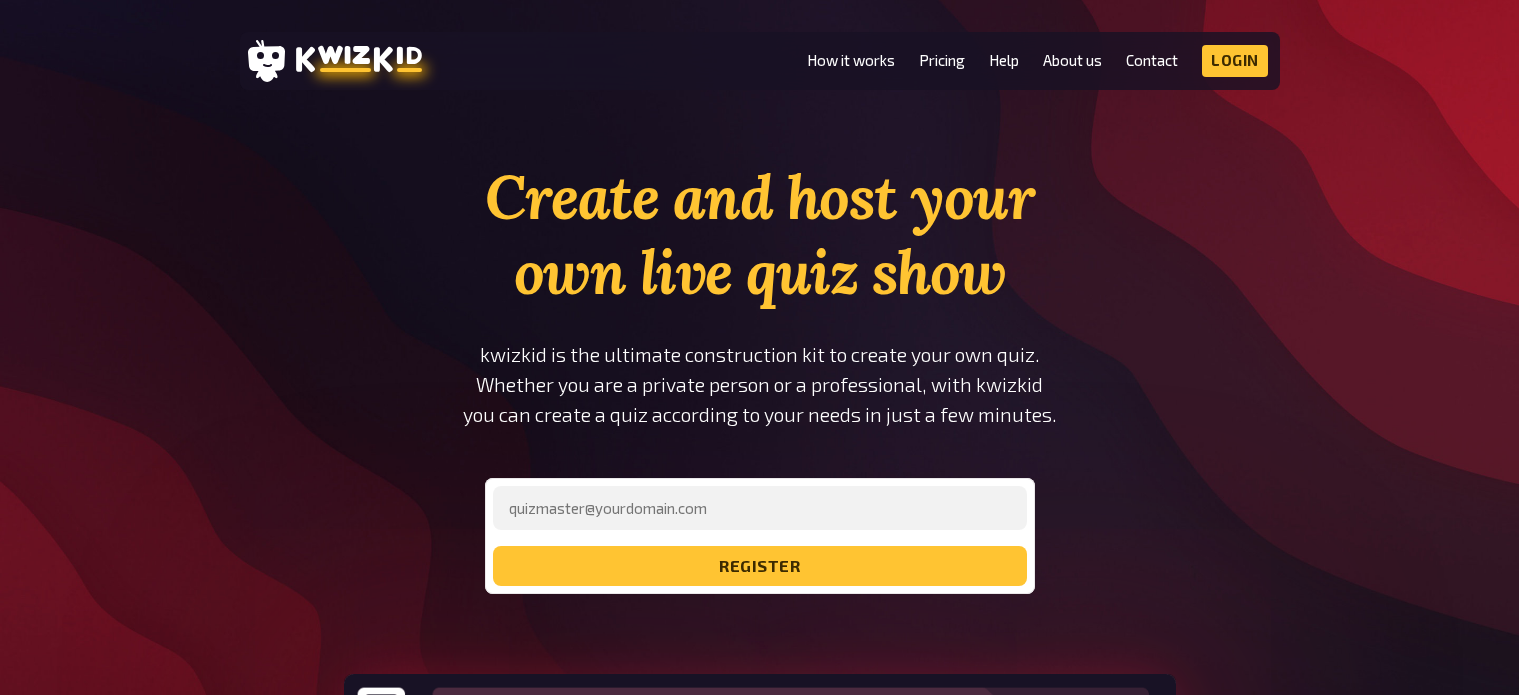 scroll, scrollTop: 0, scrollLeft: 0, axis: both 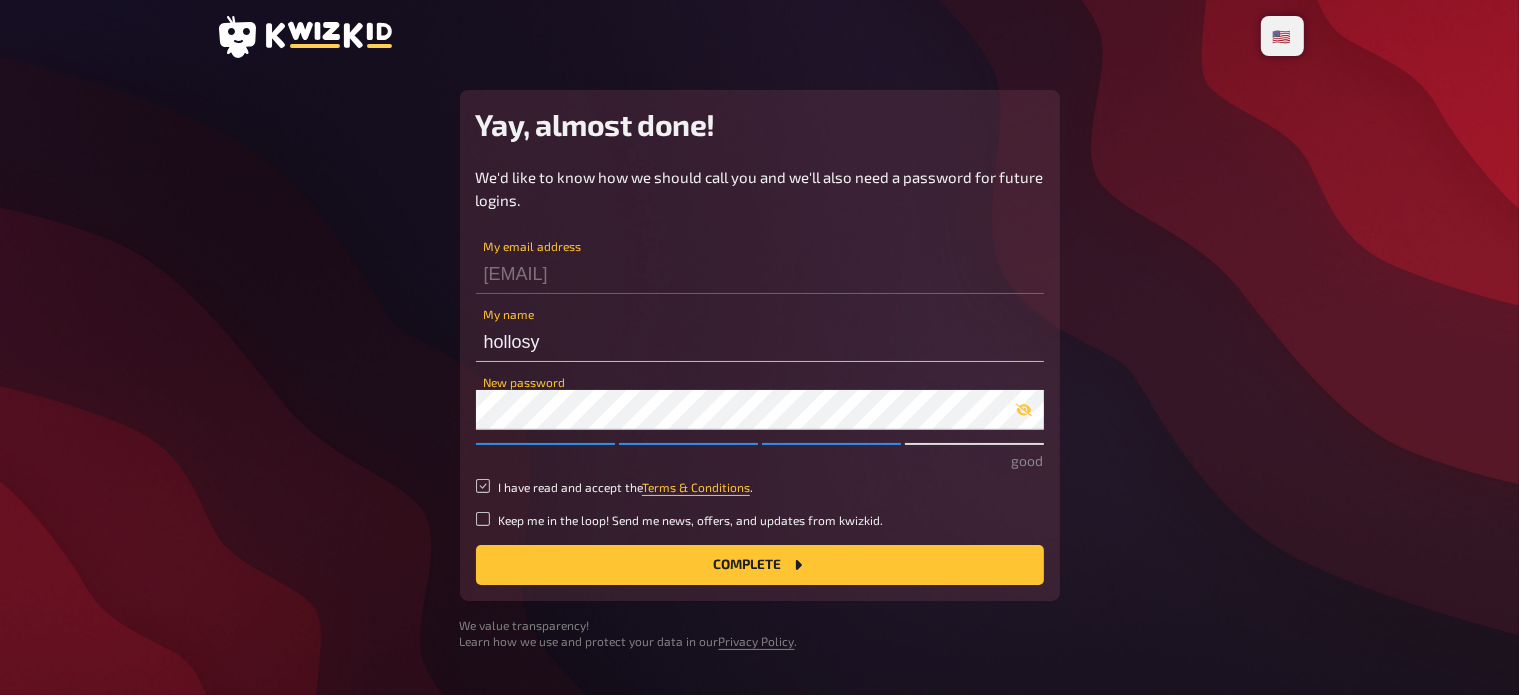 click on "I have read and accept the  Terms & Conditions ." at bounding box center (483, 486) 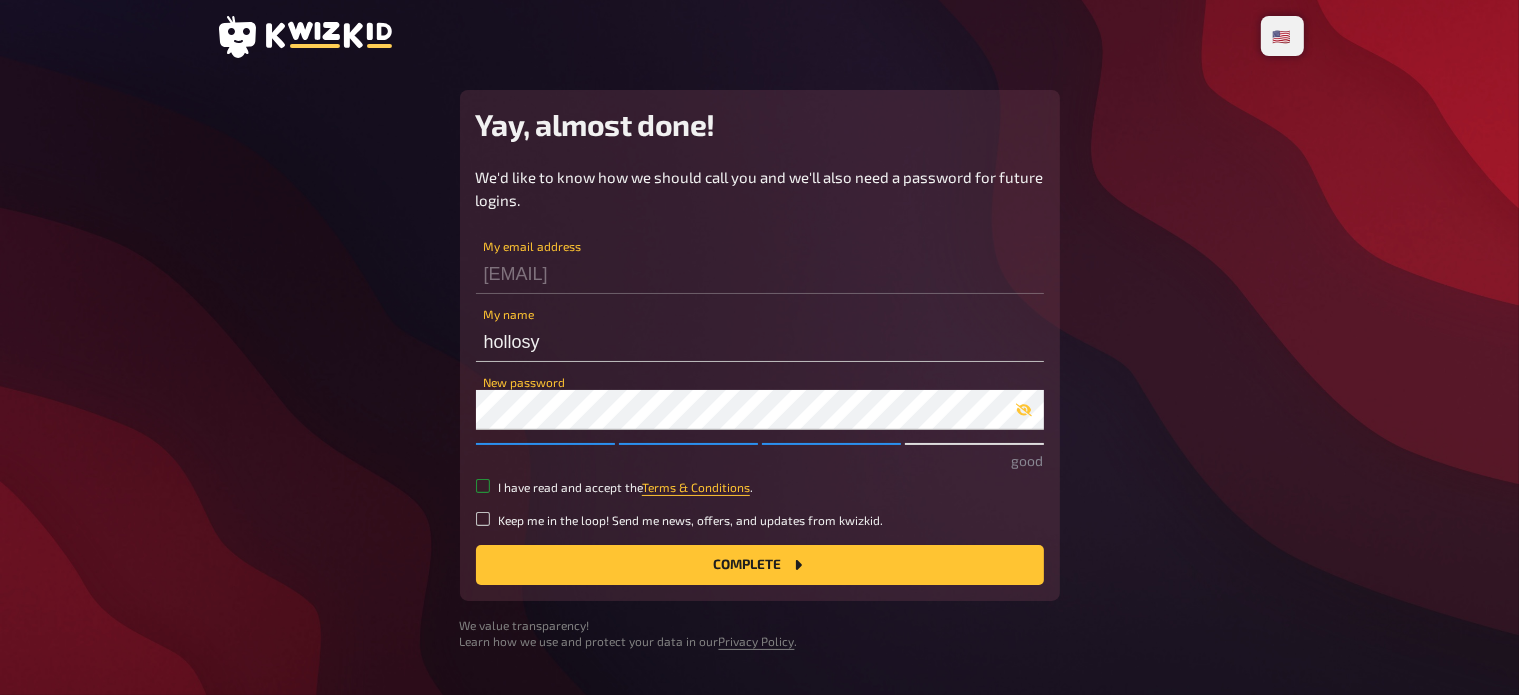 checkbox on "true" 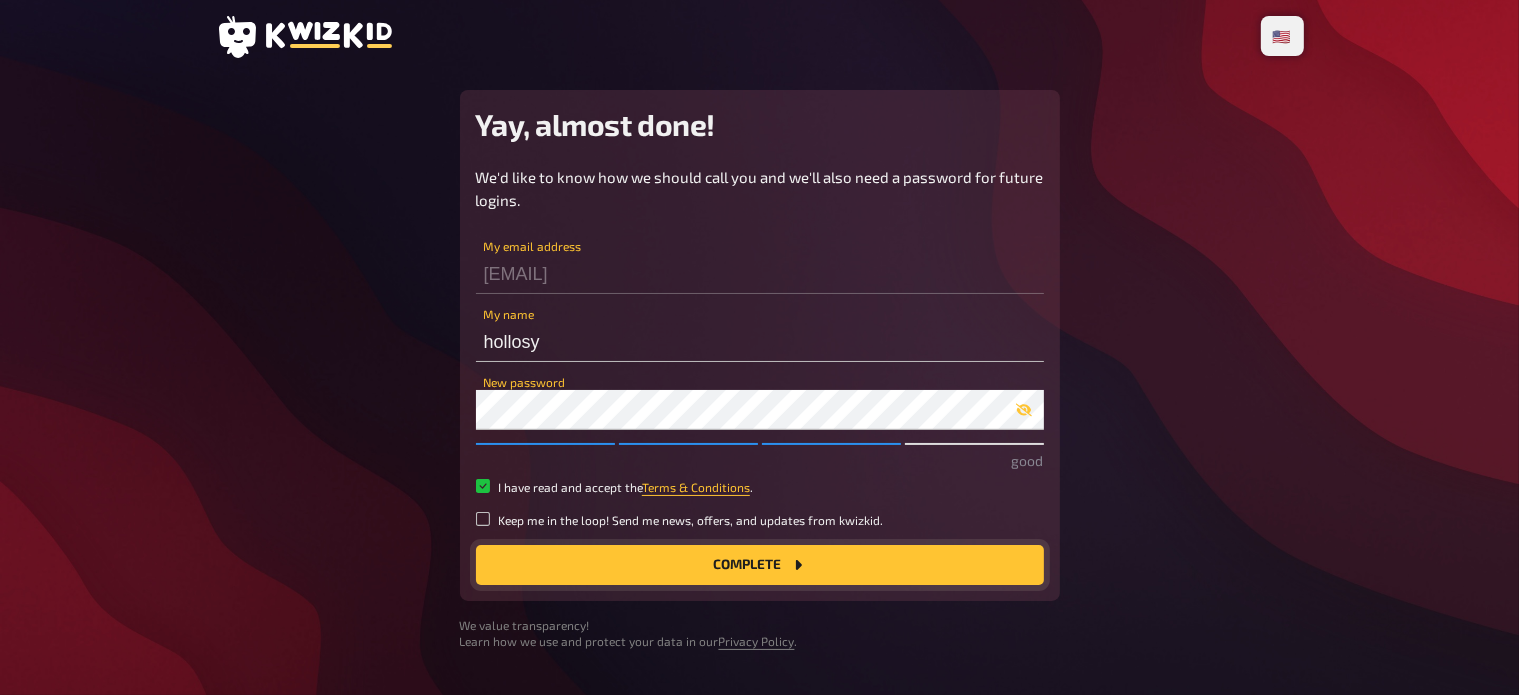 click on "Complete" at bounding box center [760, 565] 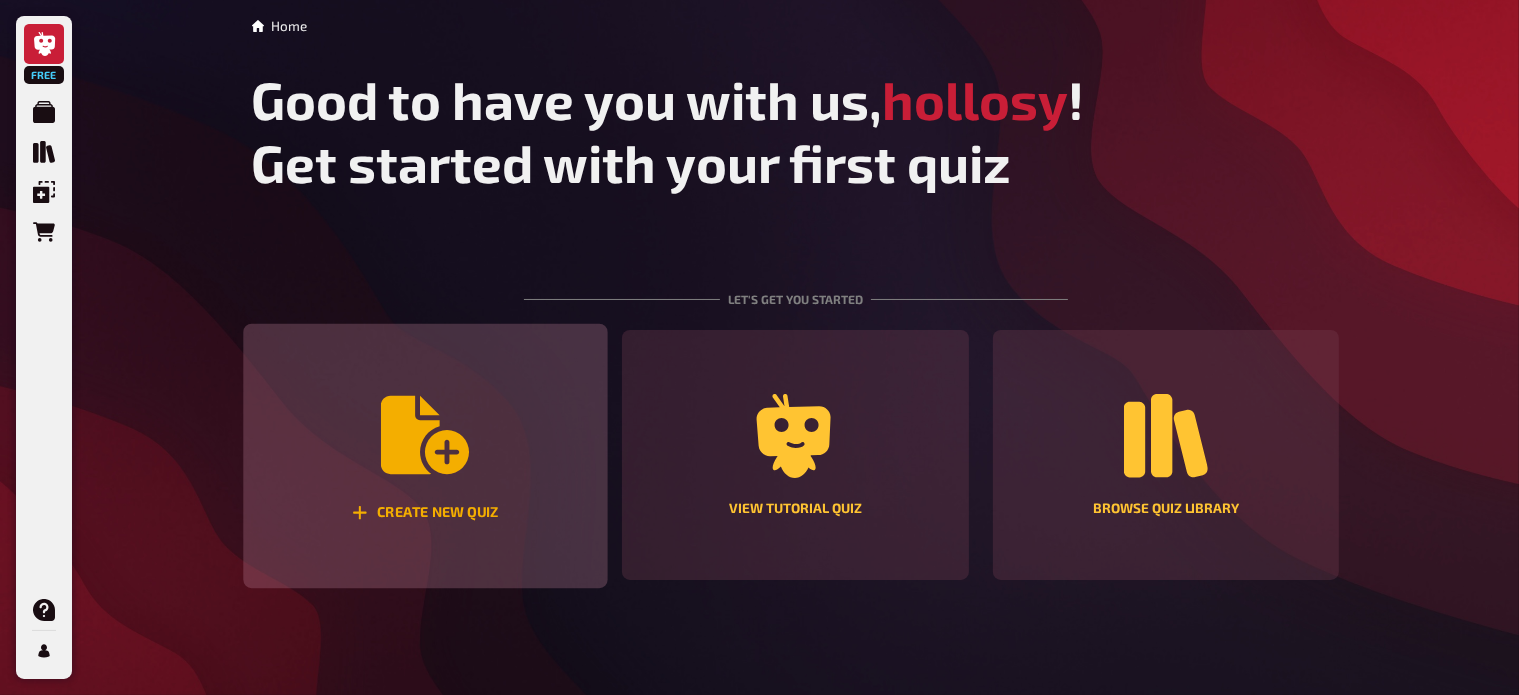click on "Create new quiz" at bounding box center [425, 456] 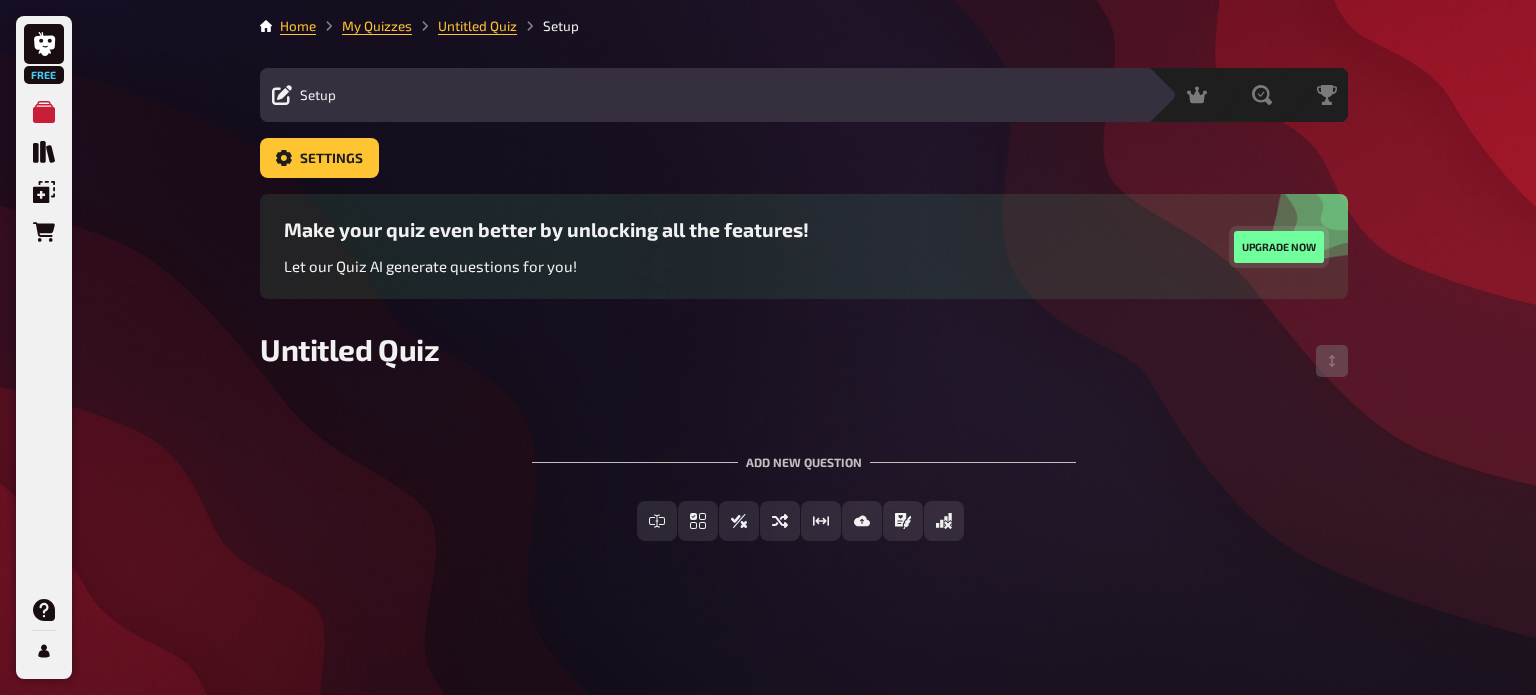 click on "Upgrade now" at bounding box center [1279, 247] 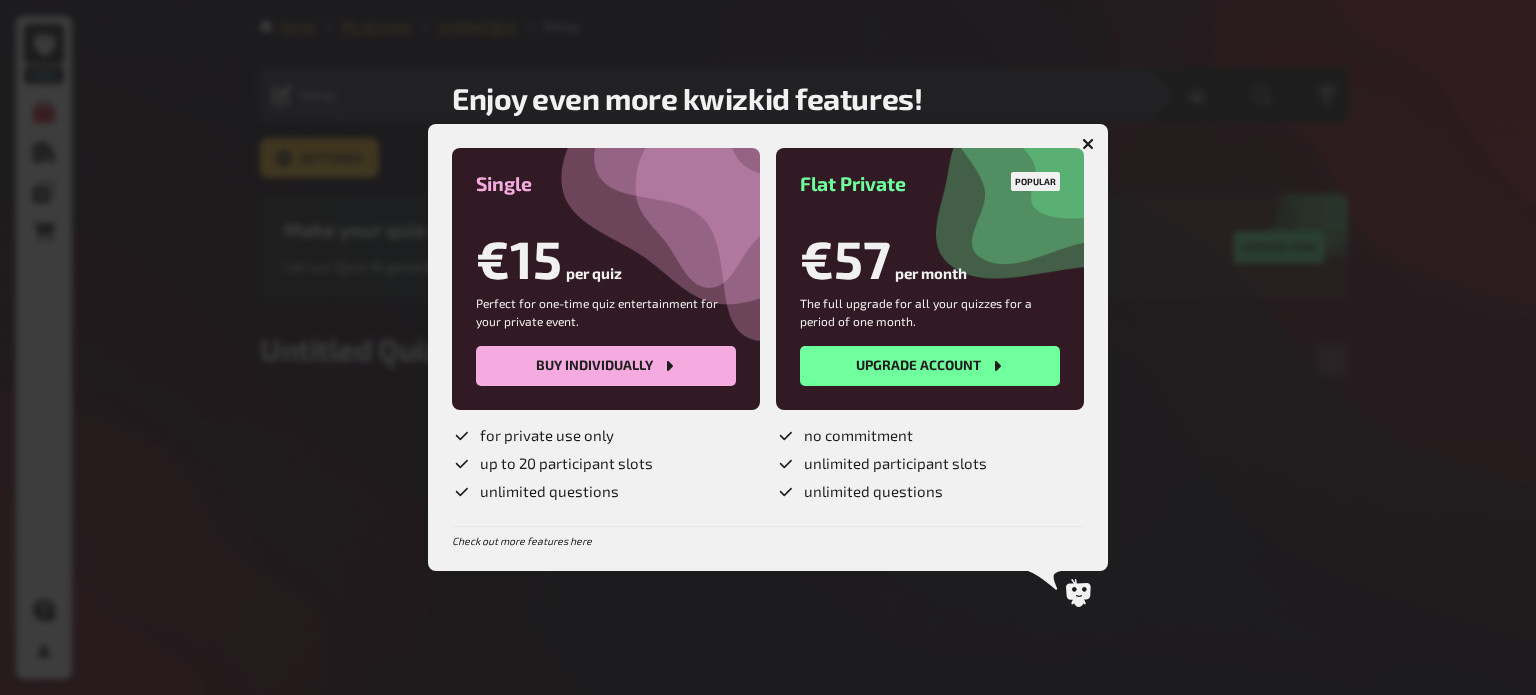 click 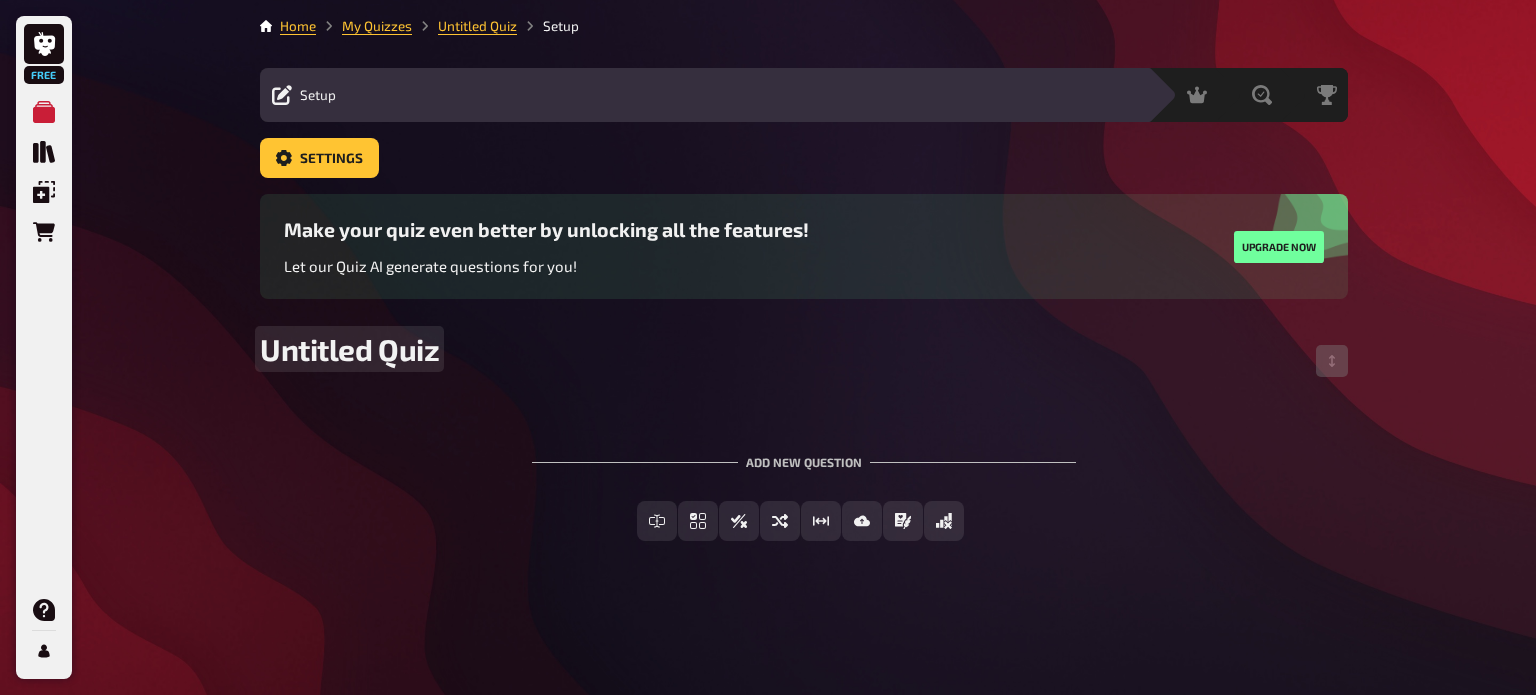 click on "Untitled Quiz" at bounding box center [349, 349] 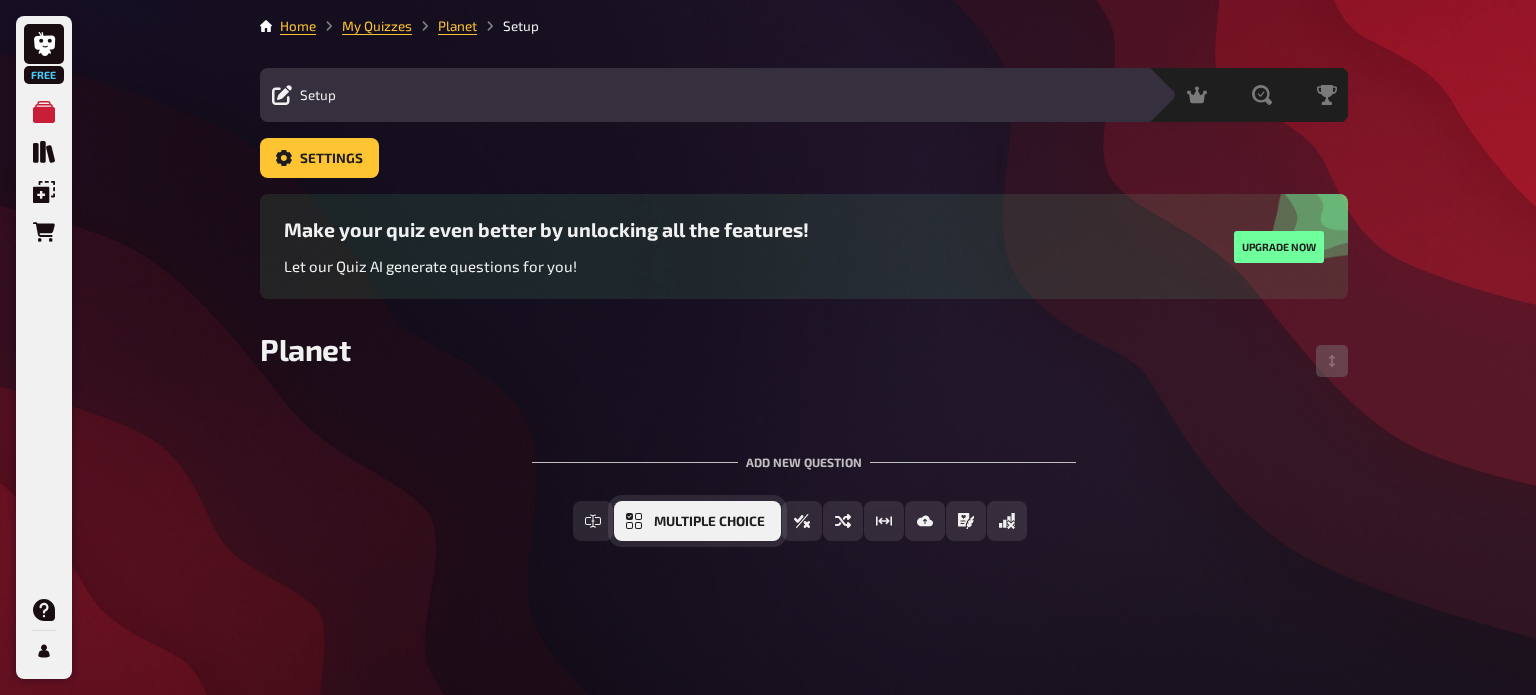 click on "Multiple Choice" at bounding box center [709, 522] 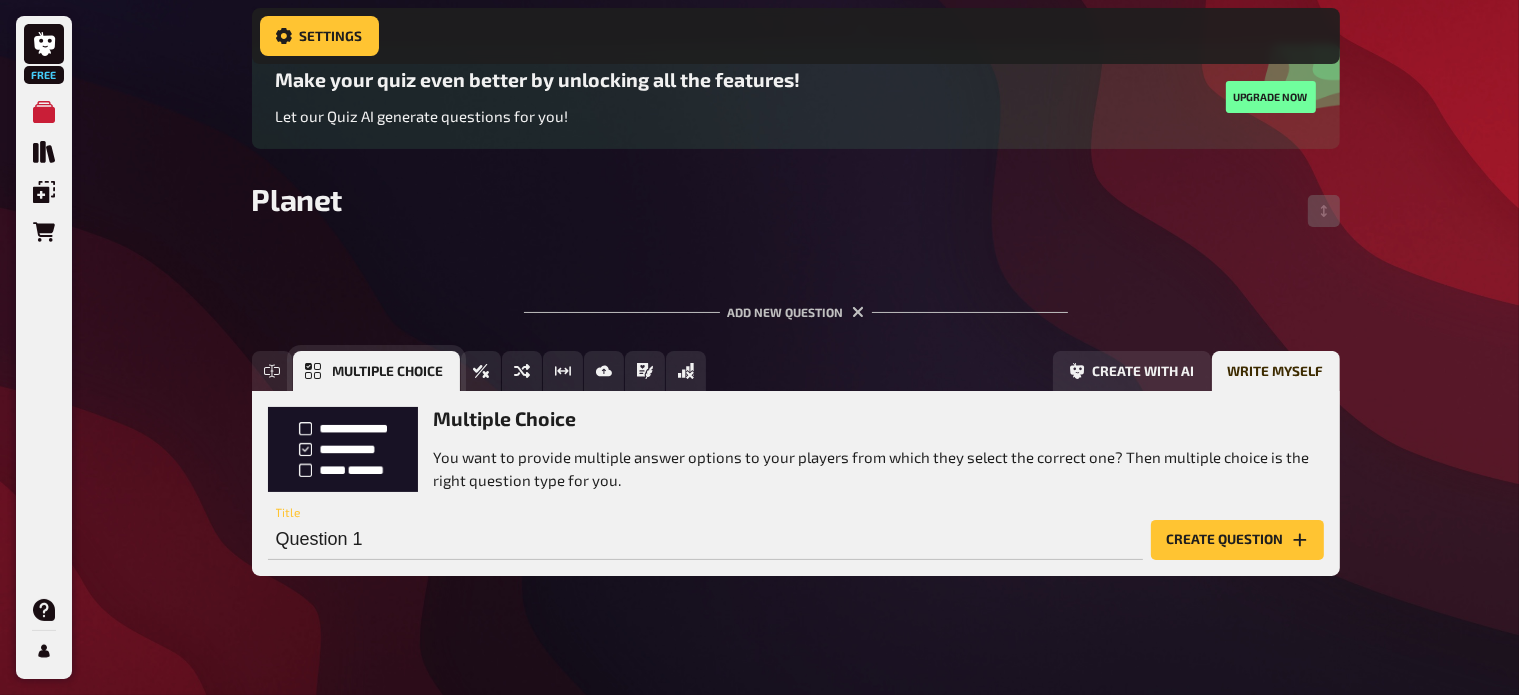 scroll, scrollTop: 174, scrollLeft: 0, axis: vertical 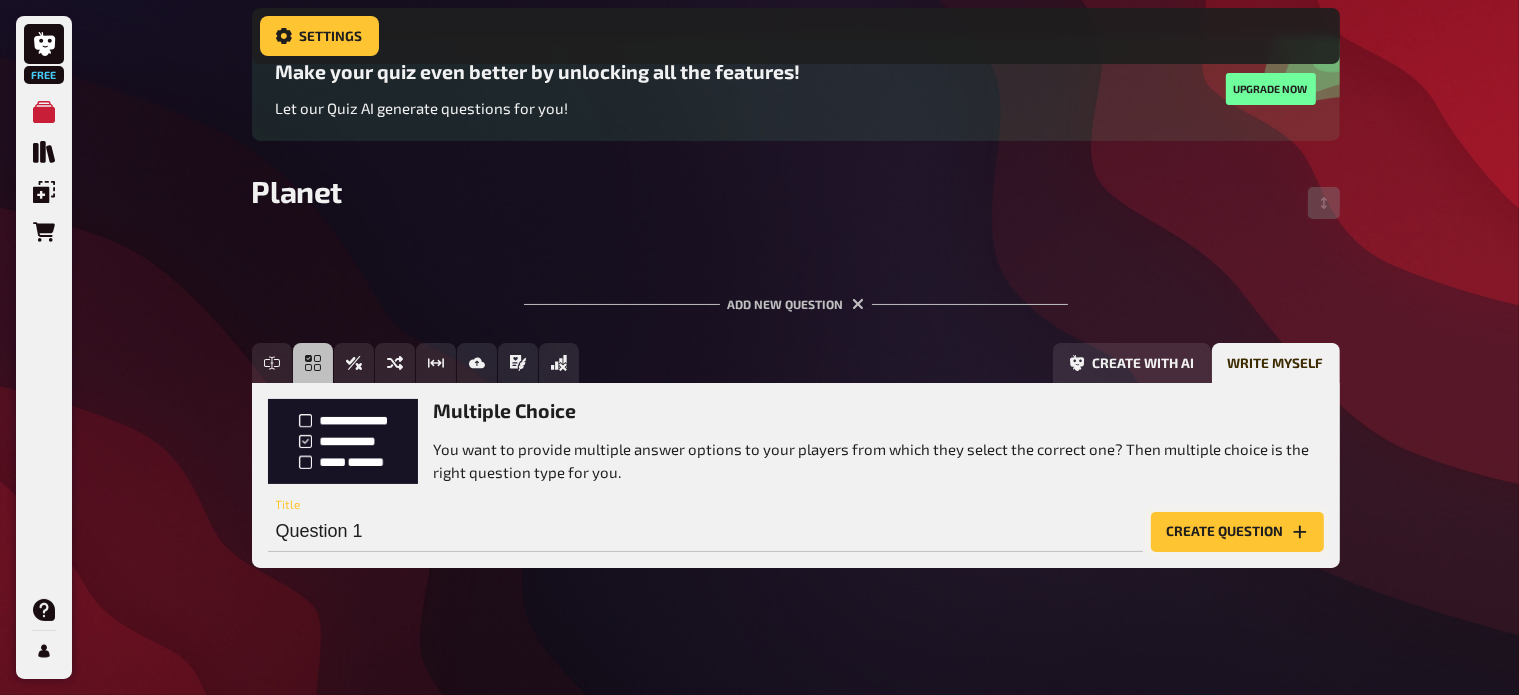 click on "Create question" at bounding box center (1237, 532) 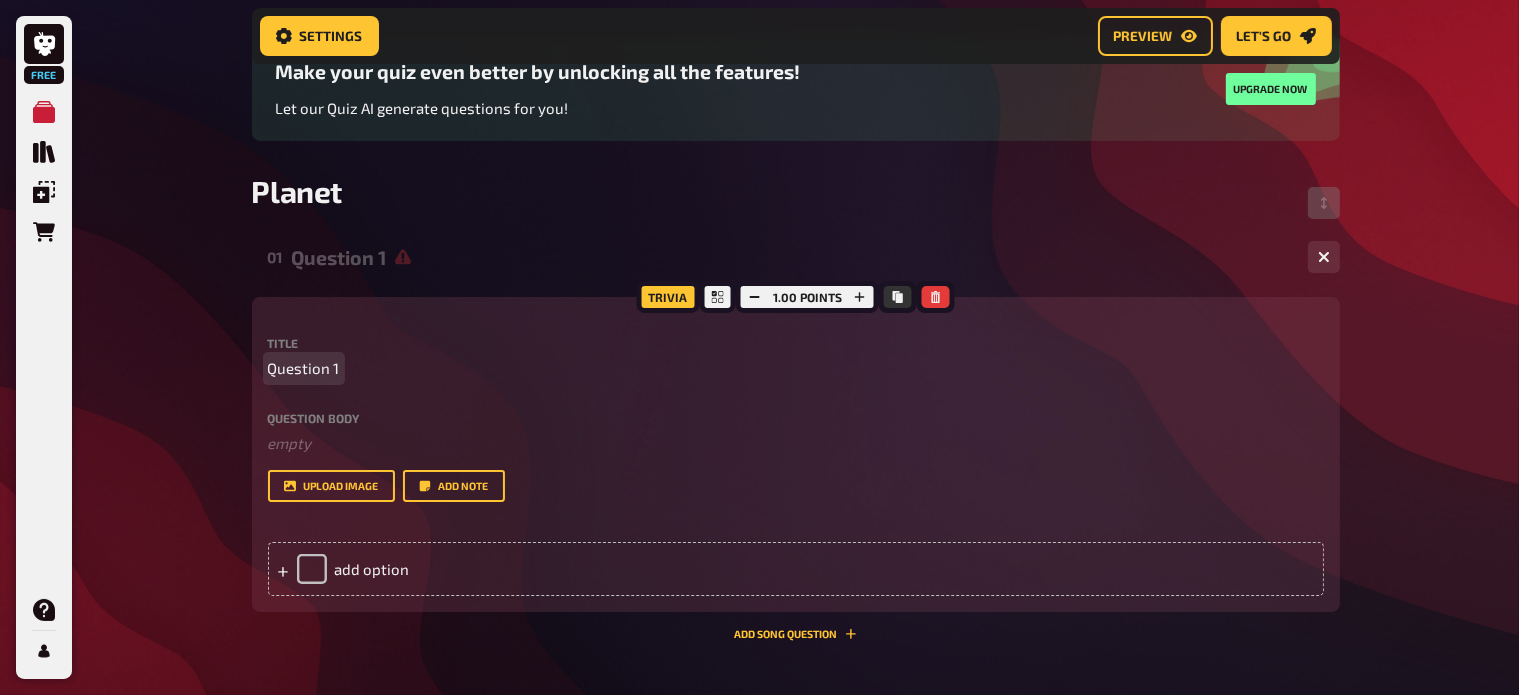 click on "Question 1" at bounding box center [304, 368] 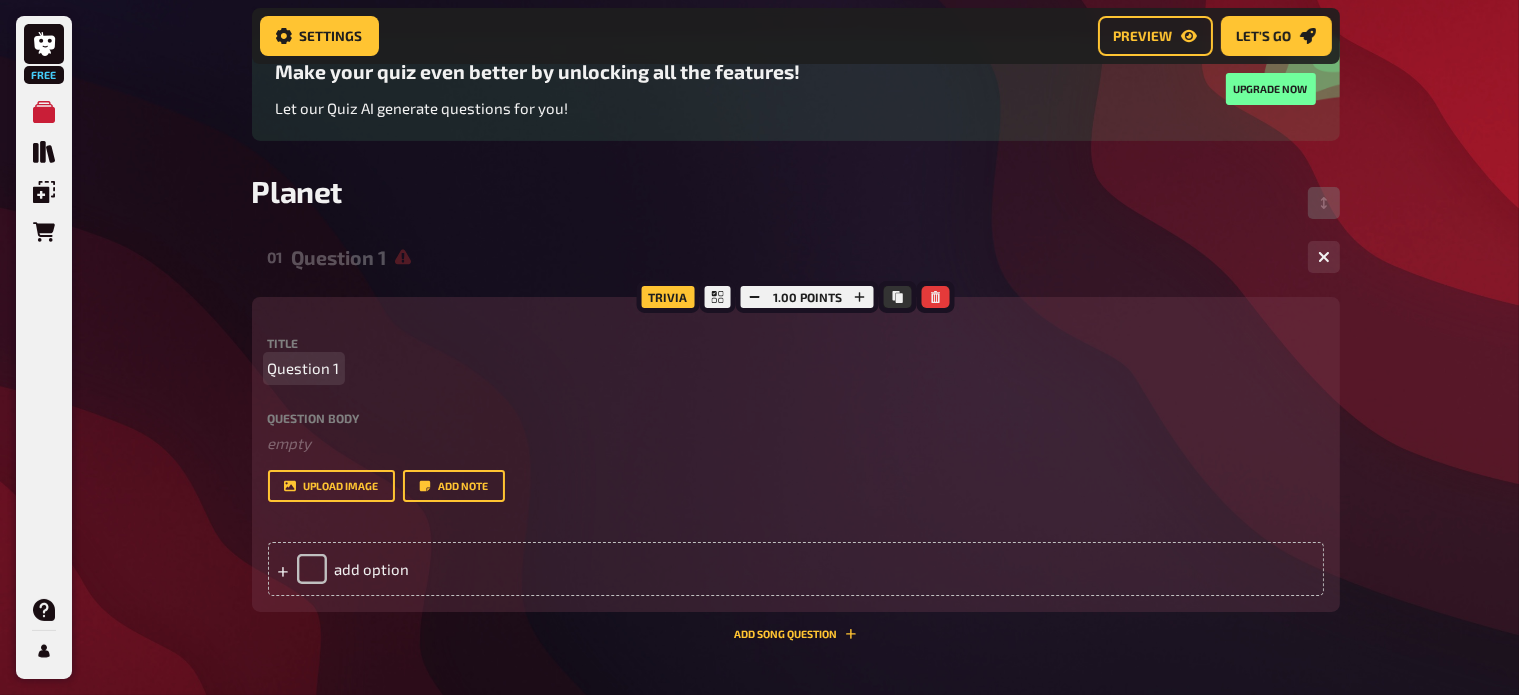 type 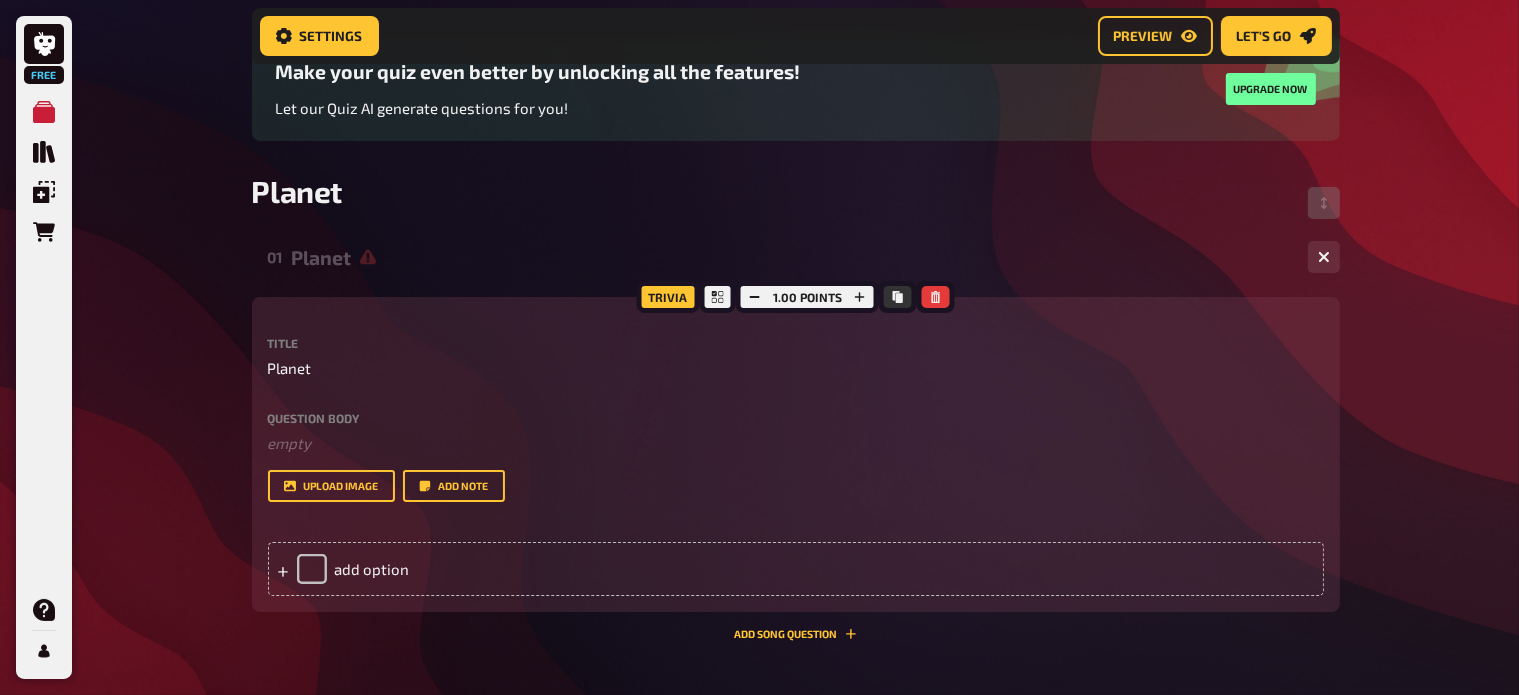click on "Question body" at bounding box center (796, 418) 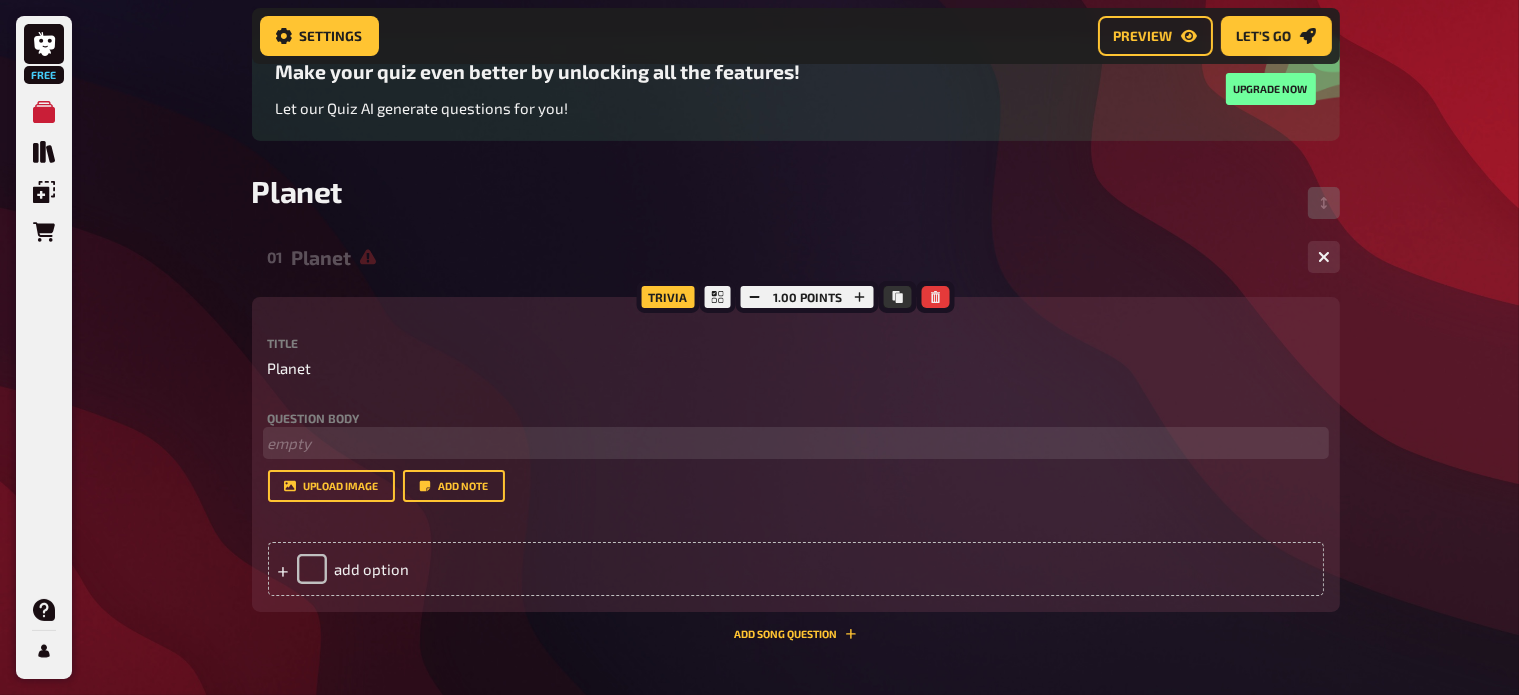 click on "﻿ empty" at bounding box center [796, 443] 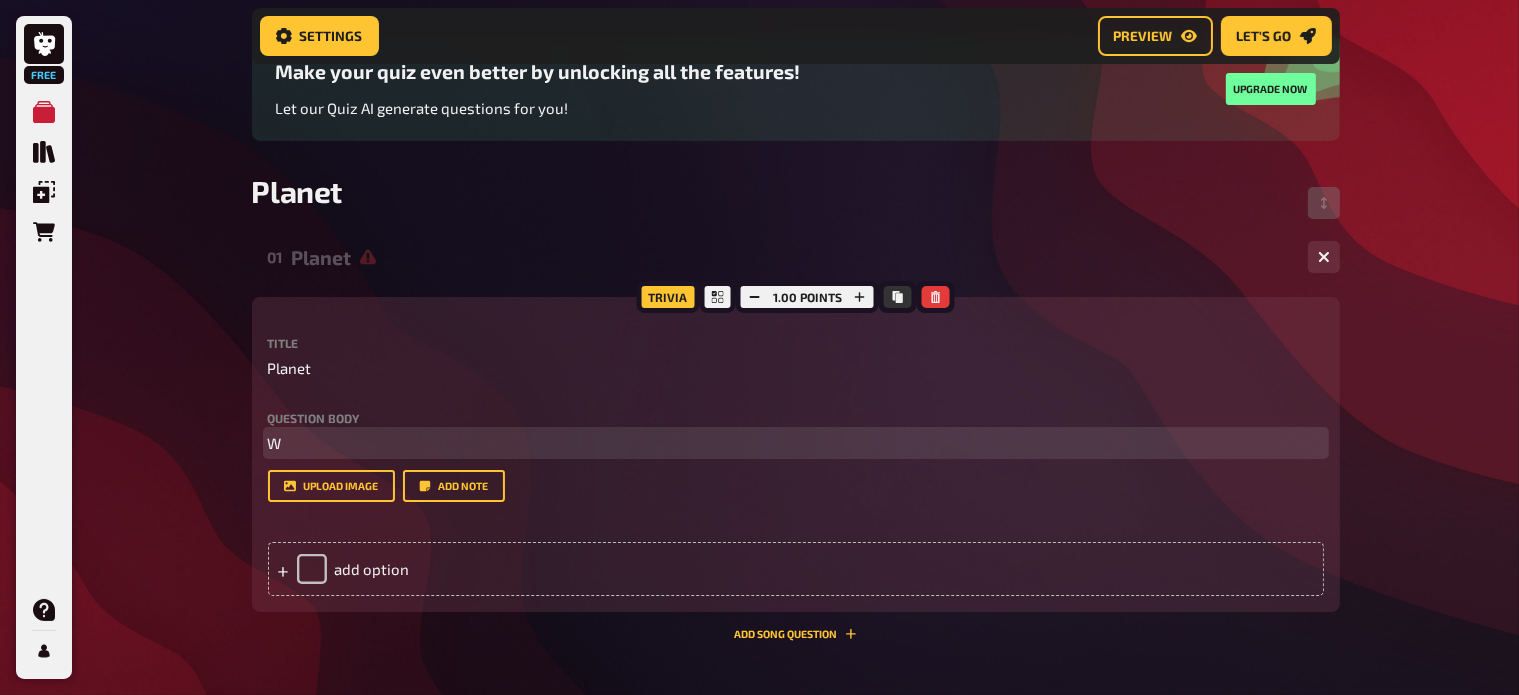 type 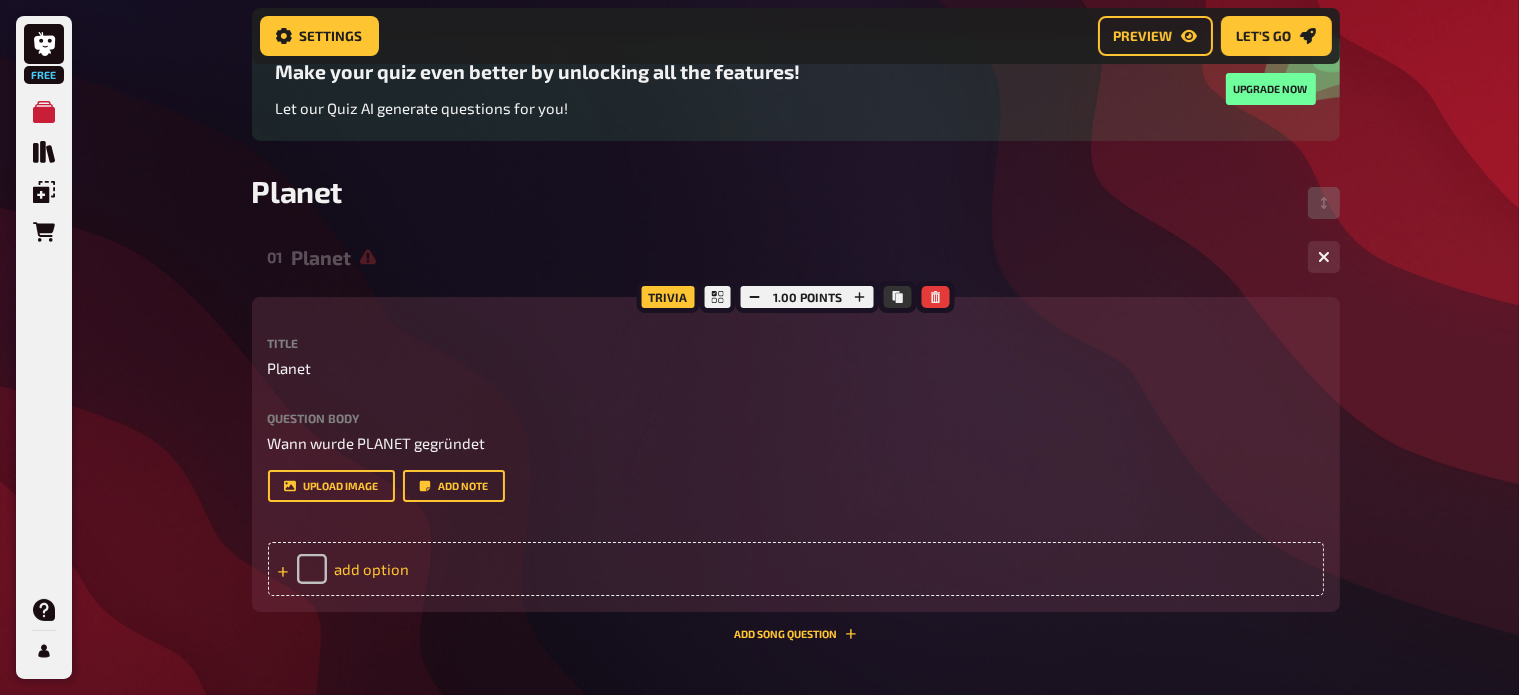 click on "add option" at bounding box center (796, 569) 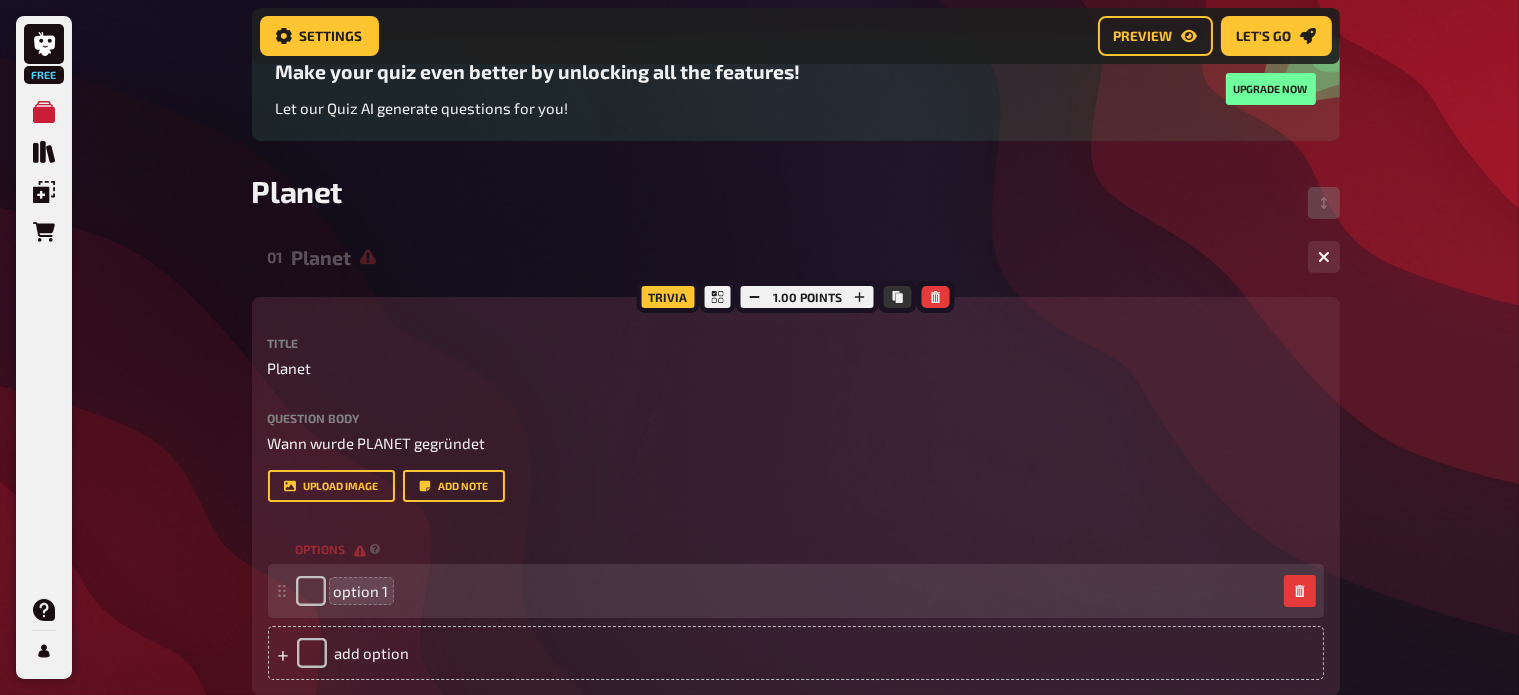 click on "option 1" at bounding box center (361, 591) 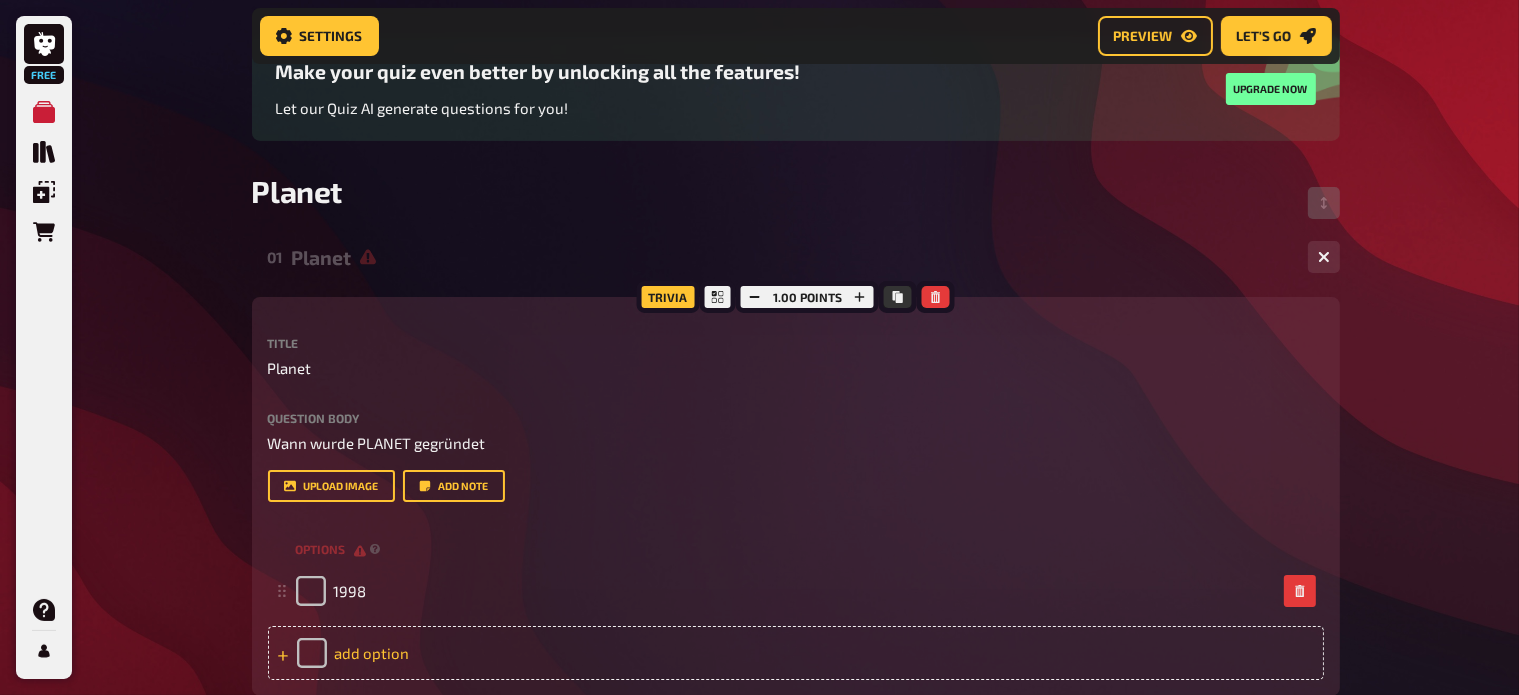 click on "add option" at bounding box center [796, 653] 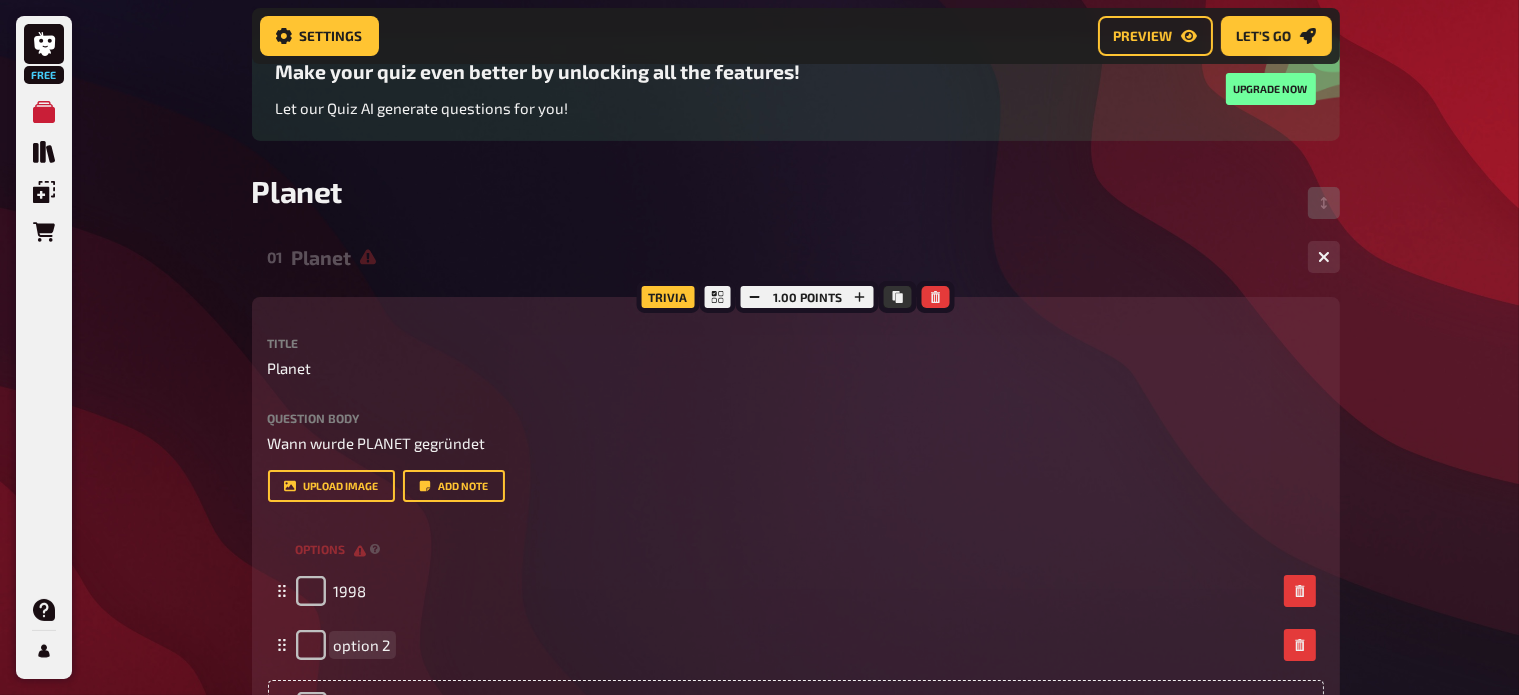 type 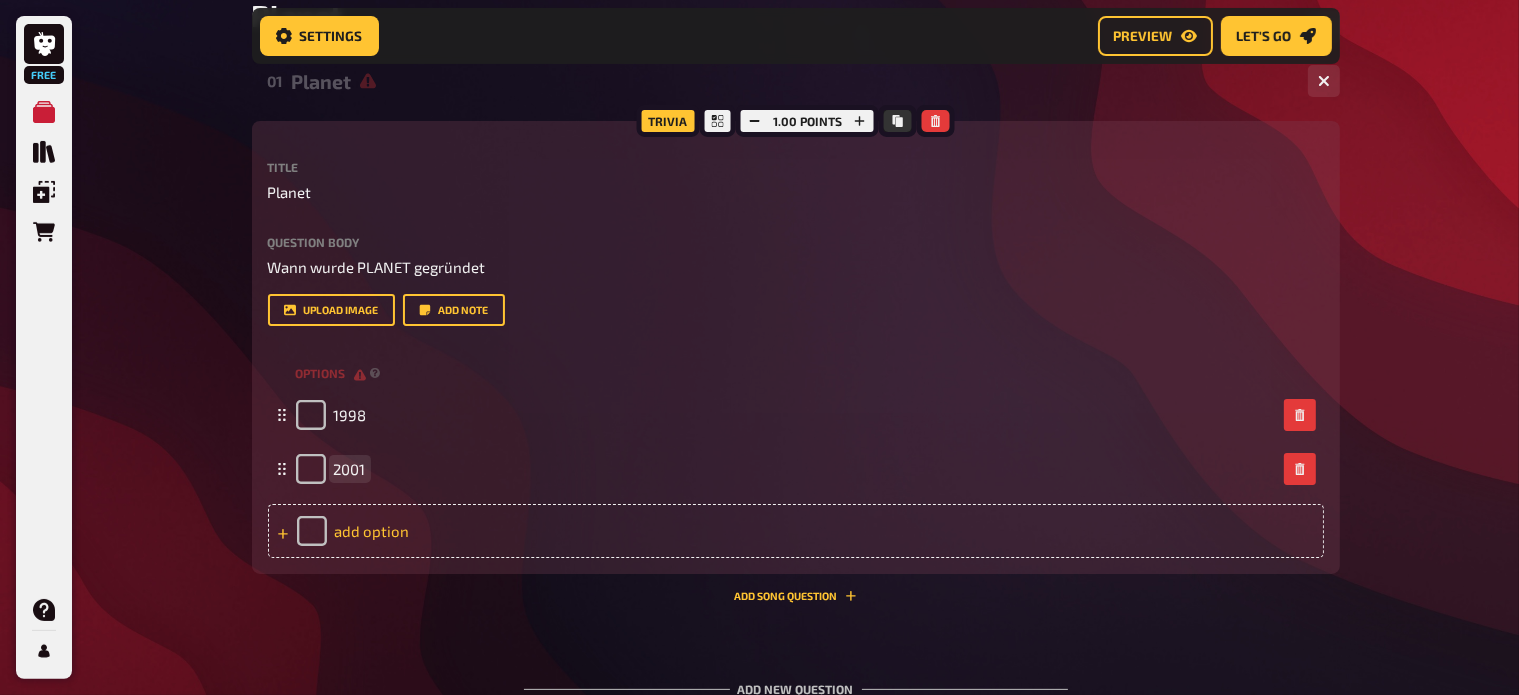 scroll, scrollTop: 383, scrollLeft: 0, axis: vertical 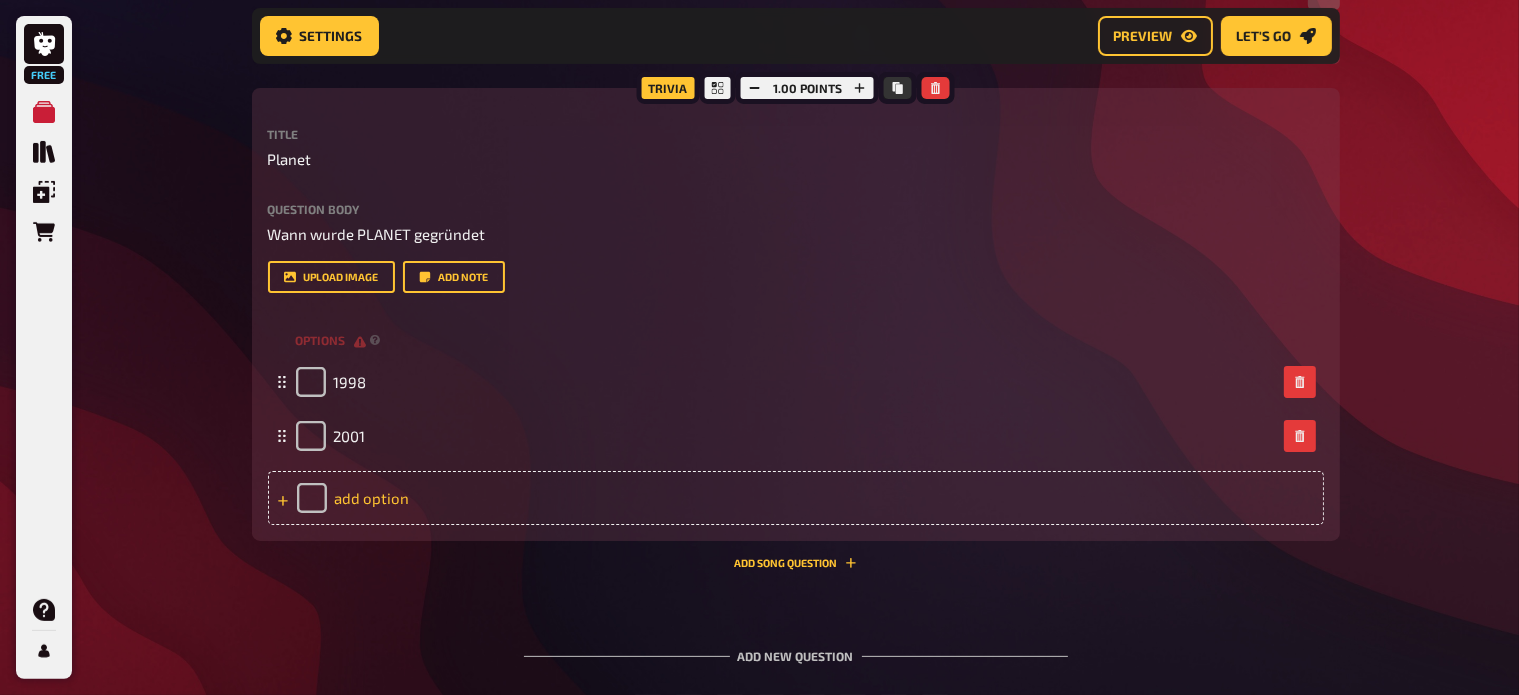 click on "add option" at bounding box center [796, 498] 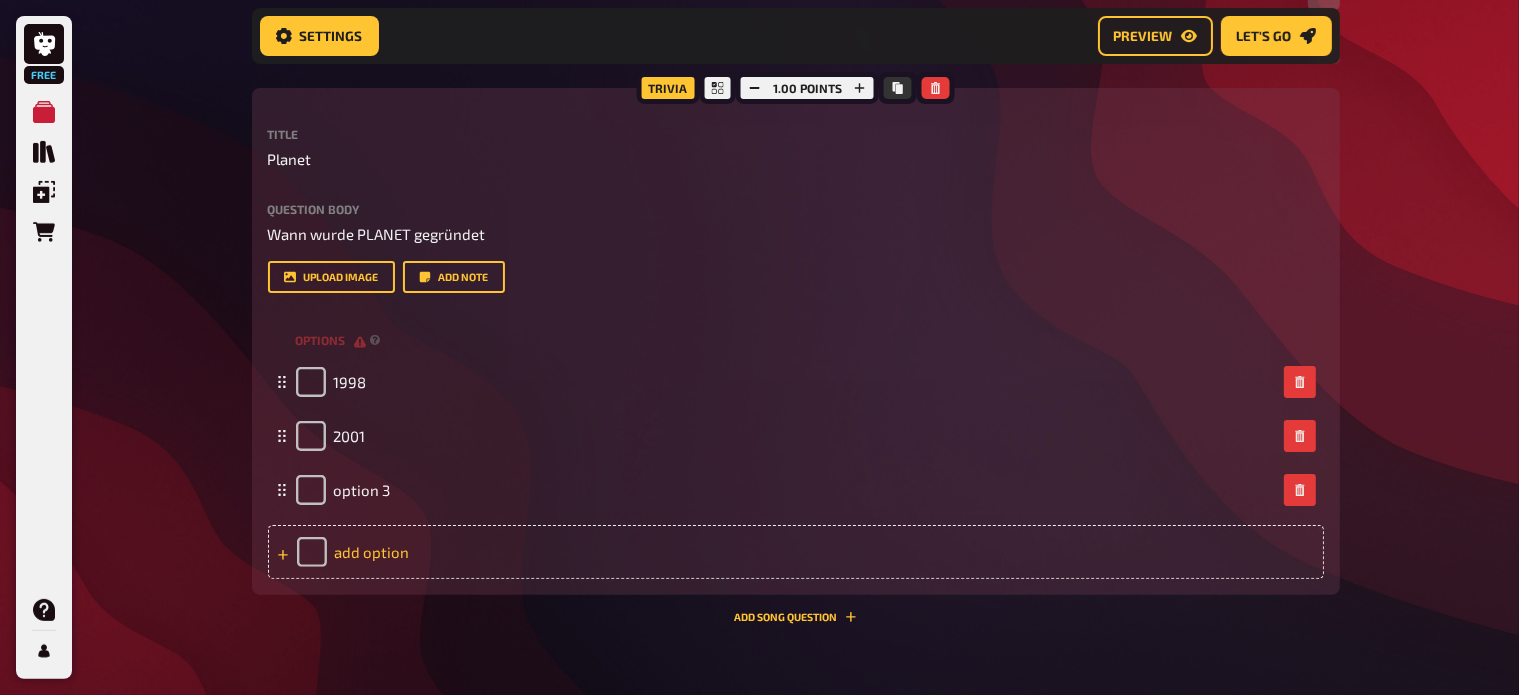 type 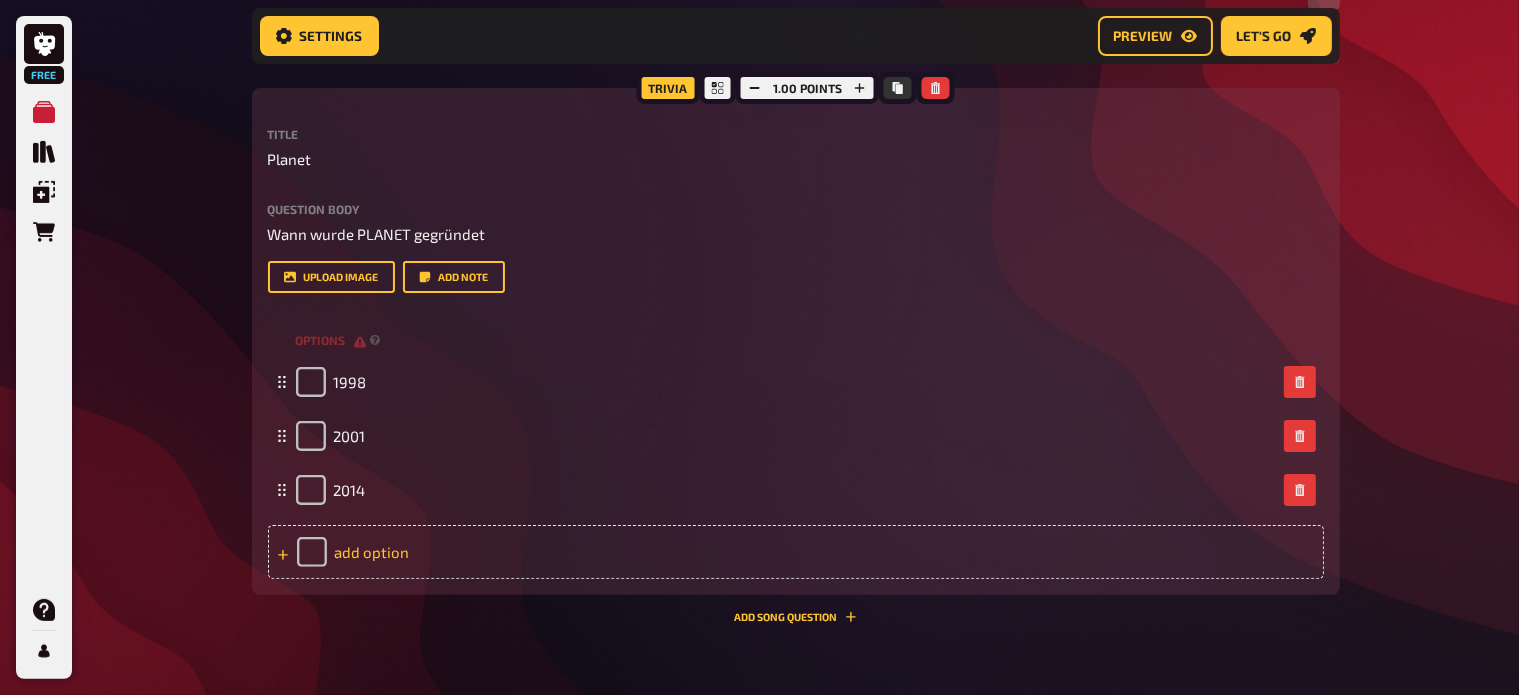 click on "add option" at bounding box center [796, 552] 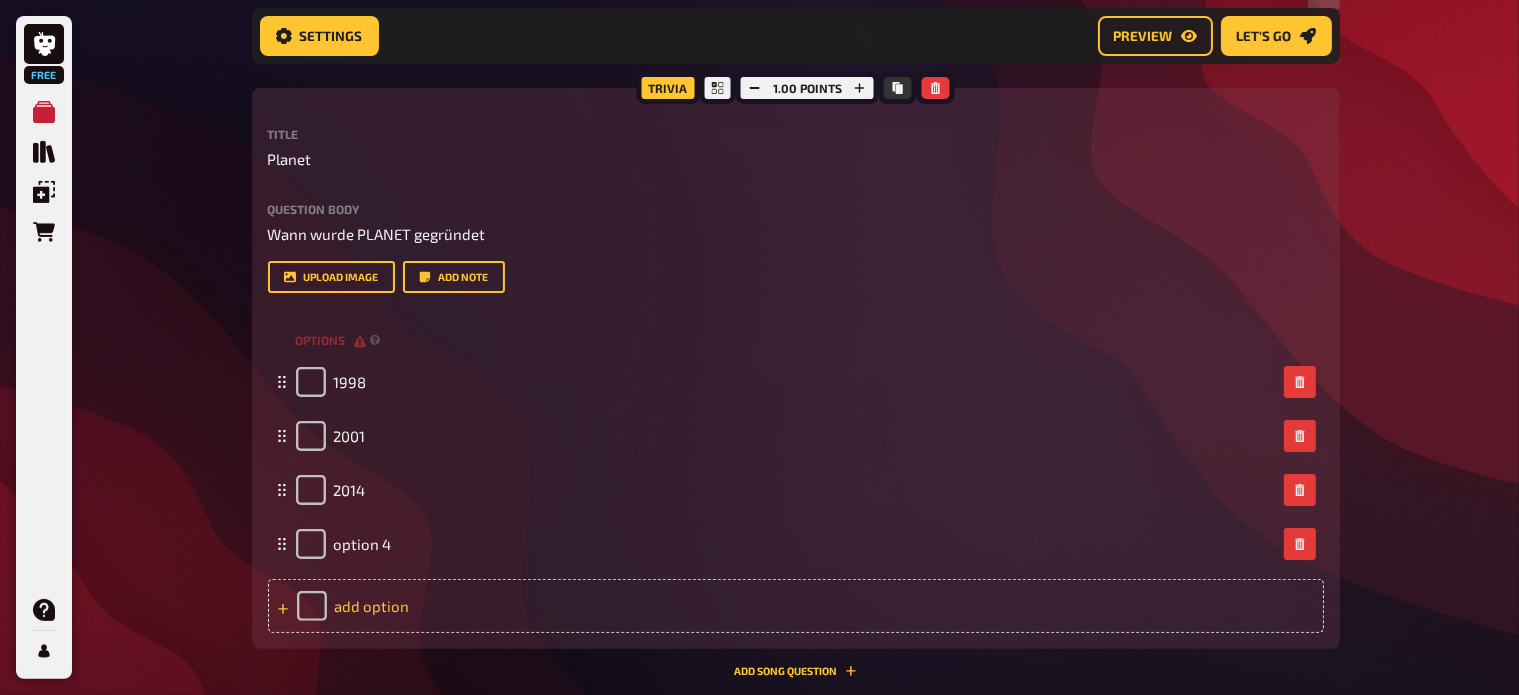 type 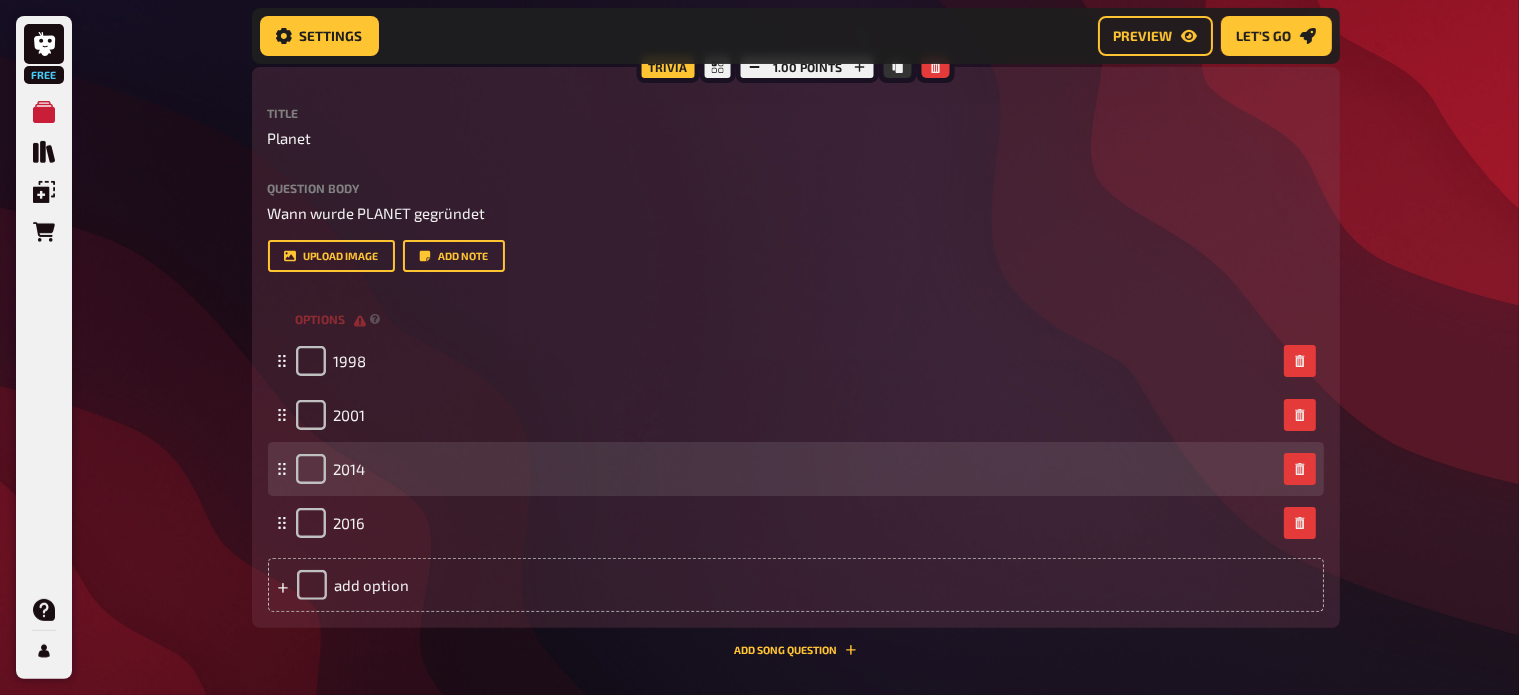 scroll, scrollTop: 396, scrollLeft: 0, axis: vertical 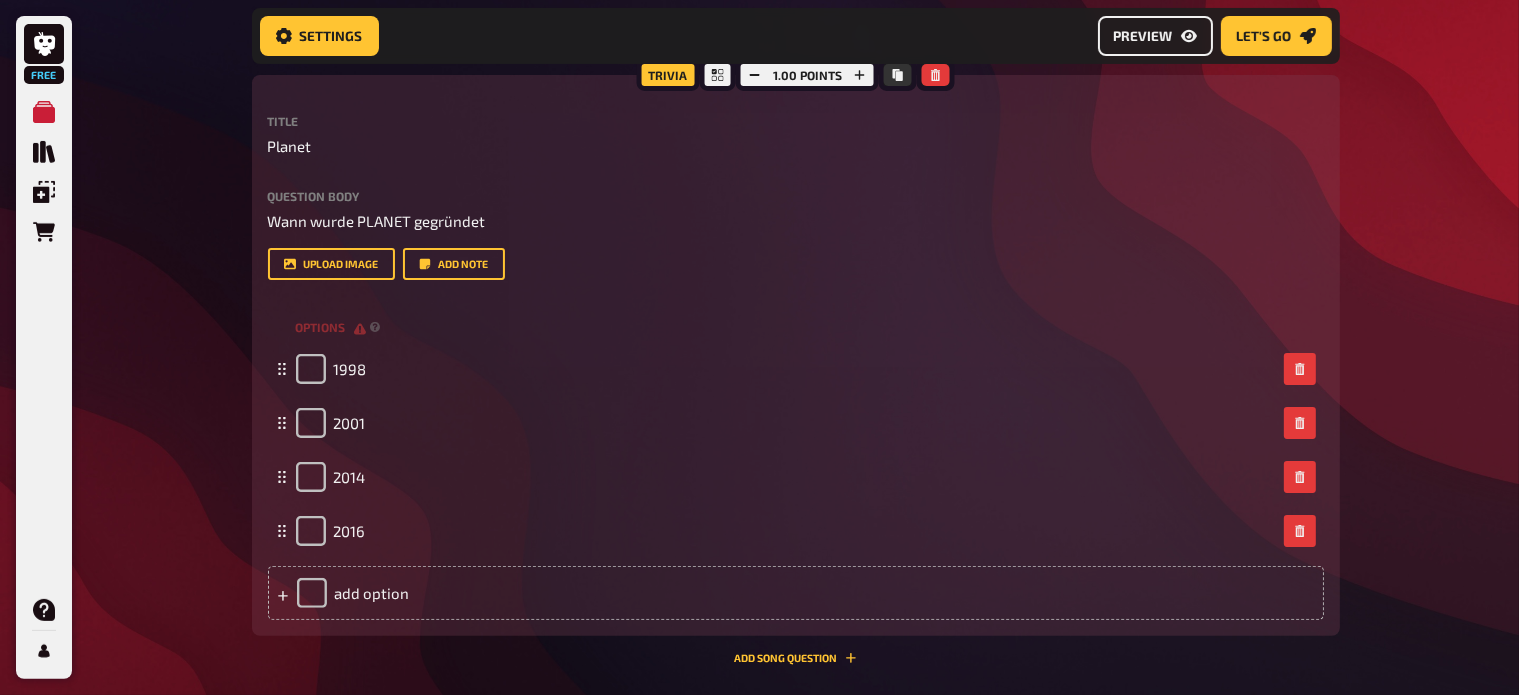 click on "Preview" at bounding box center (1143, 36) 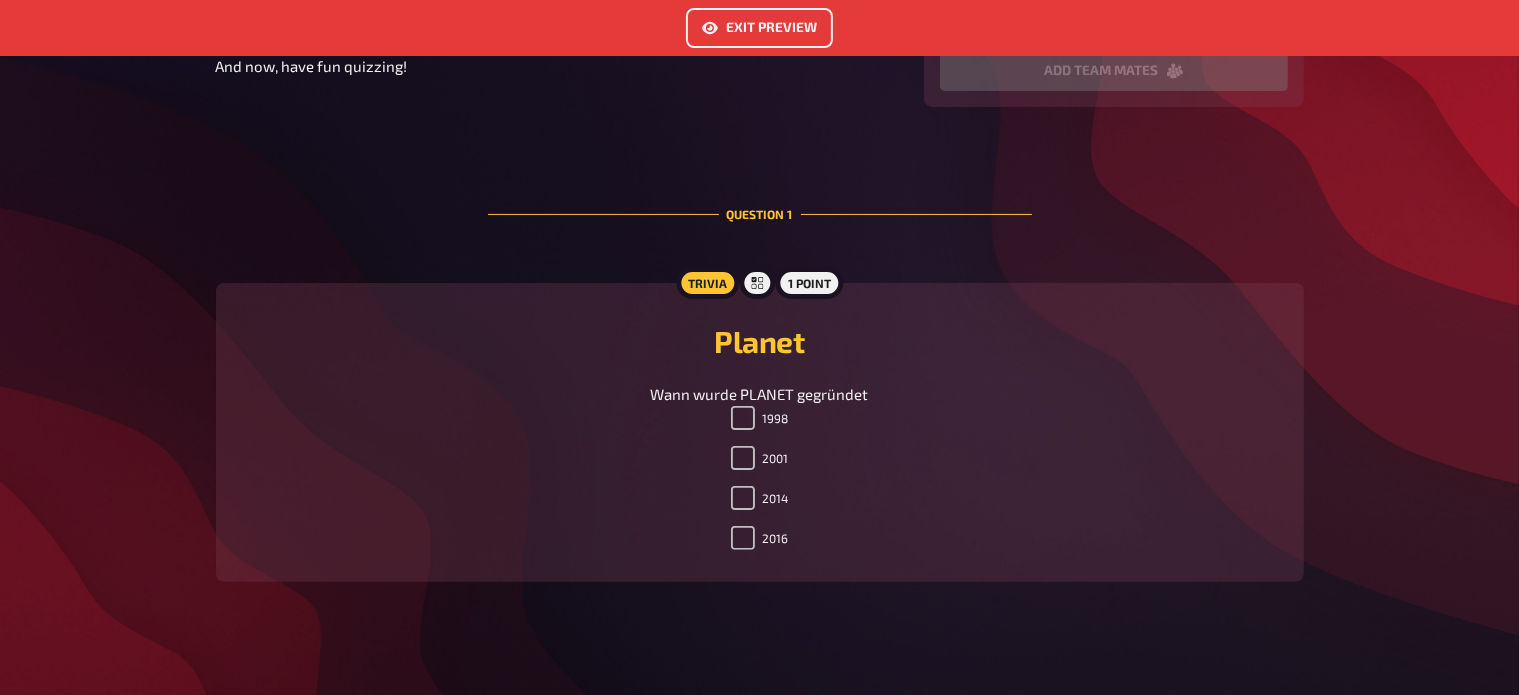 scroll, scrollTop: 423, scrollLeft: 0, axis: vertical 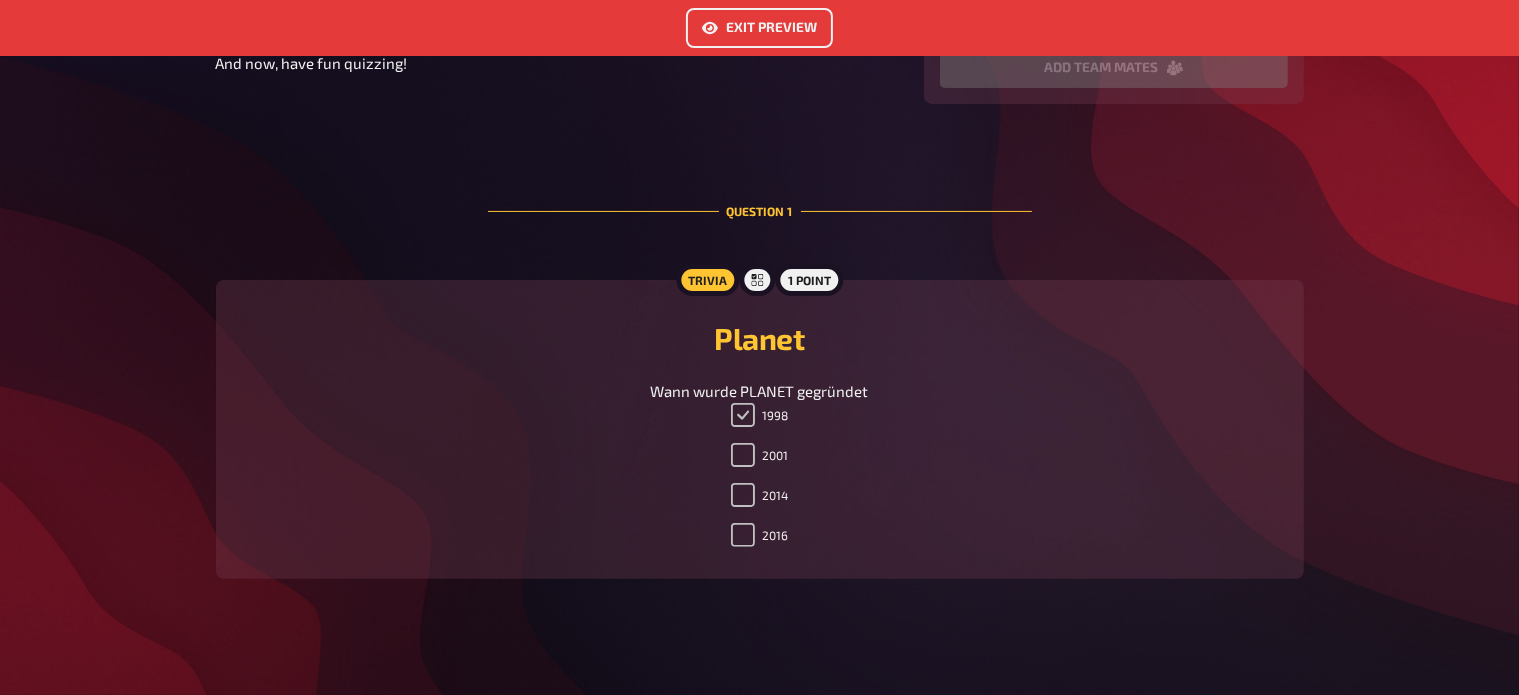 click on "1998" at bounding box center (743, 415) 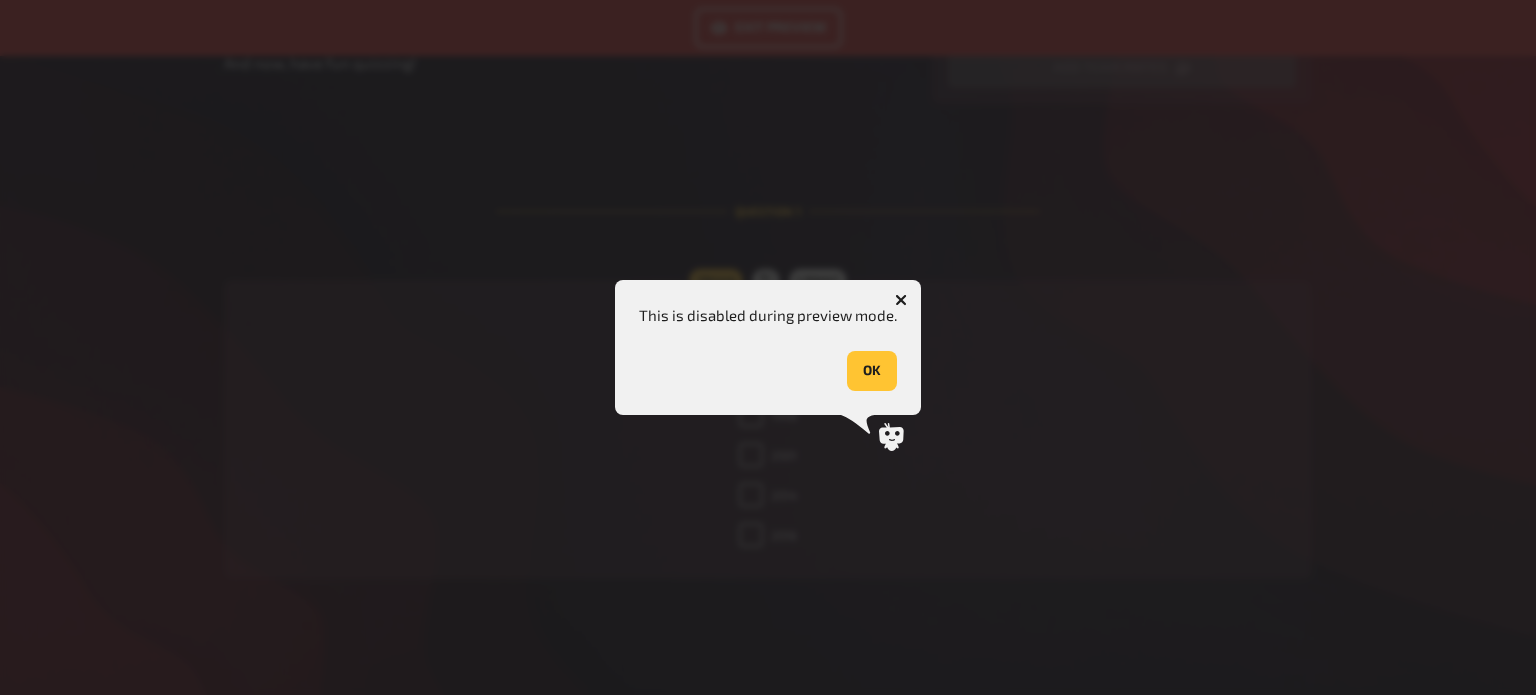 click at bounding box center [901, 300] 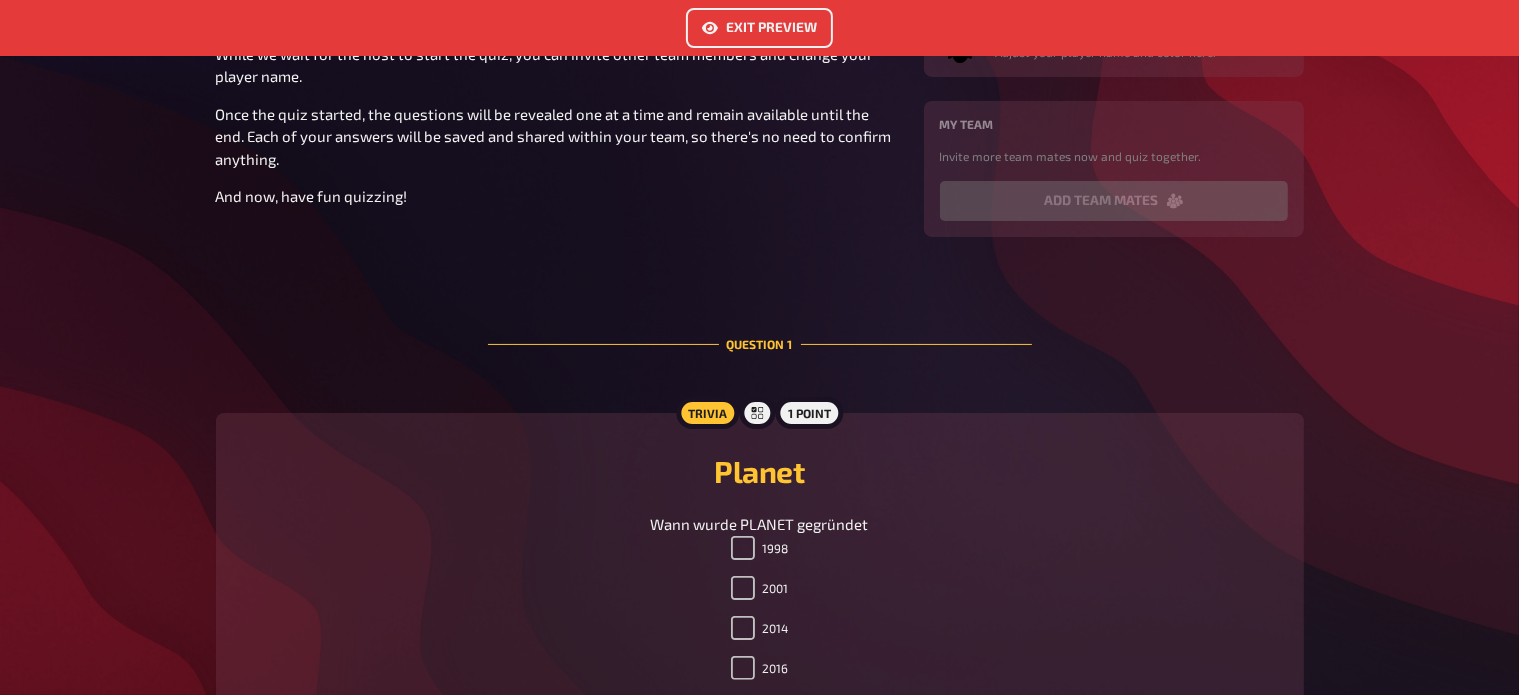 scroll, scrollTop: 436, scrollLeft: 0, axis: vertical 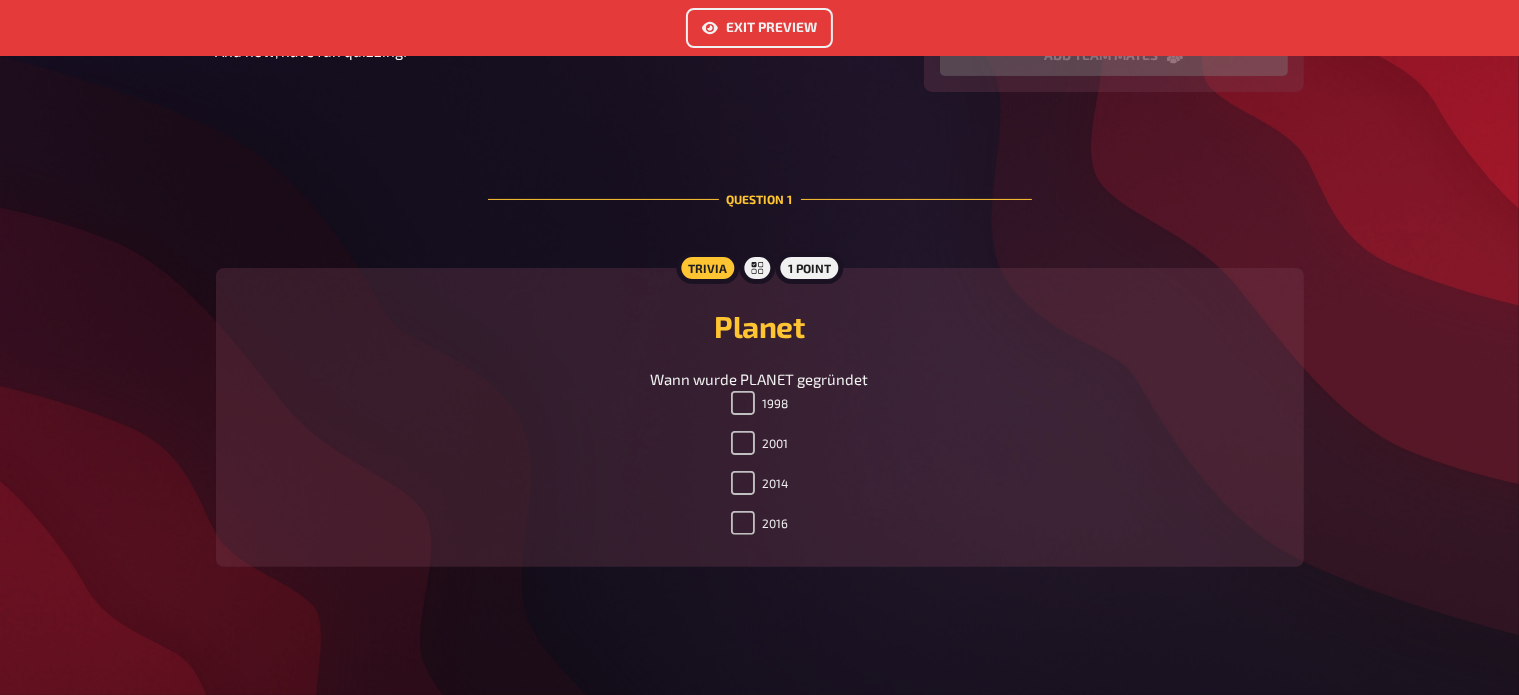 click on "Exit Preview" at bounding box center [759, 28] 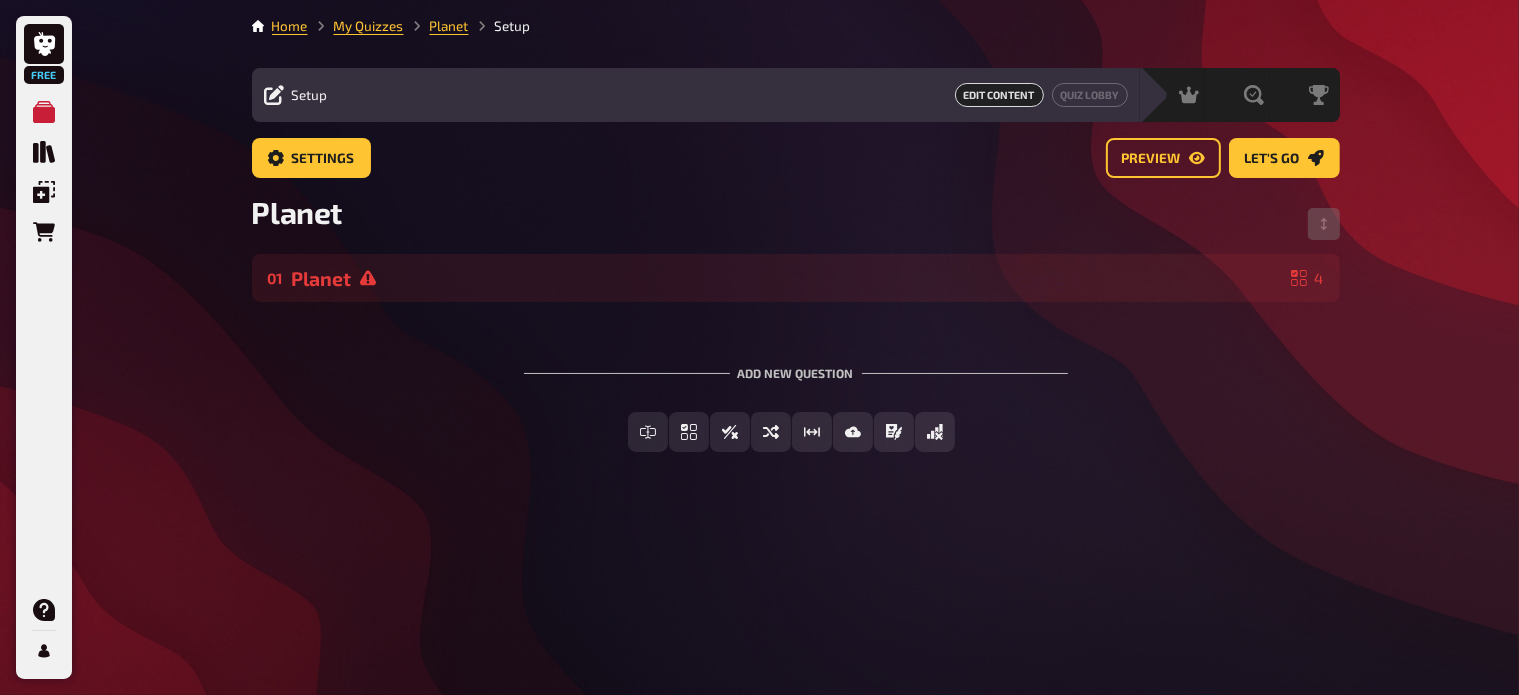 scroll, scrollTop: 0, scrollLeft: 0, axis: both 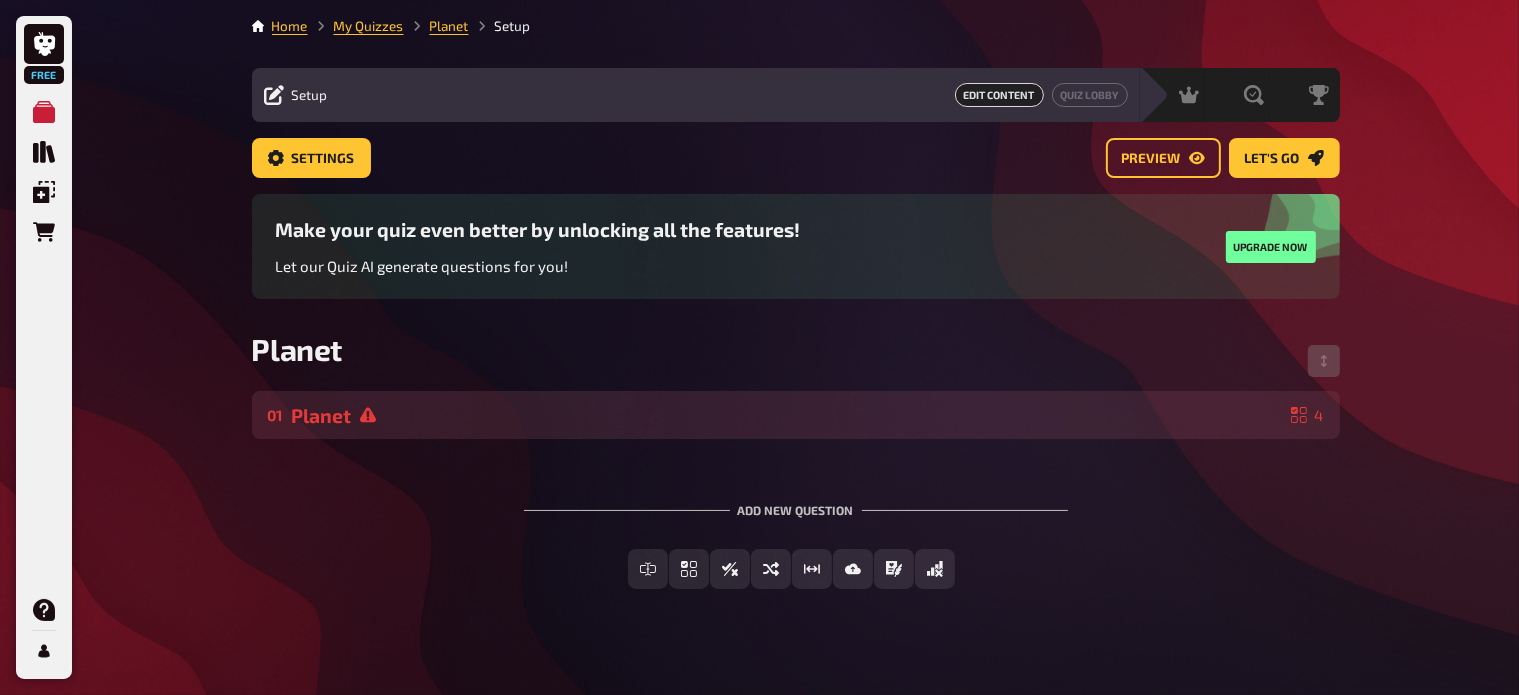 click on "Planet" at bounding box center (787, 415) 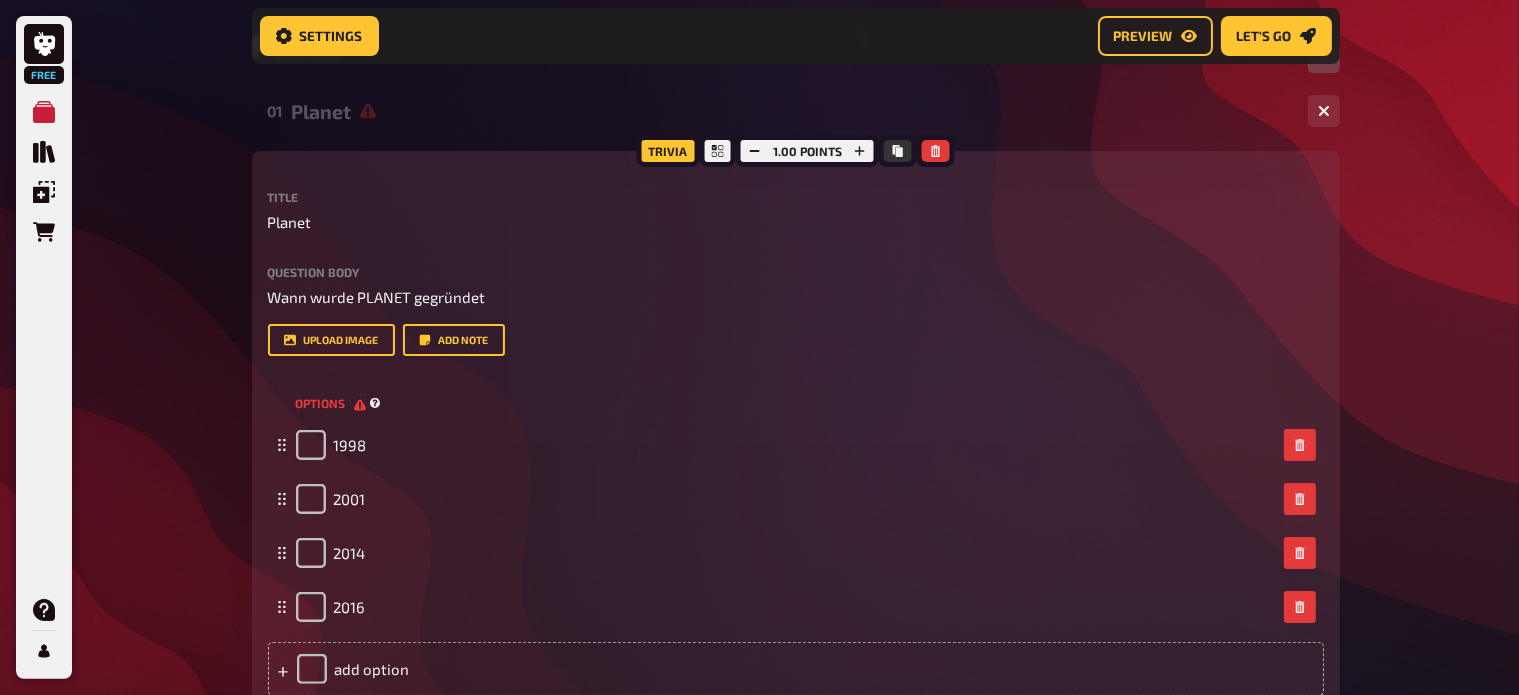 scroll, scrollTop: 320, scrollLeft: 0, axis: vertical 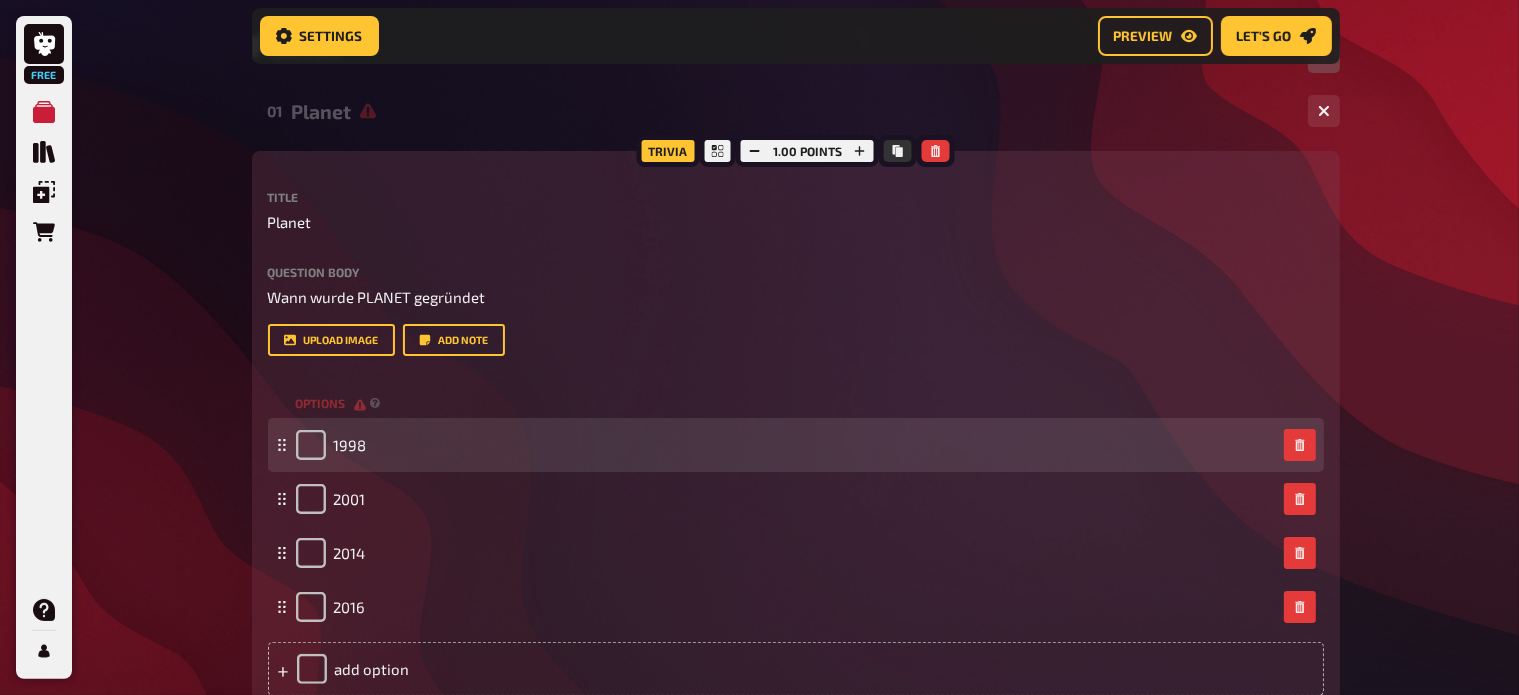 click 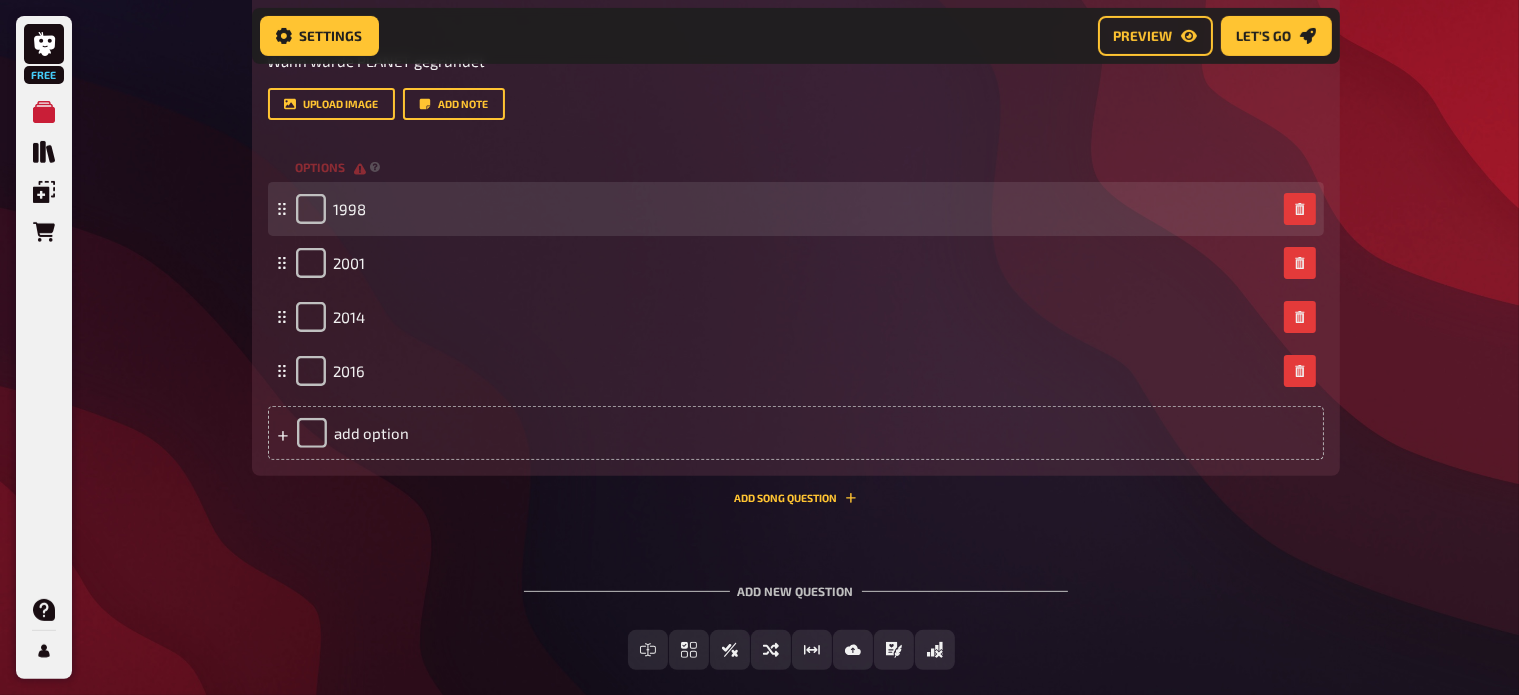 scroll, scrollTop: 570, scrollLeft: 0, axis: vertical 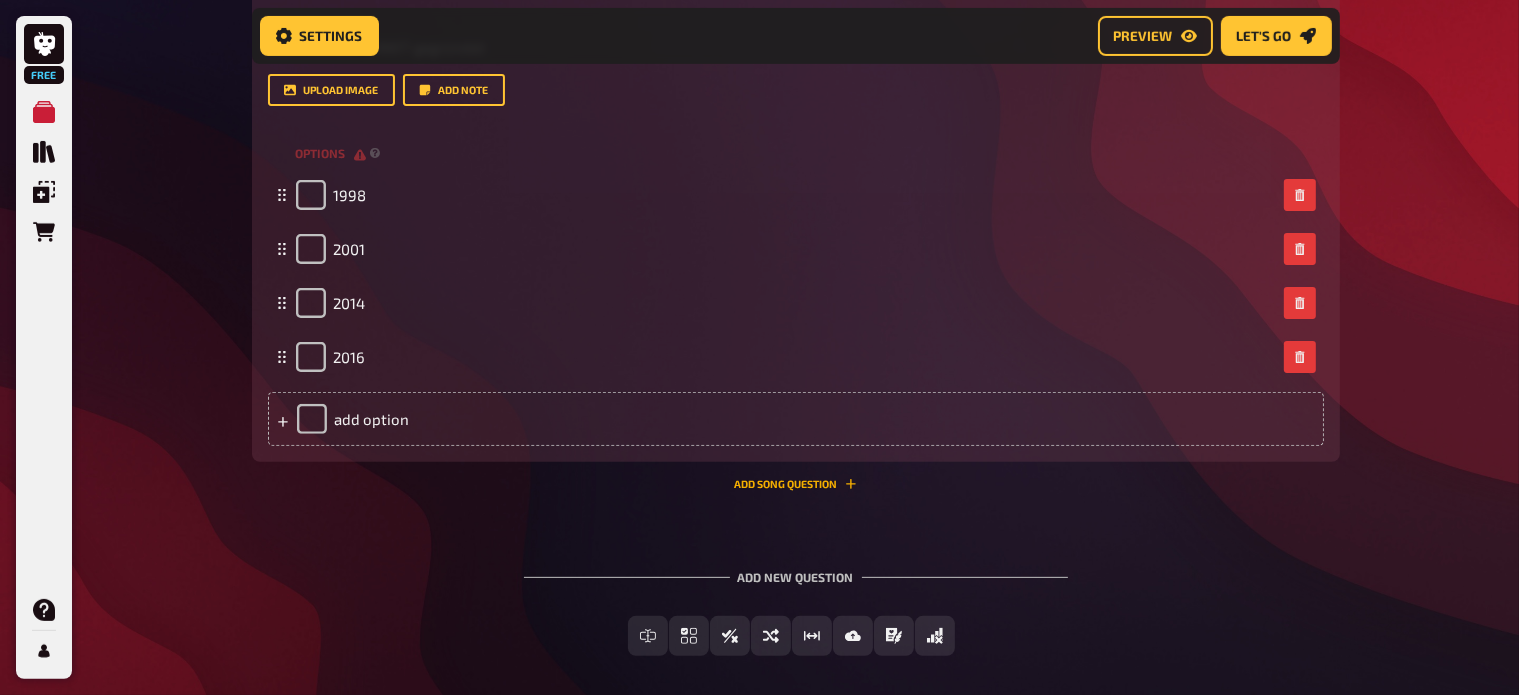 click on "Add Song question" at bounding box center [795, 484] 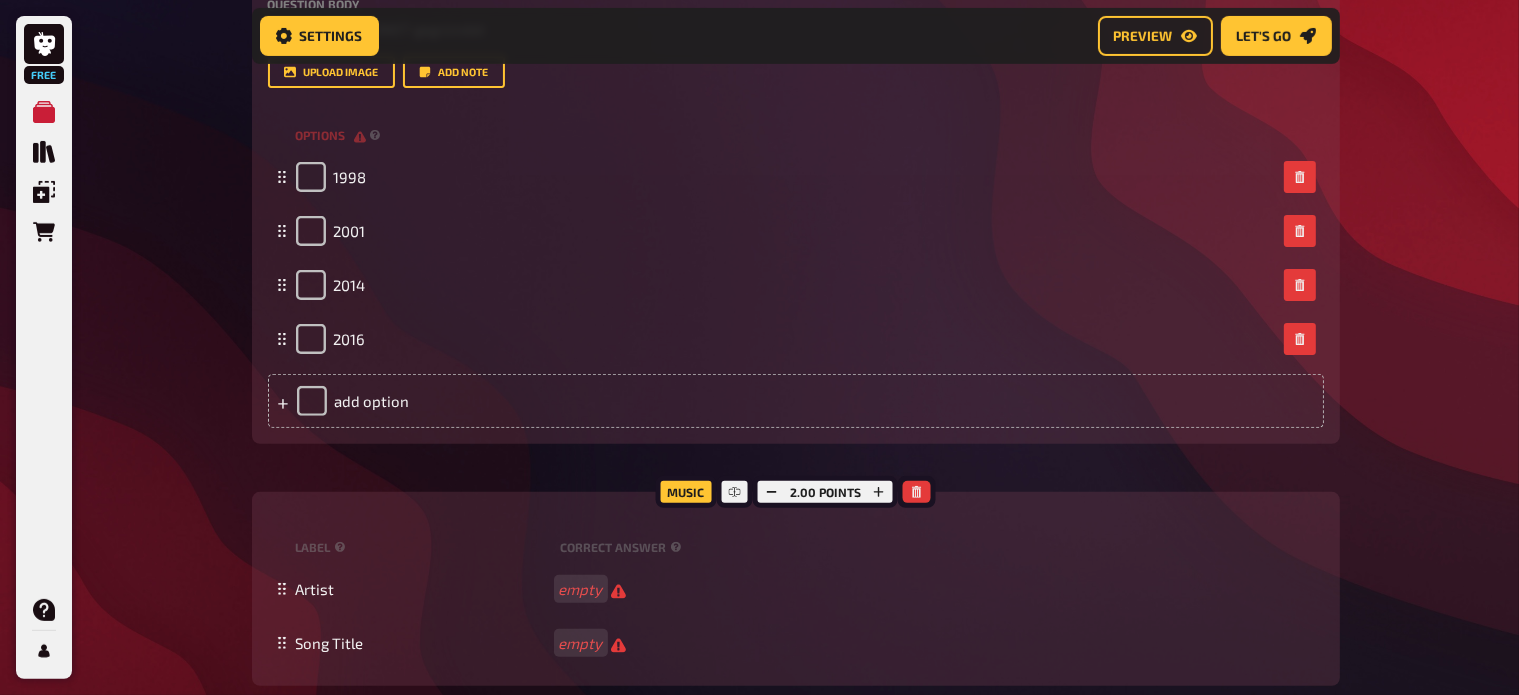 scroll, scrollTop: 588, scrollLeft: 0, axis: vertical 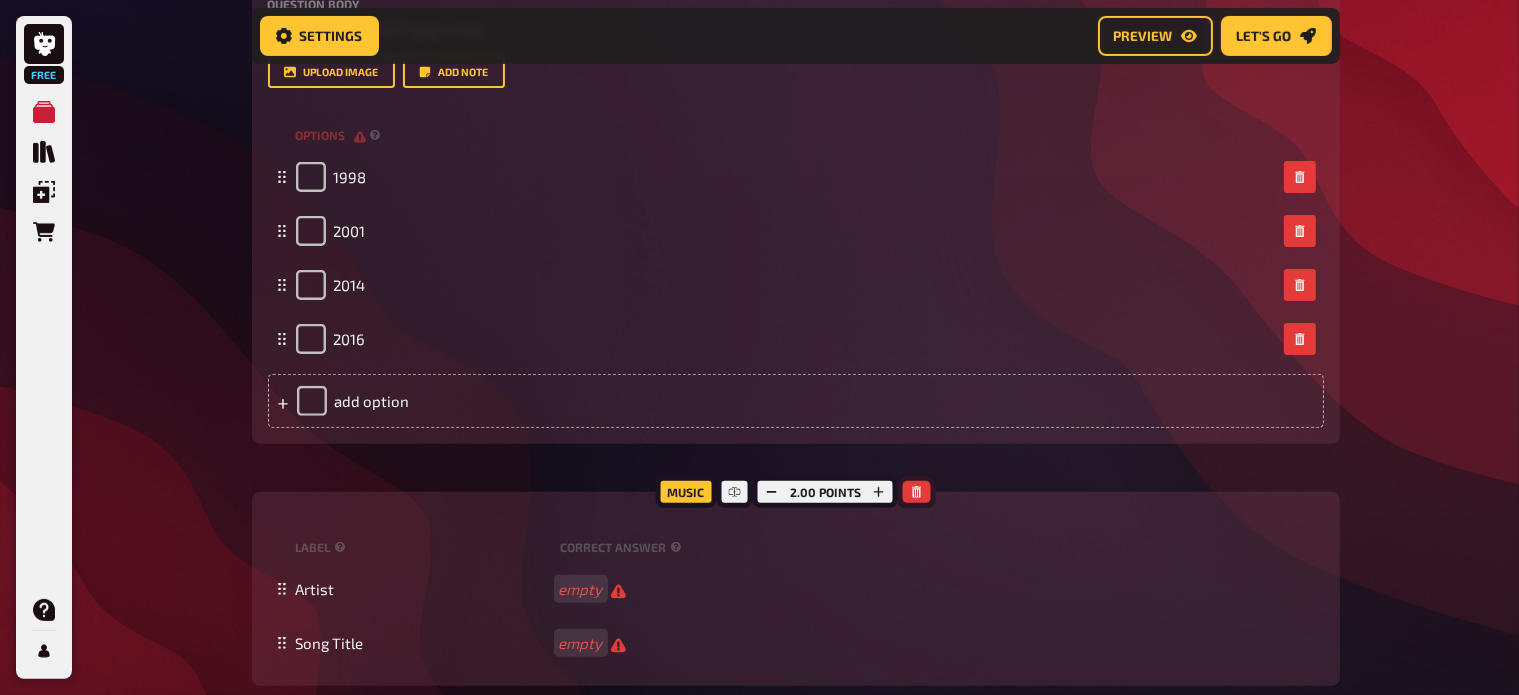 click 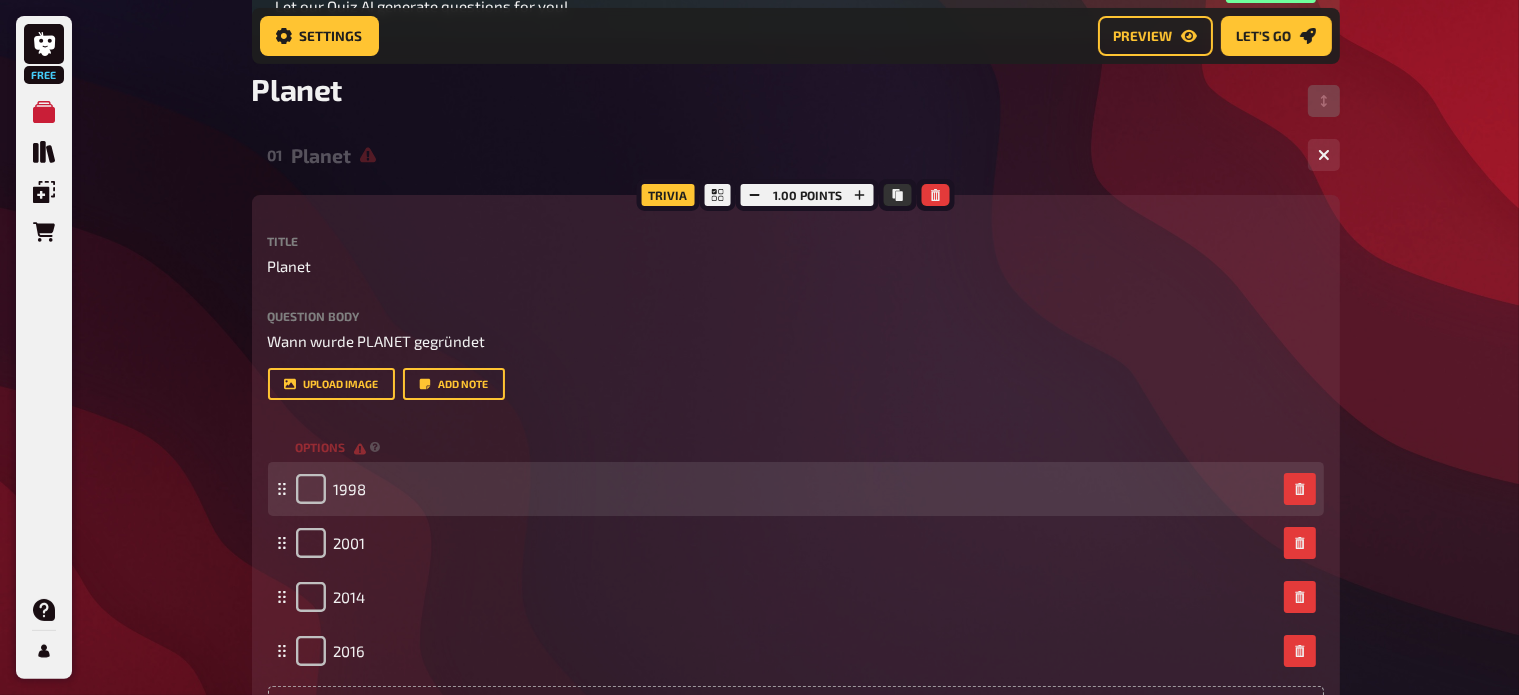scroll, scrollTop: 275, scrollLeft: 0, axis: vertical 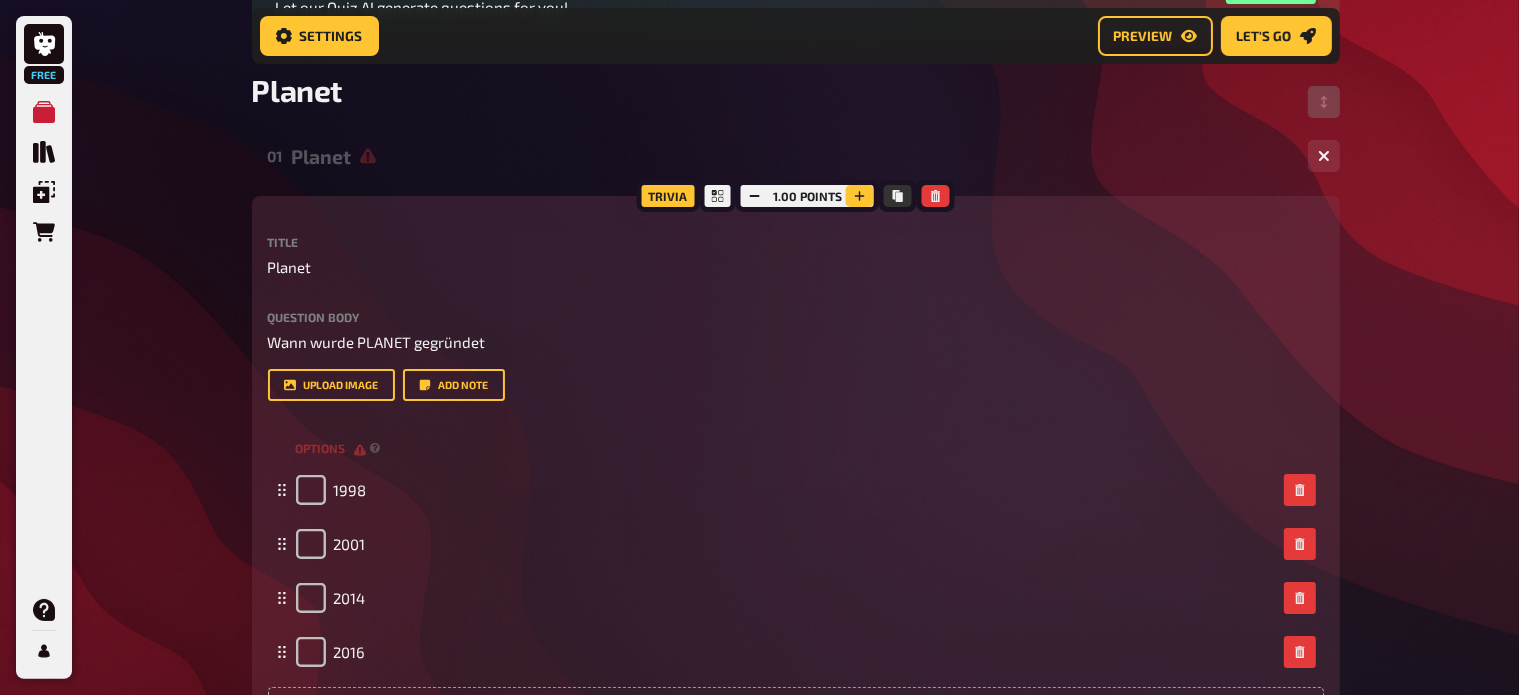 click 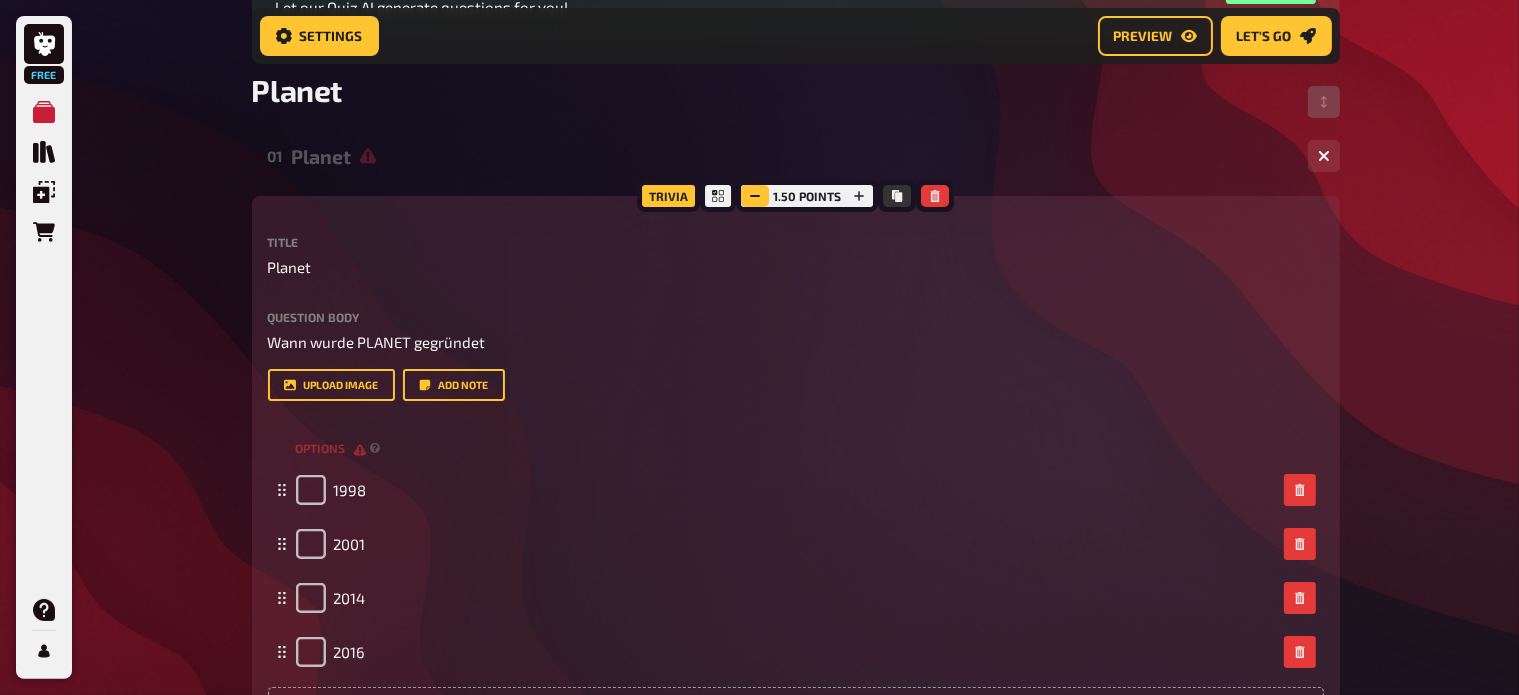 click at bounding box center [755, 196] 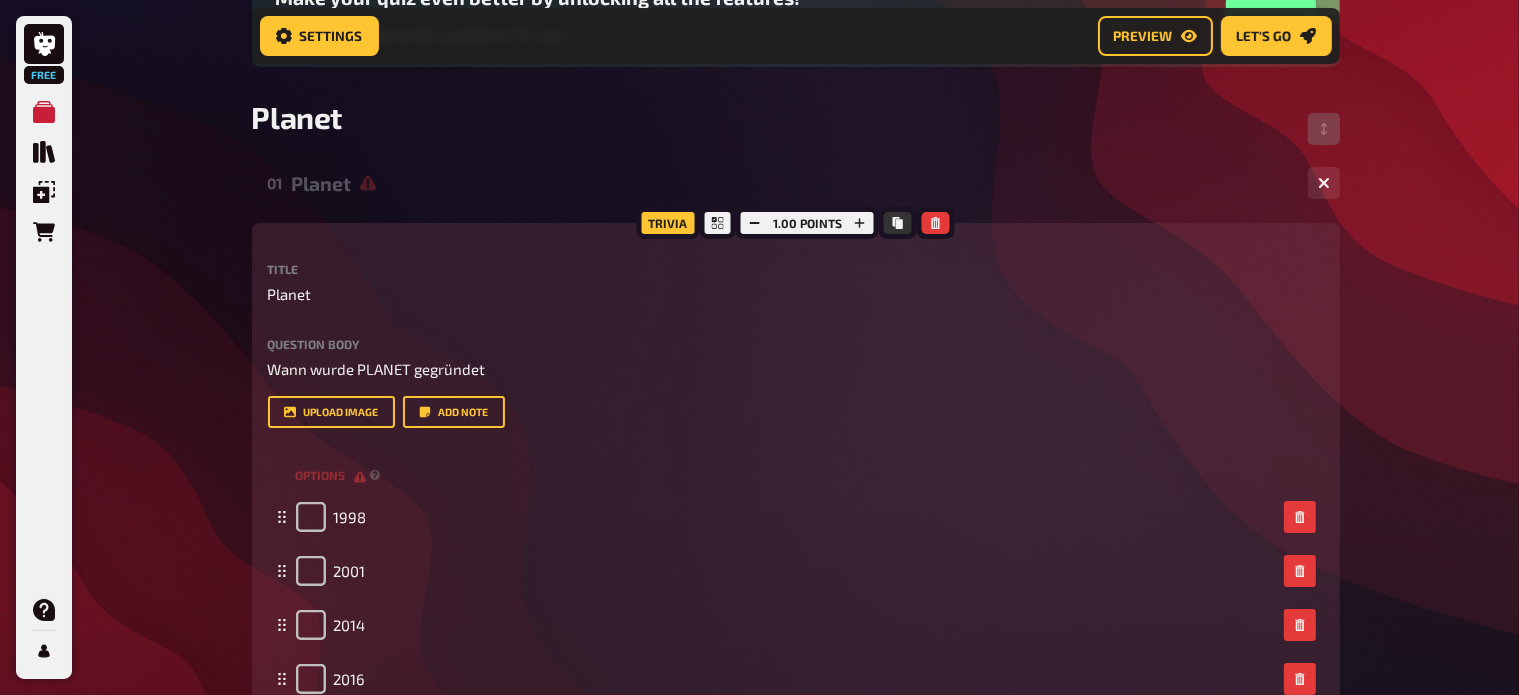 scroll, scrollTop: 248, scrollLeft: 0, axis: vertical 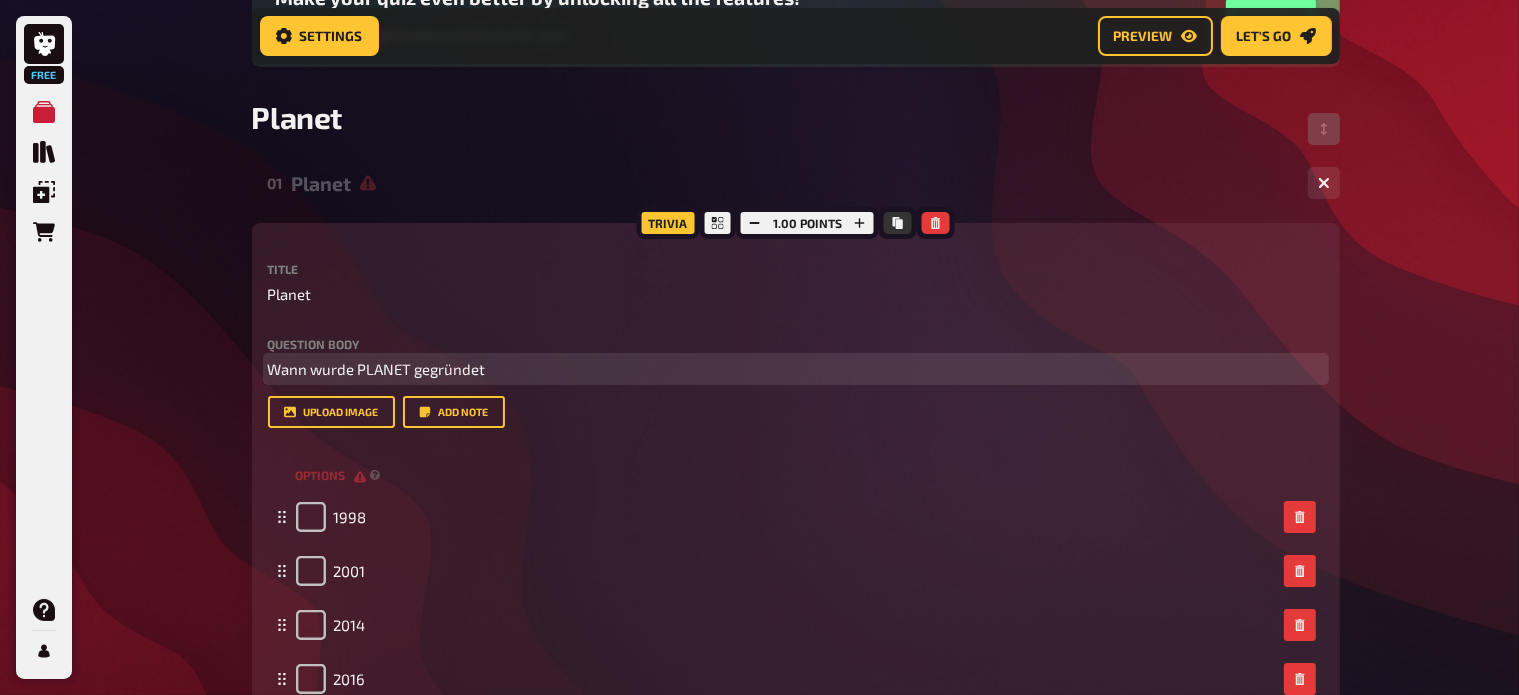 click on "Wann wurde PLANET gegründet" at bounding box center [796, 369] 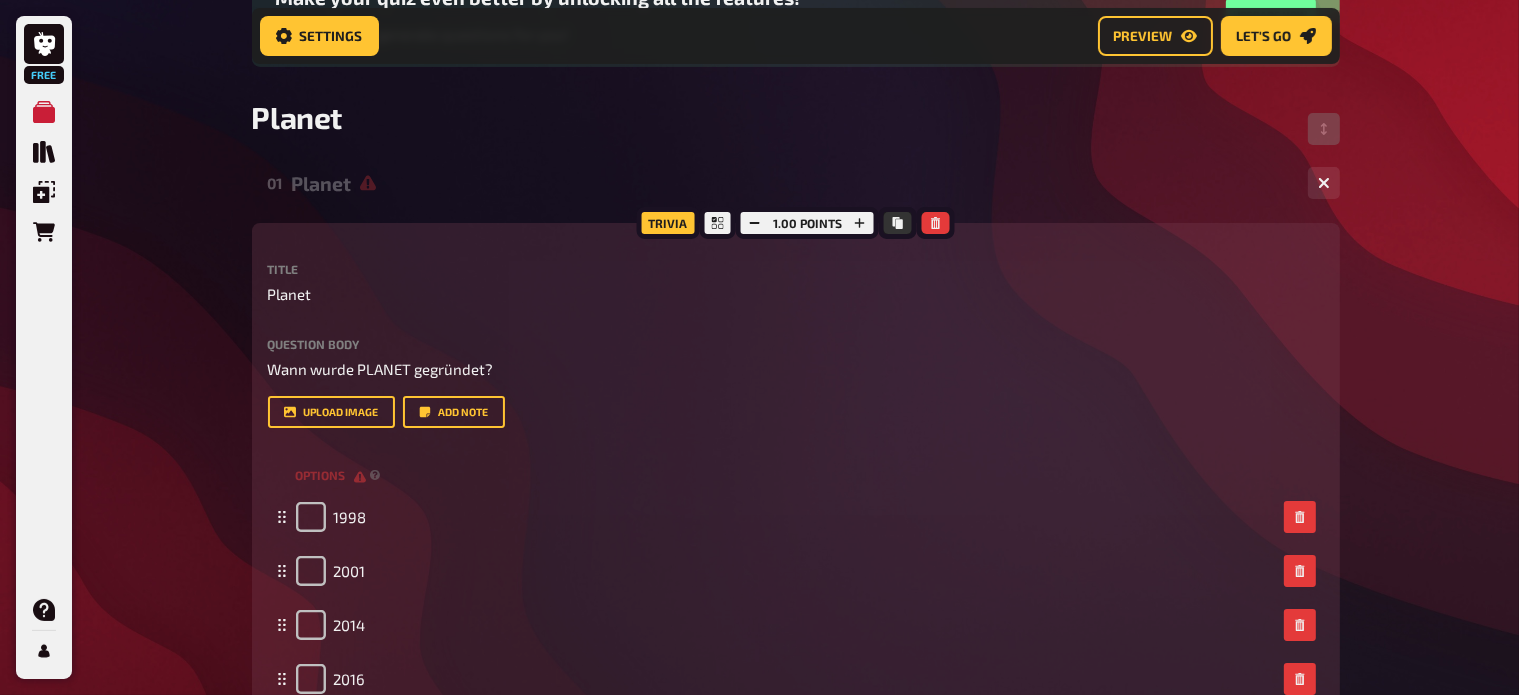 click on "Free My Quizzes Quiz Library Overlays Orders Help Profile Home My Quizzes Planet Setup Setup Edit Content Quiz Lobby Hosting undefined Evaluation Leaderboard Settings Preview Let's go Let's go Make your quiz even better by unlocking all the features! Let our Quiz AI generate questions for you! Upgrade now Planet 01 Planet 4 Trivia 1.00 points Title Planet Question body Wann wurde PLANET gegründet? Drop here to upload upload image   Add note options 1998 2001 2014 2016
To pick up a draggable item, press the space bar.
While dragging, use the arrow keys to move the item.
Press space again to drop the item in its new position, or press escape to cancel.
Draggable item 0 was dropped over droppable area 0 add option Add Song question
To pick up a draggable item, press the space bar.
While dragging, use the arrow keys to move the item.
Press space again to drop the item in its new position, or press escape to cancel.
Add new question   Free Text Input Multiple Choice True / False" at bounding box center (759, 429) 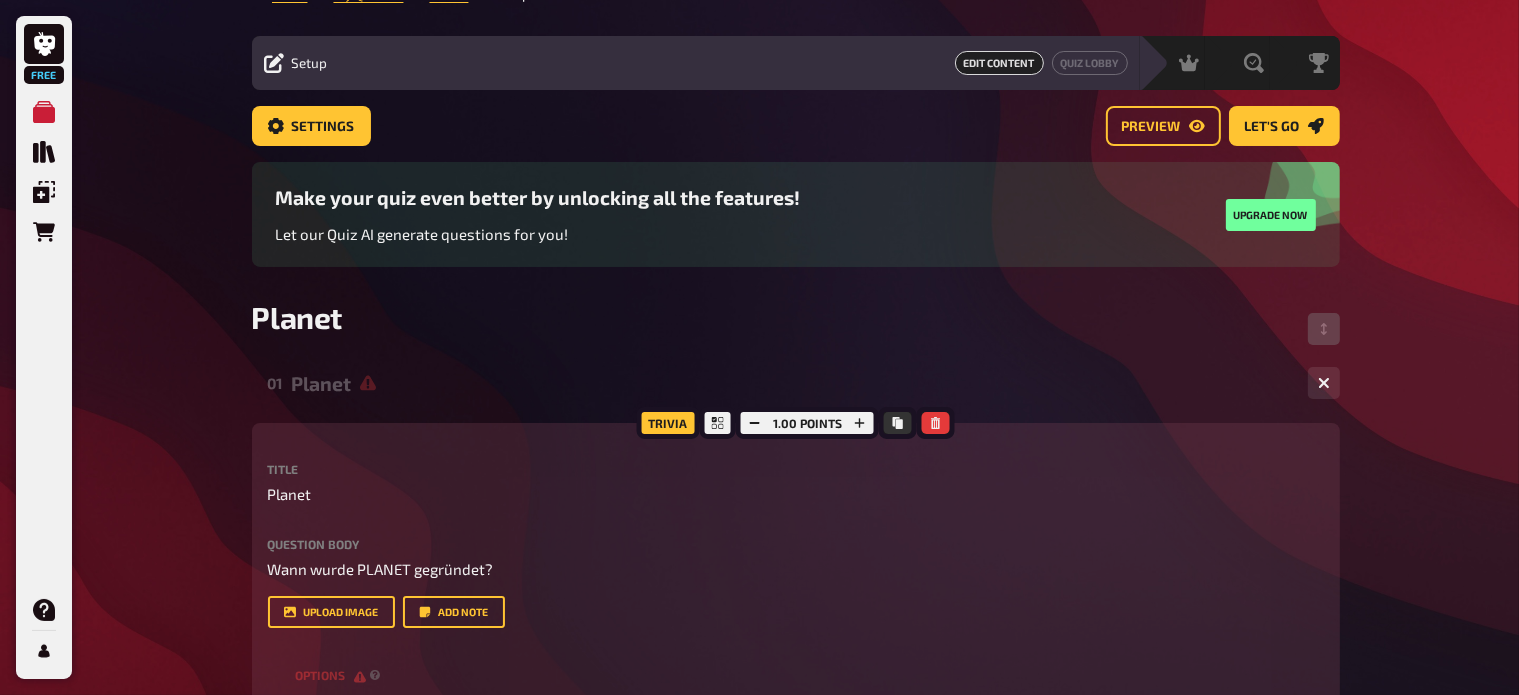 scroll, scrollTop: 32, scrollLeft: 0, axis: vertical 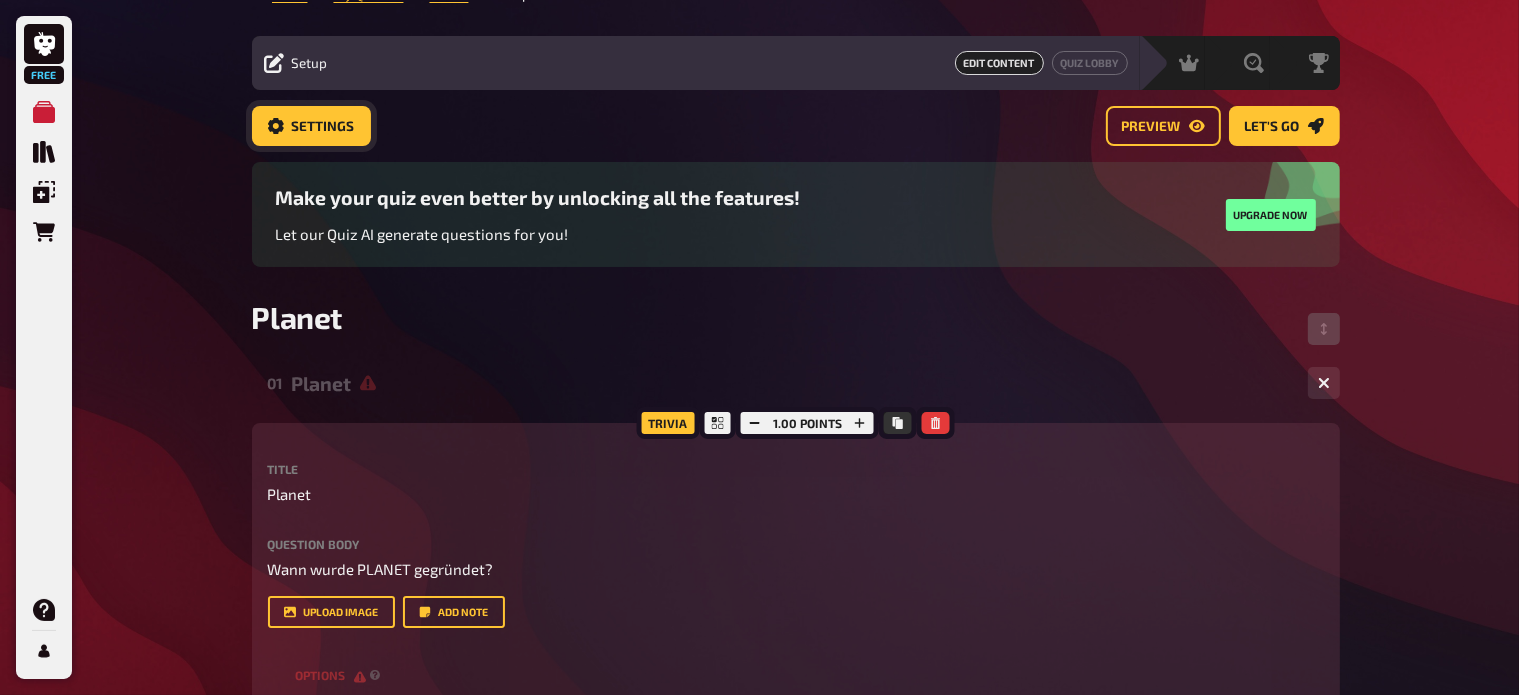 click on "Settings" at bounding box center (323, 127) 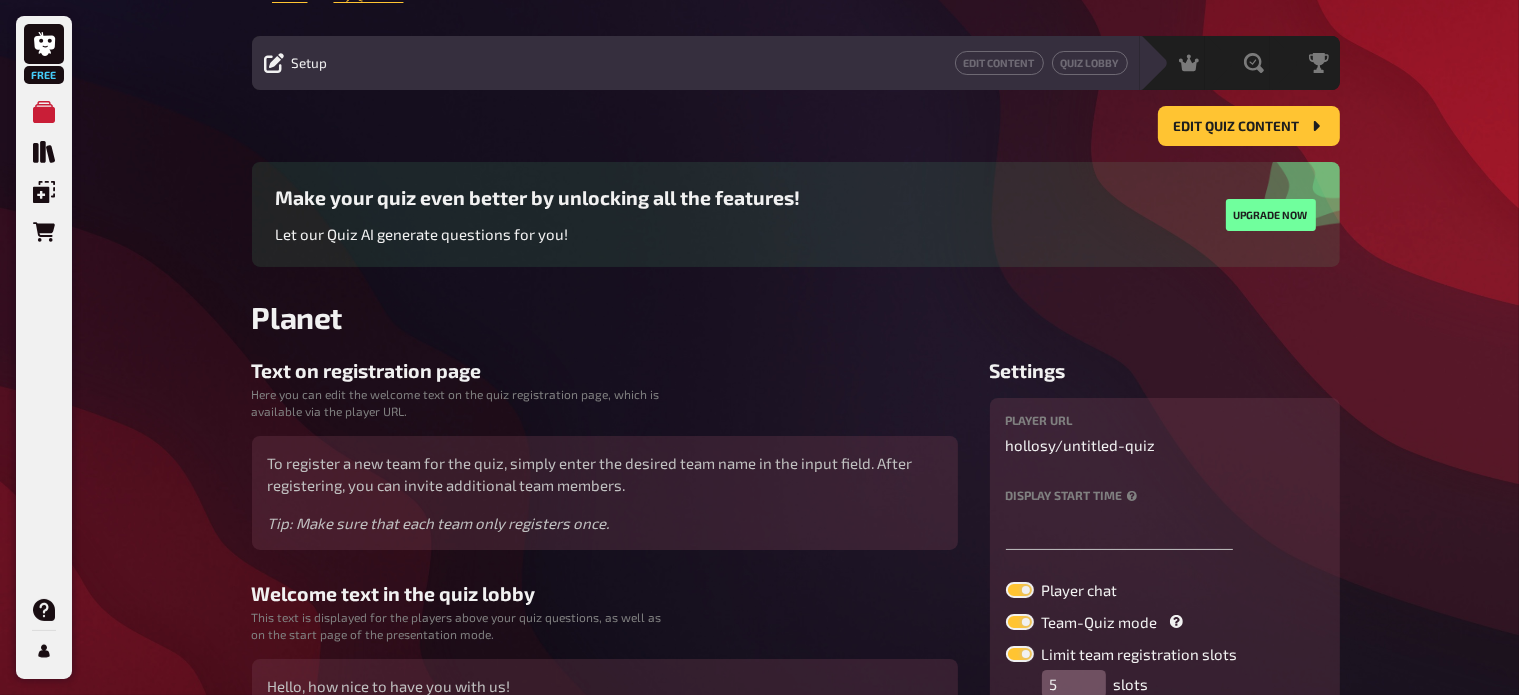 scroll, scrollTop: 23, scrollLeft: 0, axis: vertical 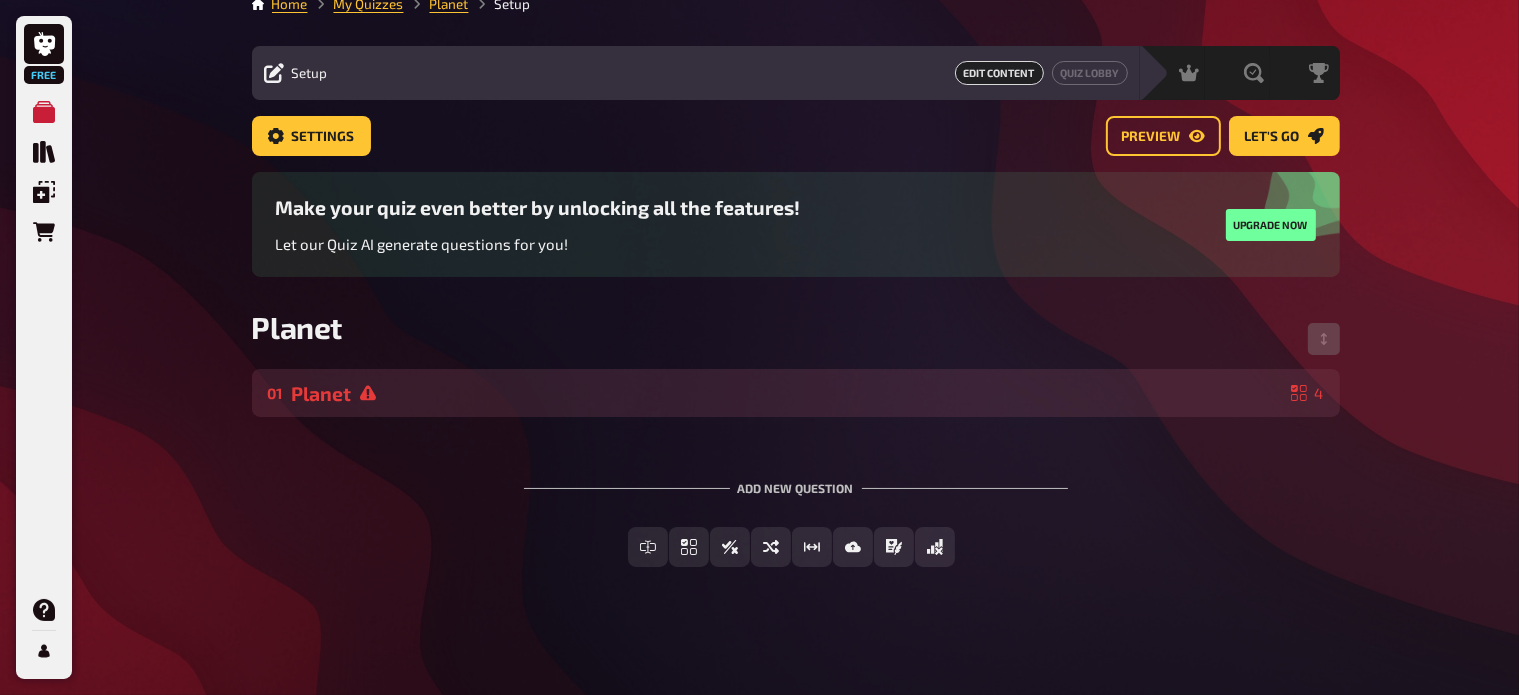 click on "Planet" at bounding box center [787, 393] 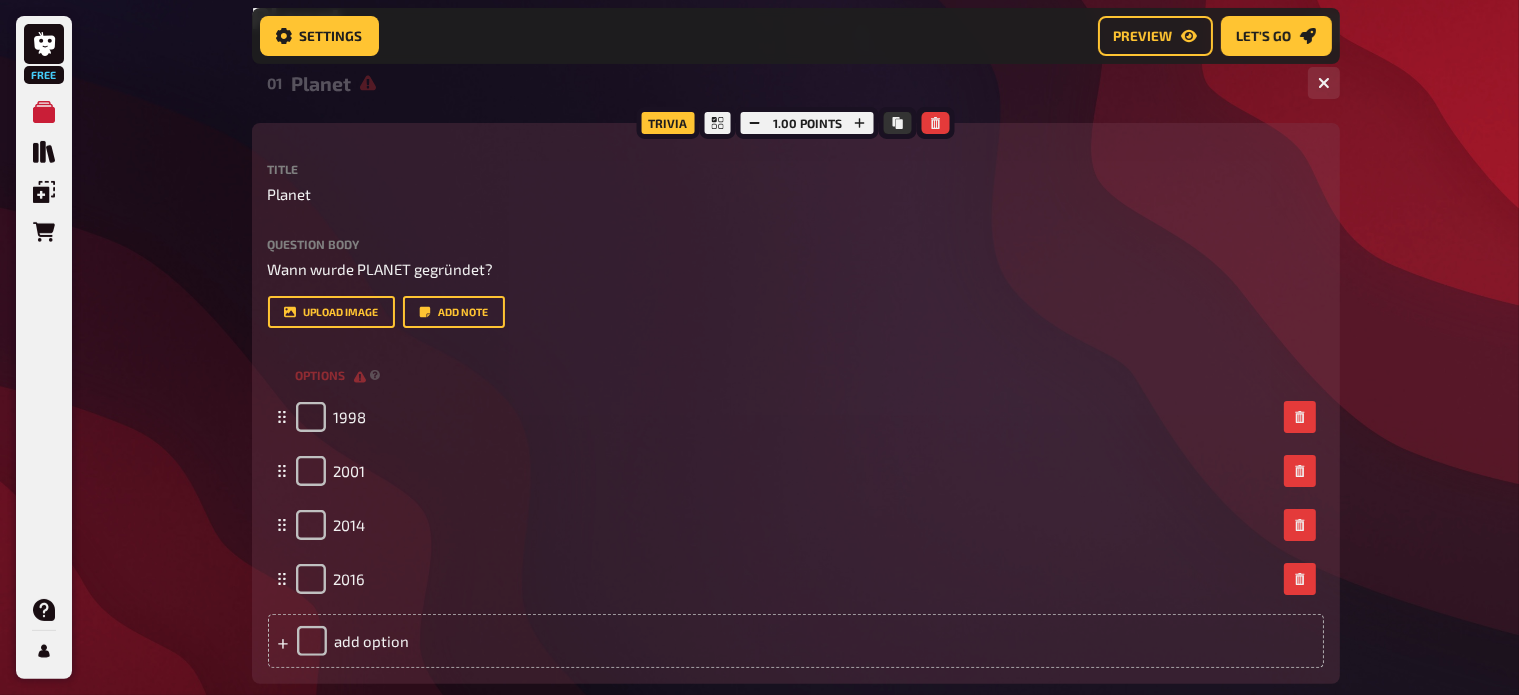 scroll, scrollTop: 352, scrollLeft: 0, axis: vertical 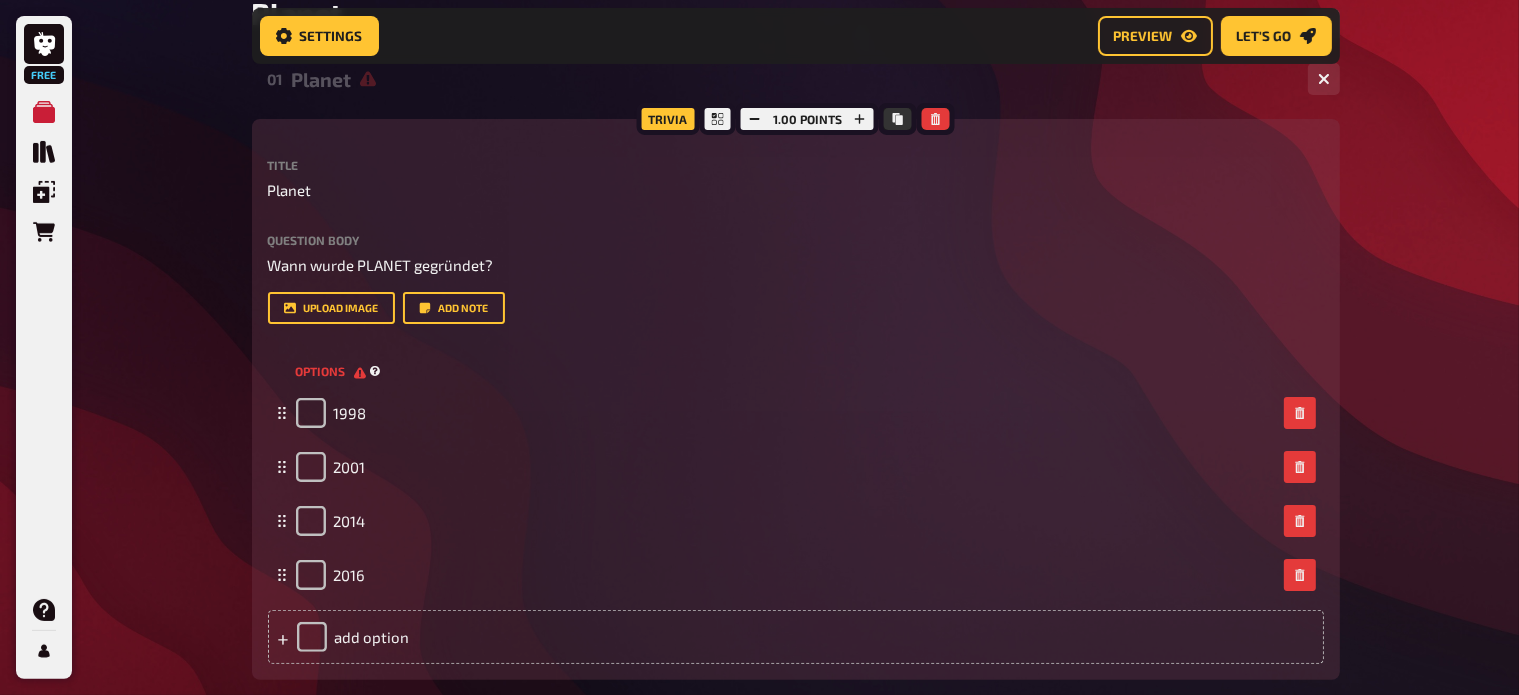 click on "options" at bounding box center [331, 371] 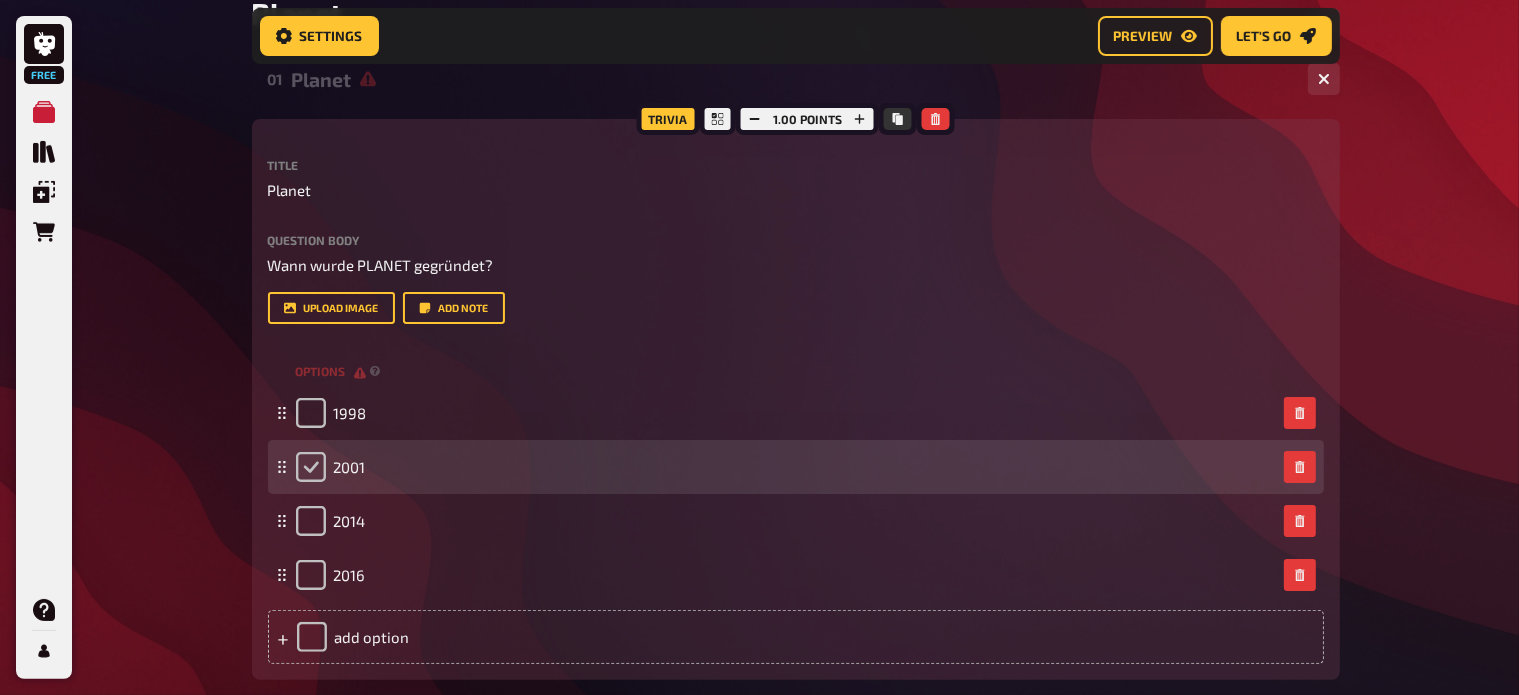 click at bounding box center [311, 467] 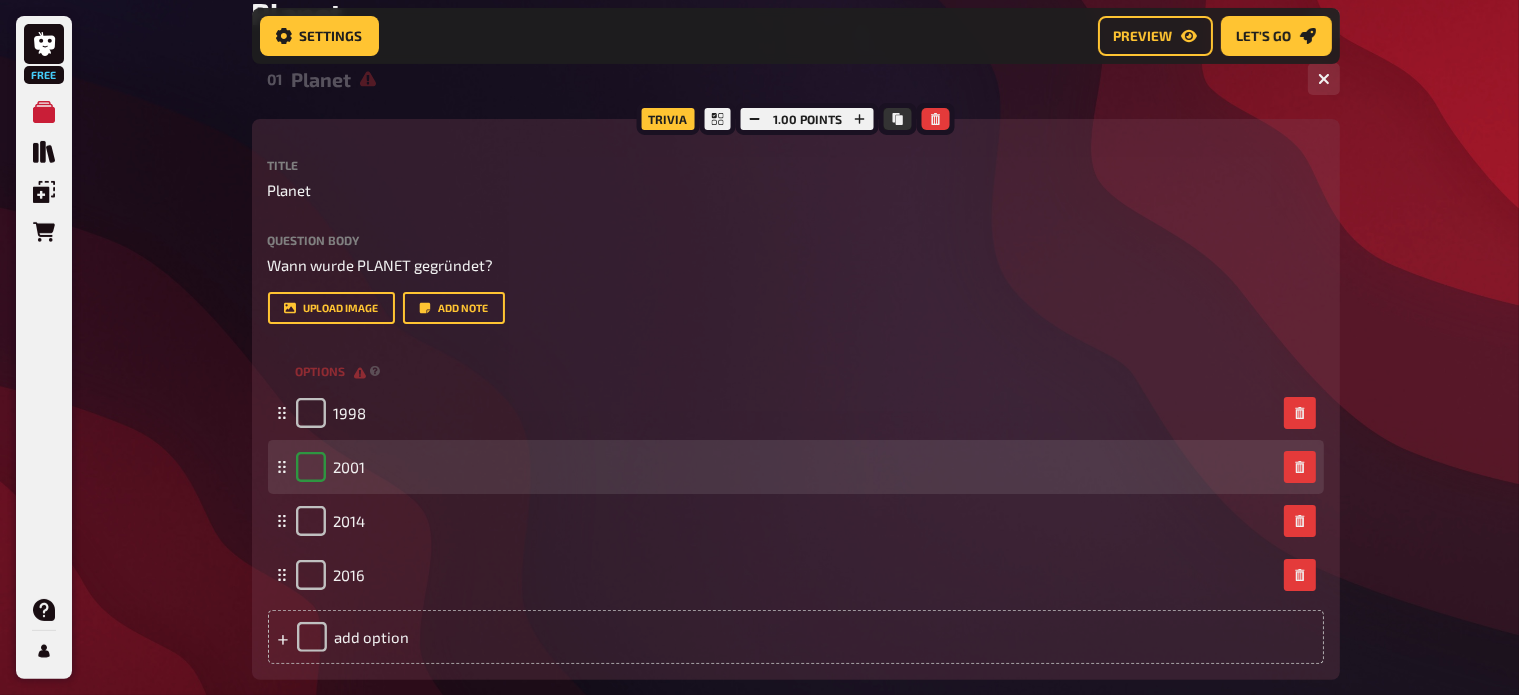 checkbox on "true" 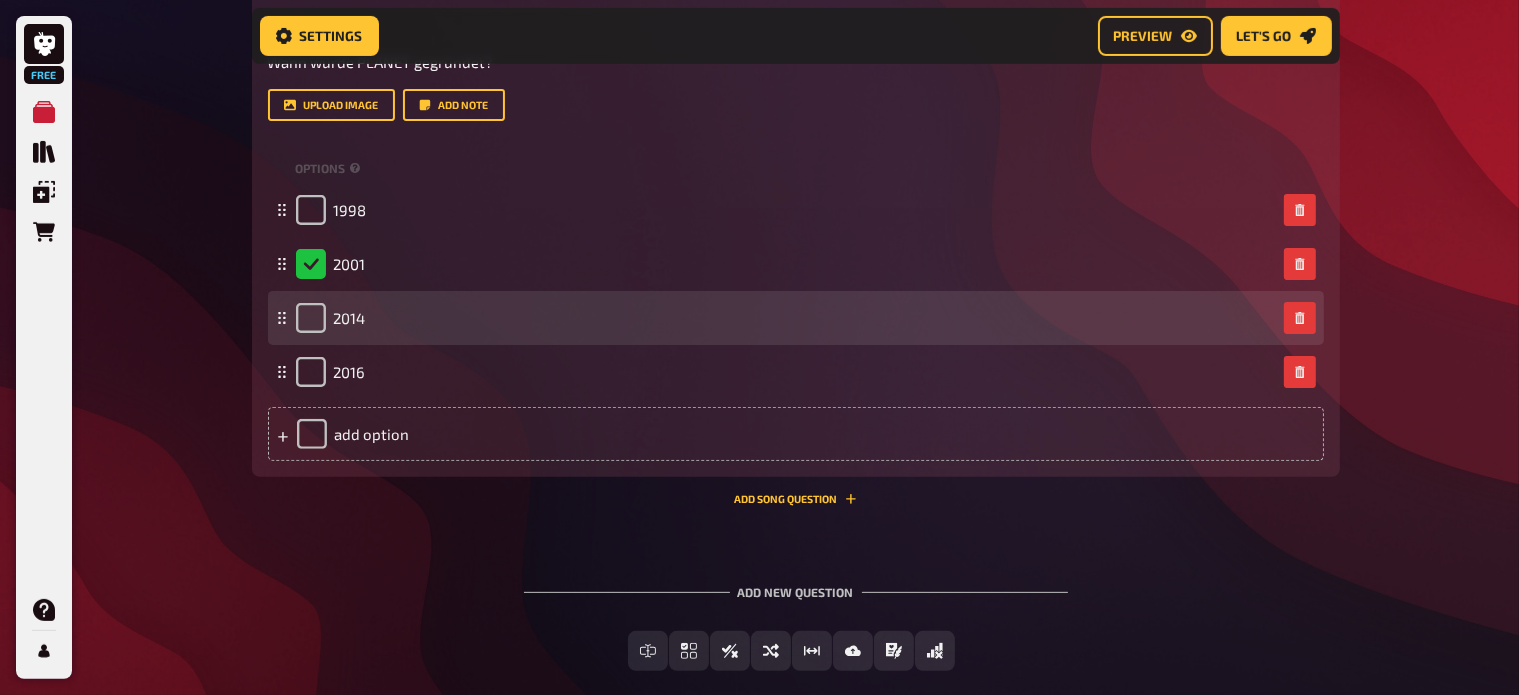 scroll, scrollTop: 556, scrollLeft: 0, axis: vertical 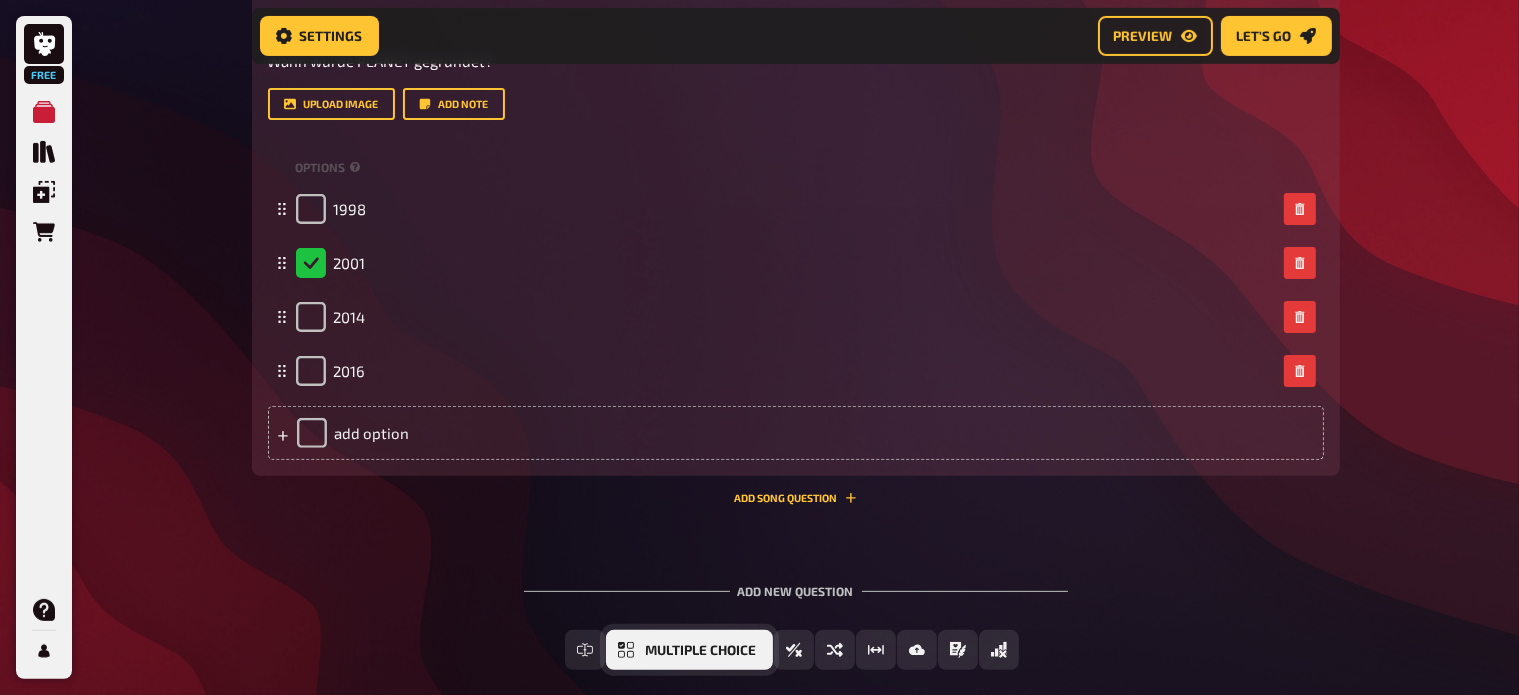 click on "Multiple Choice" at bounding box center (701, 651) 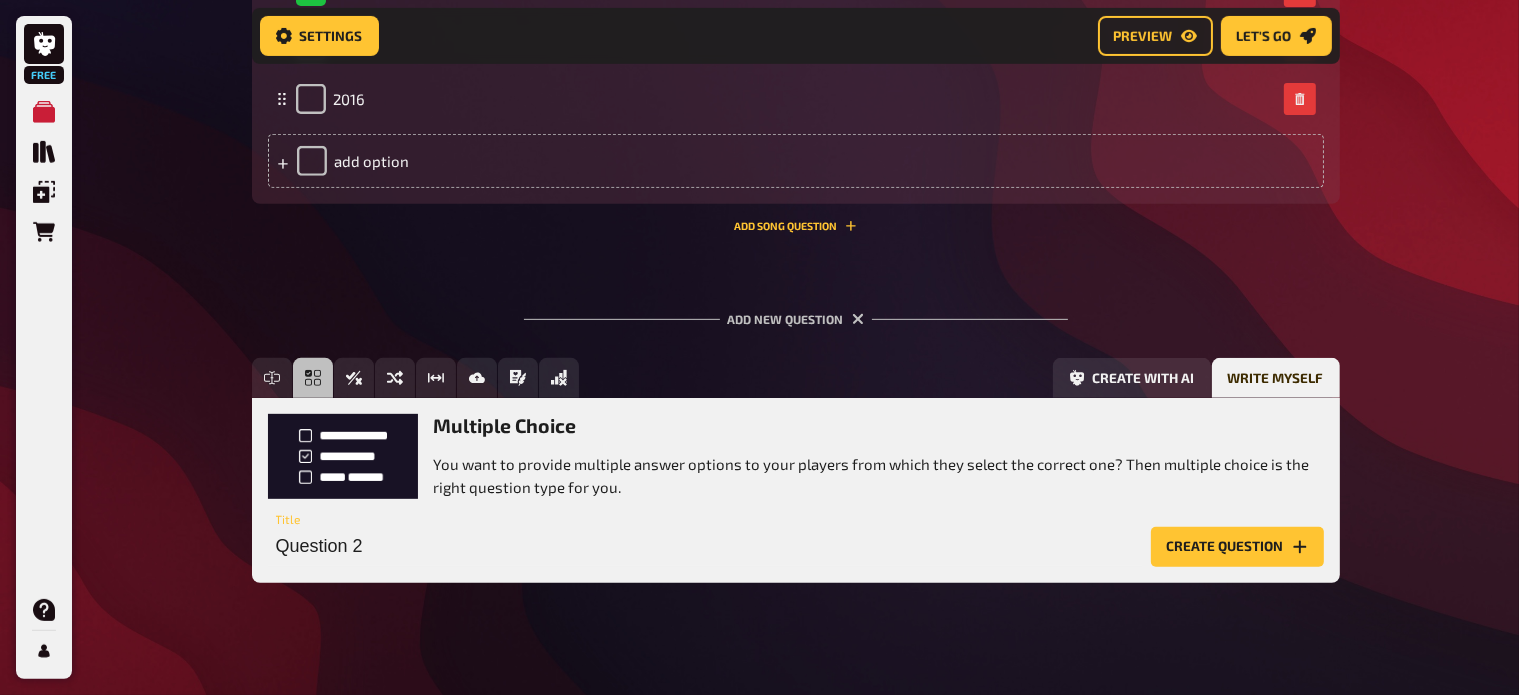 scroll, scrollTop: 839, scrollLeft: 0, axis: vertical 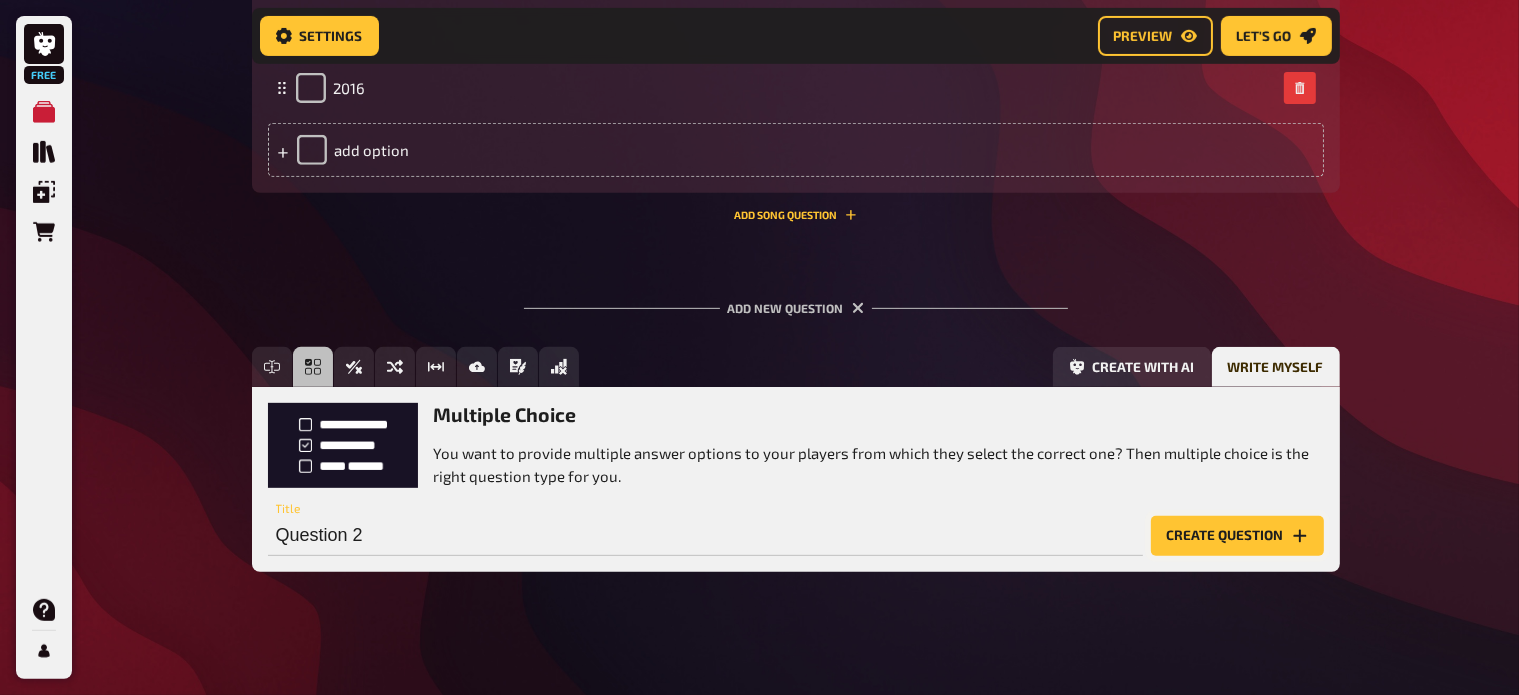 click on "Create question" at bounding box center [1237, 536] 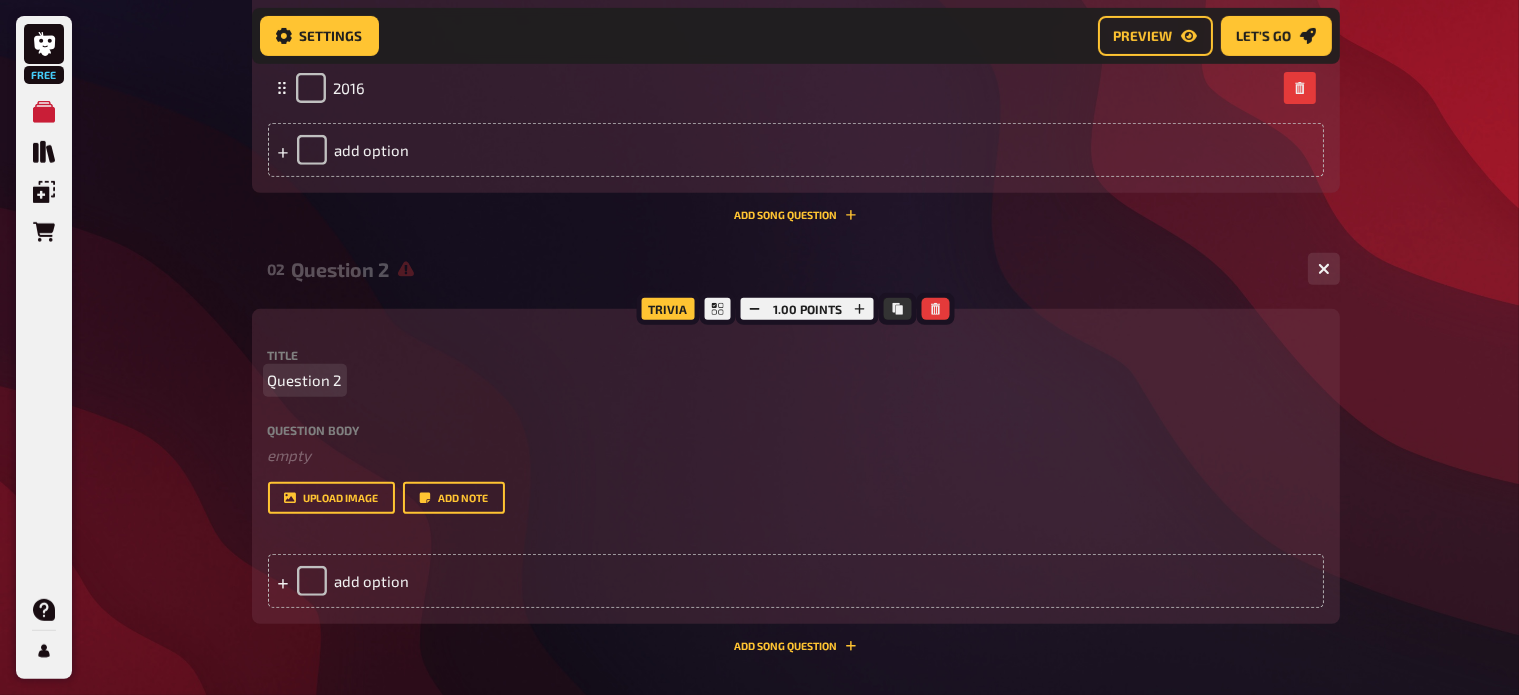 click on "Question 2" at bounding box center (305, 380) 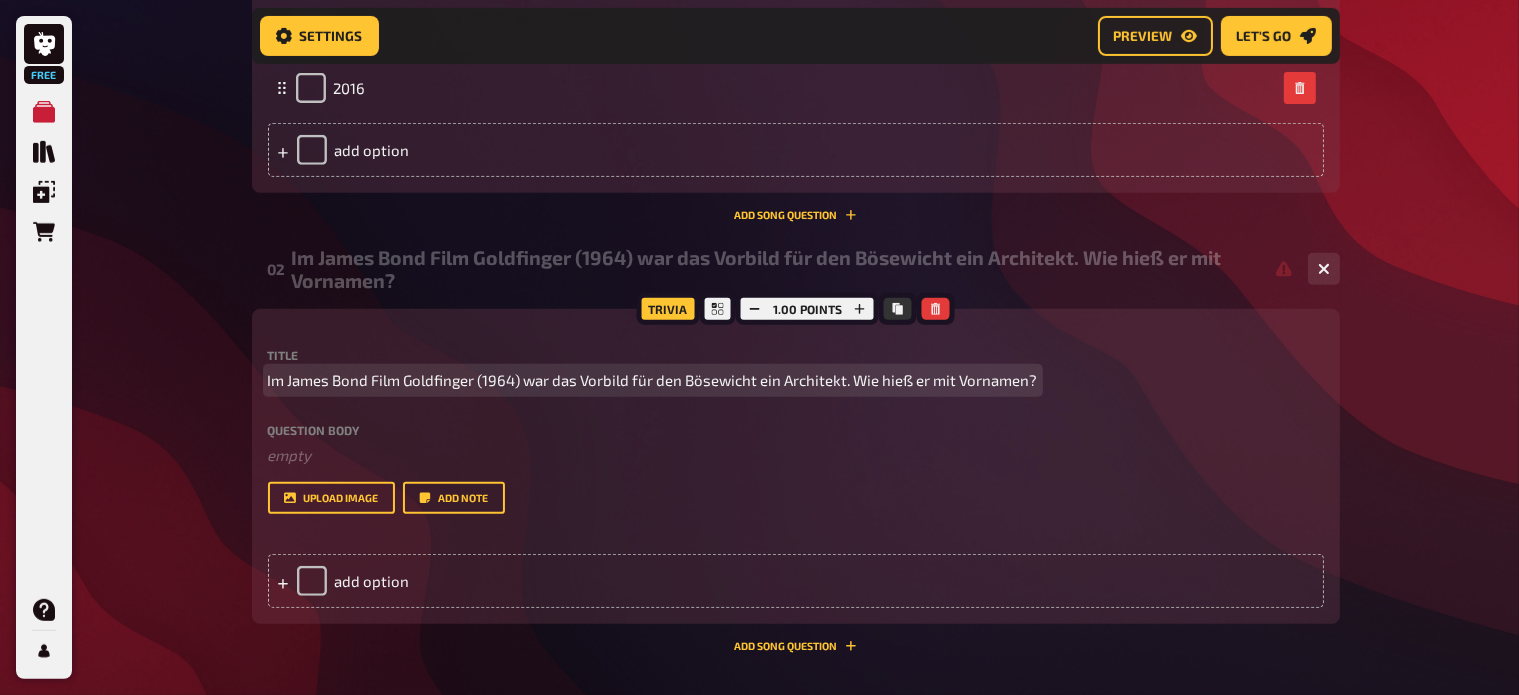 click on "Im James Bond Film Goldfinger (1964) war das Vorbild für den Bösewicht ein Architekt. Wie hieß er mit Vornamen?" at bounding box center (653, 380) 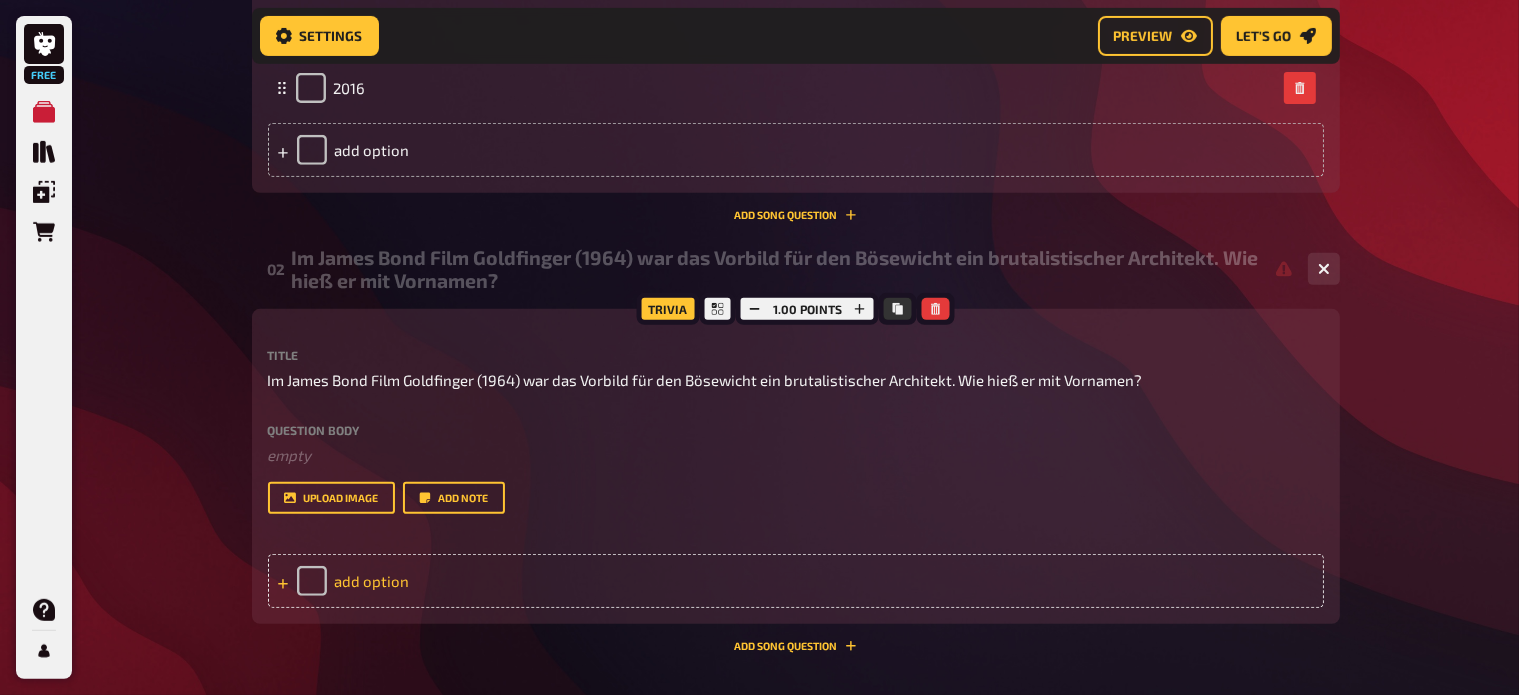 click on "add option" at bounding box center [796, 581] 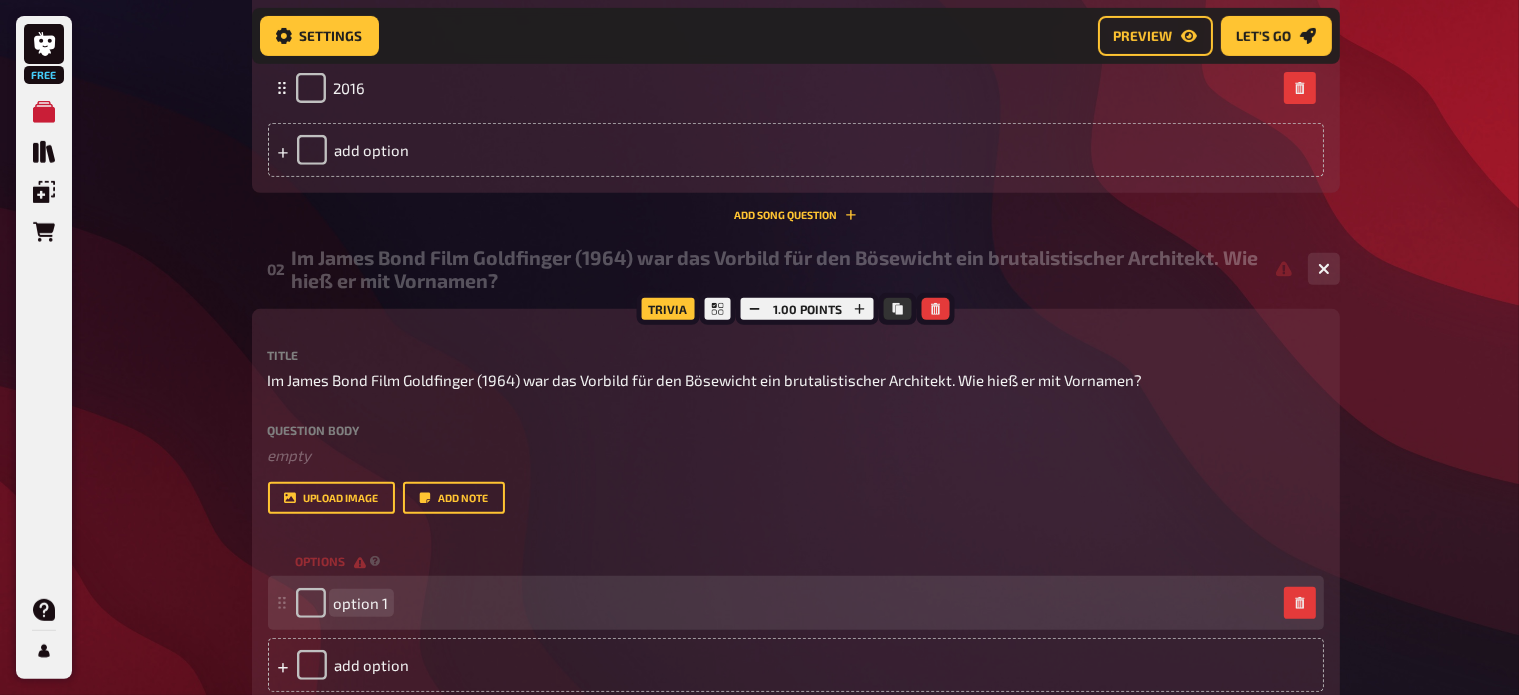 click on "option 1" at bounding box center (786, 603) 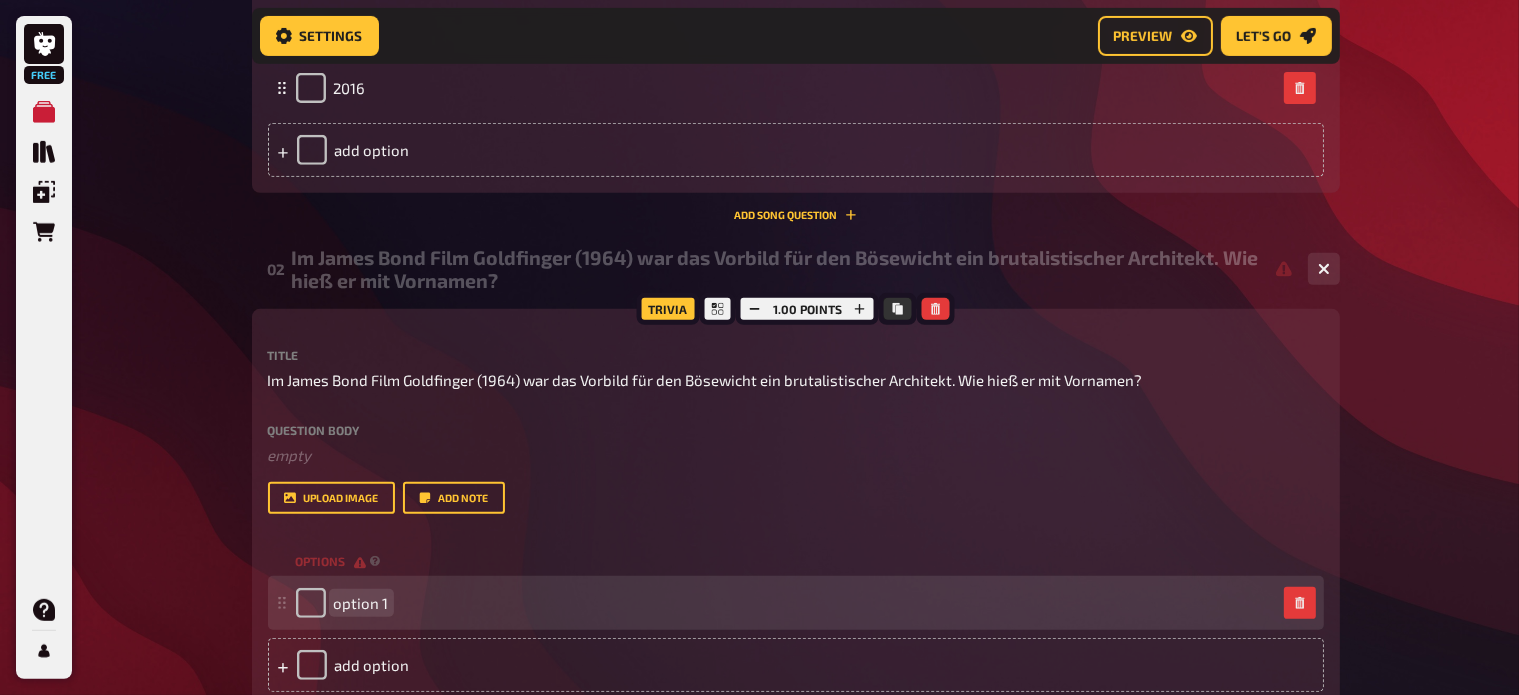 click on "option 1" at bounding box center [361, 603] 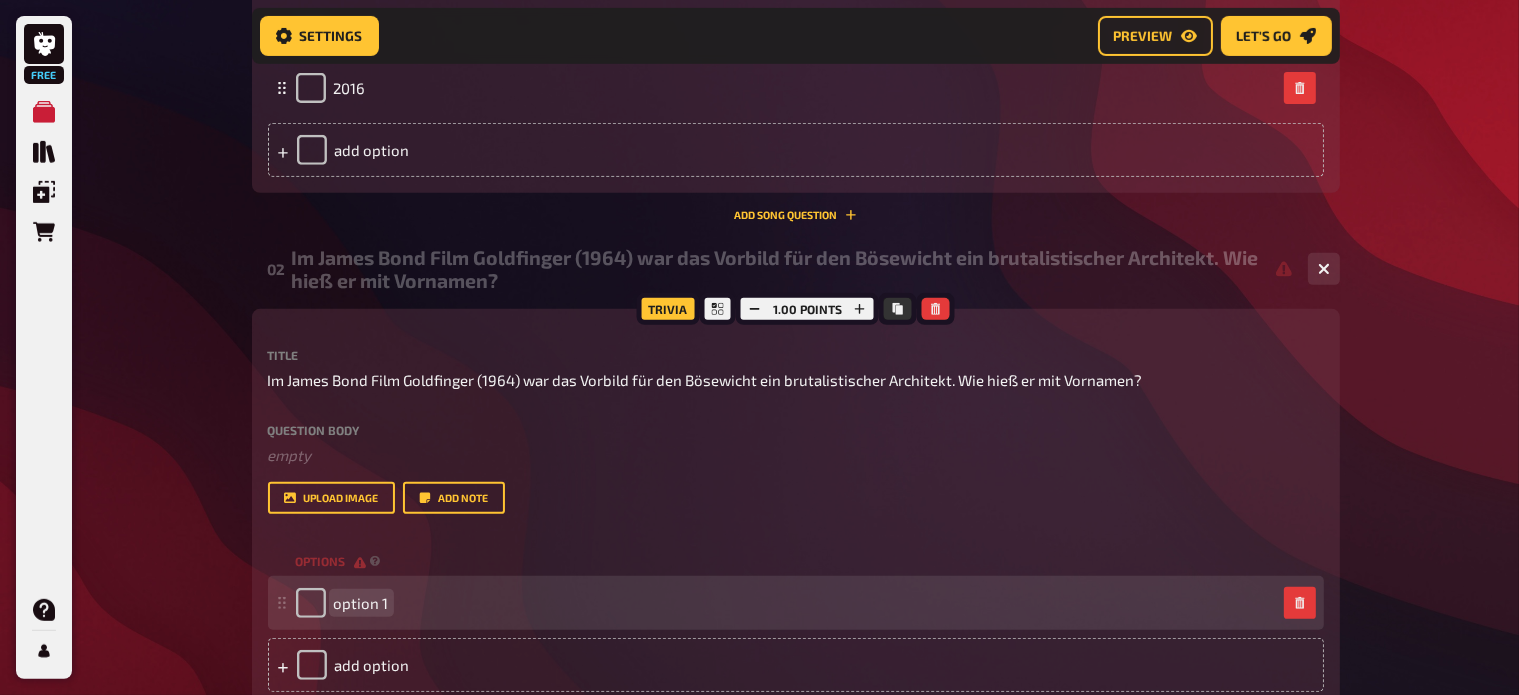 type 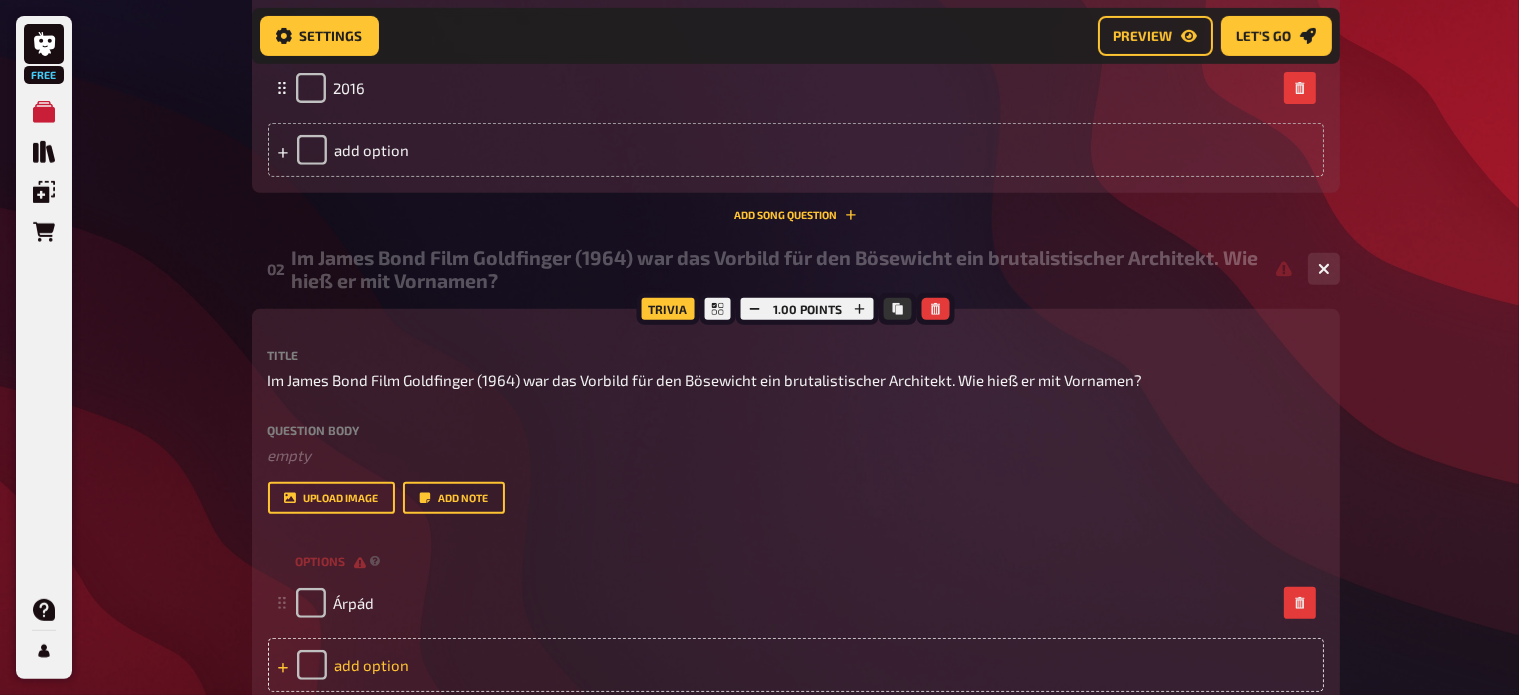 click on "add option" at bounding box center [796, 665] 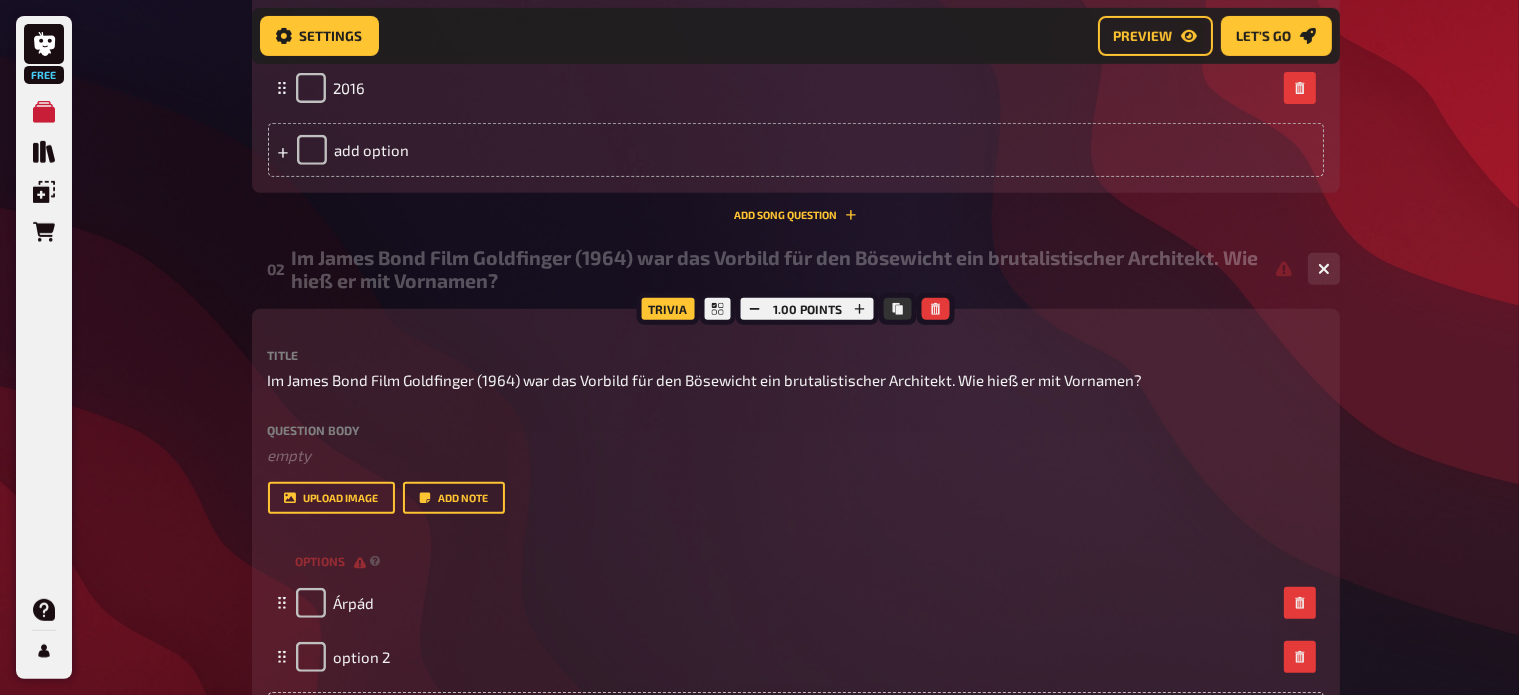 type 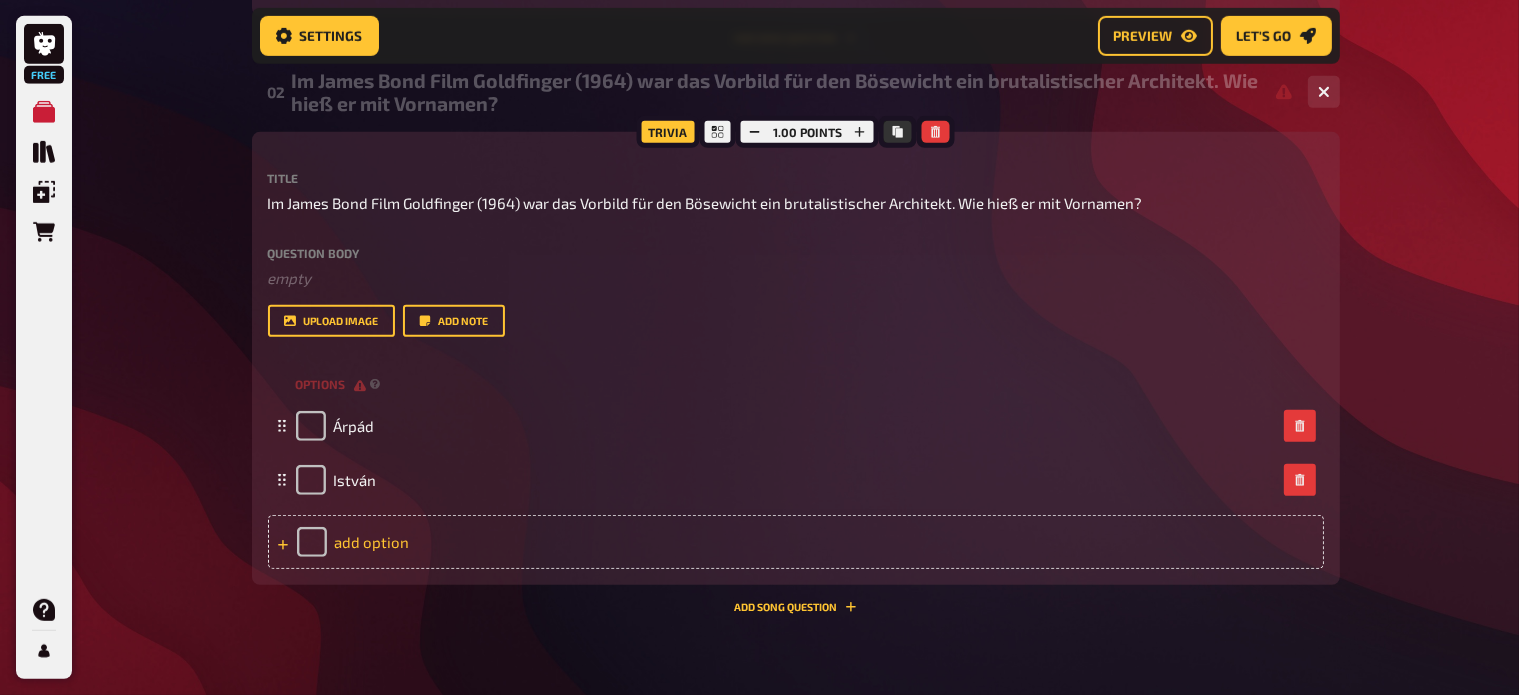 scroll, scrollTop: 1020, scrollLeft: 0, axis: vertical 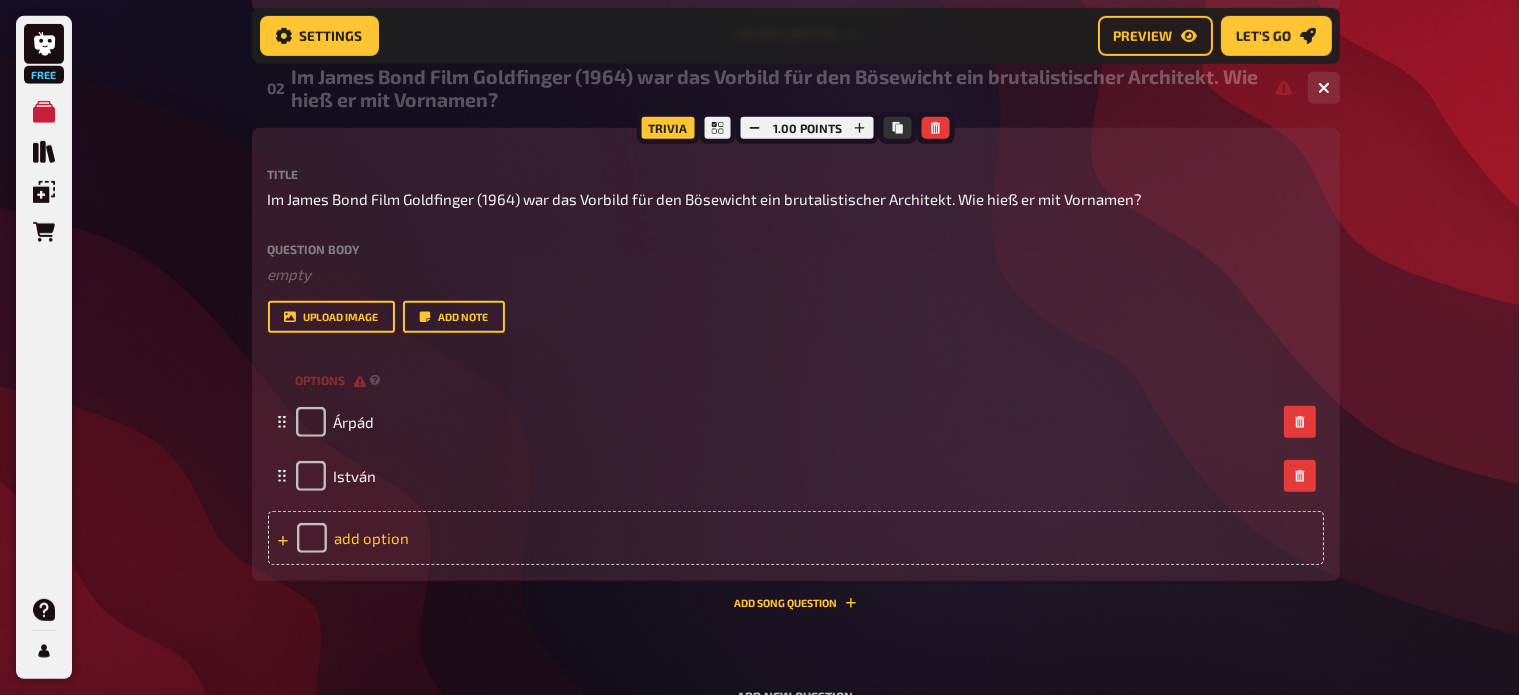 click on "add option" at bounding box center (796, 538) 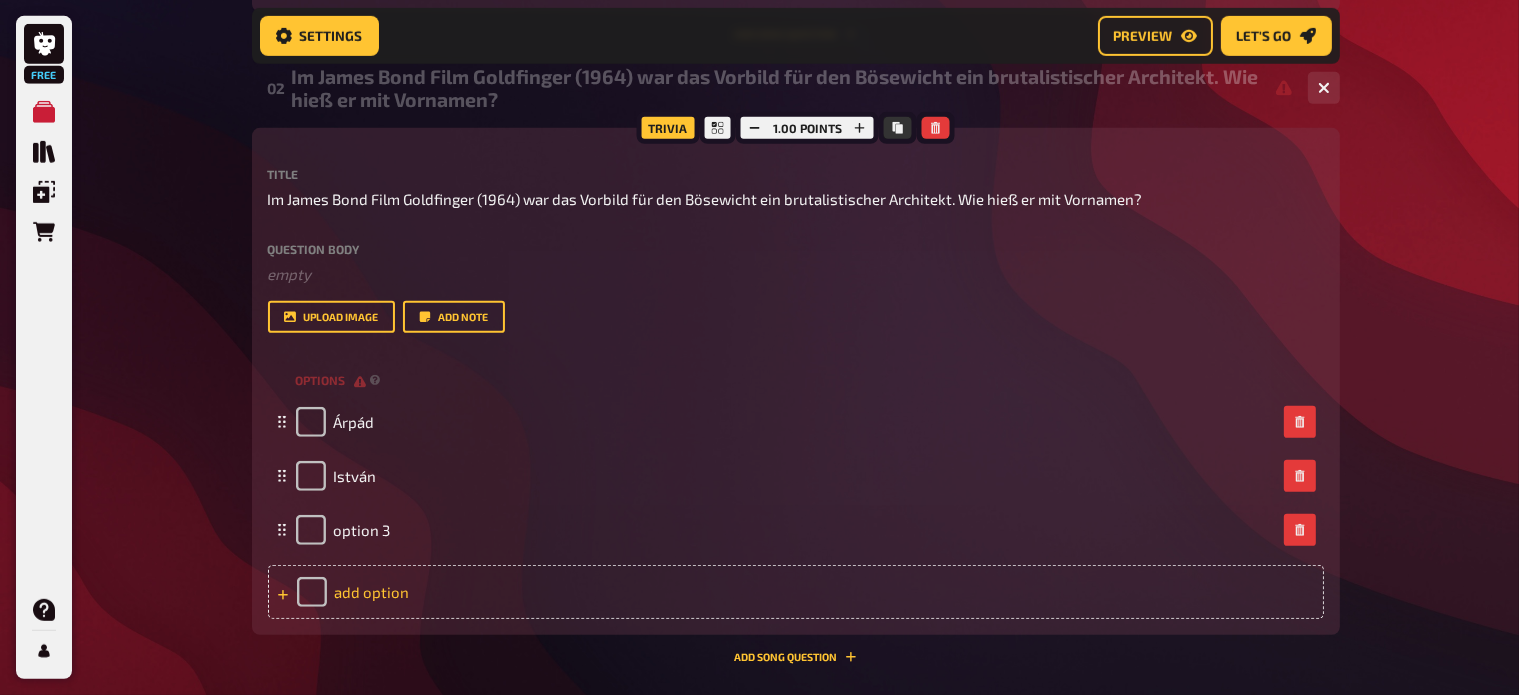 type 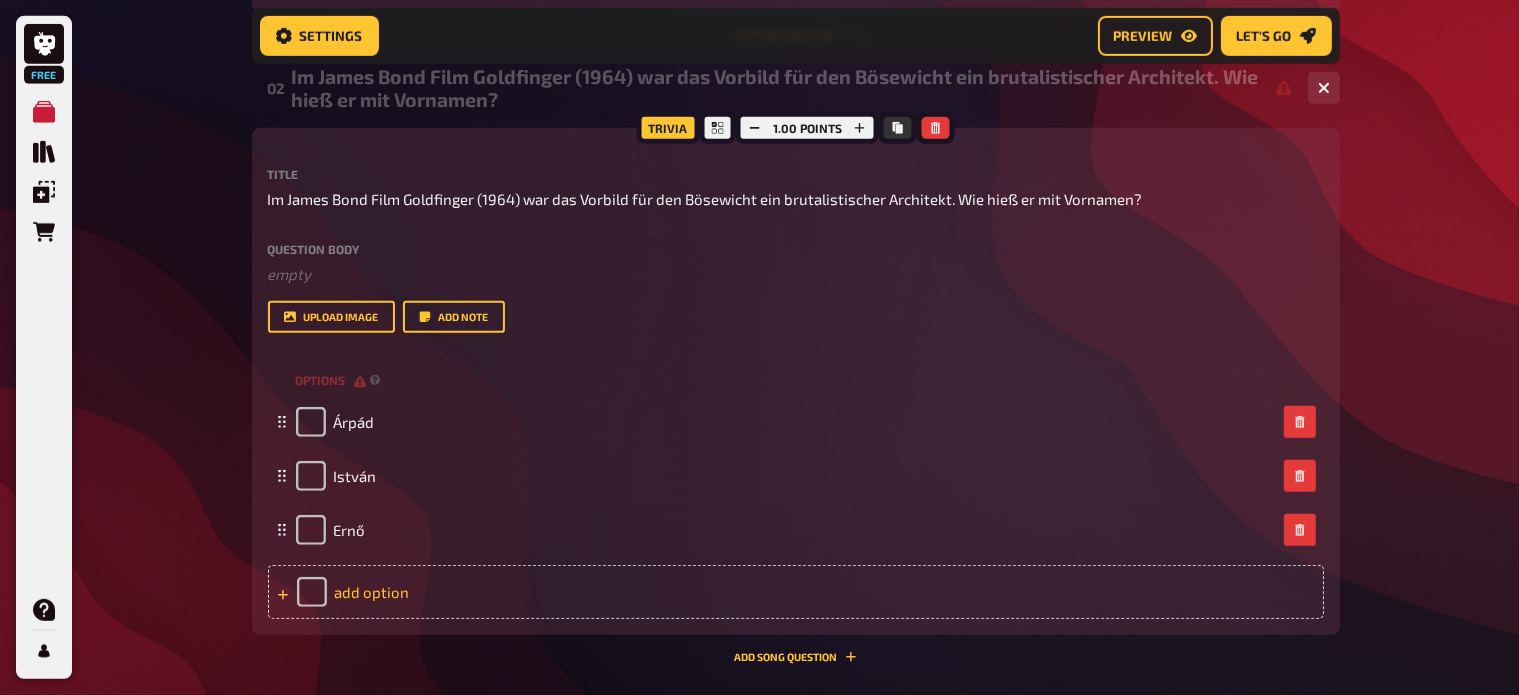 click on "add option" at bounding box center [796, 592] 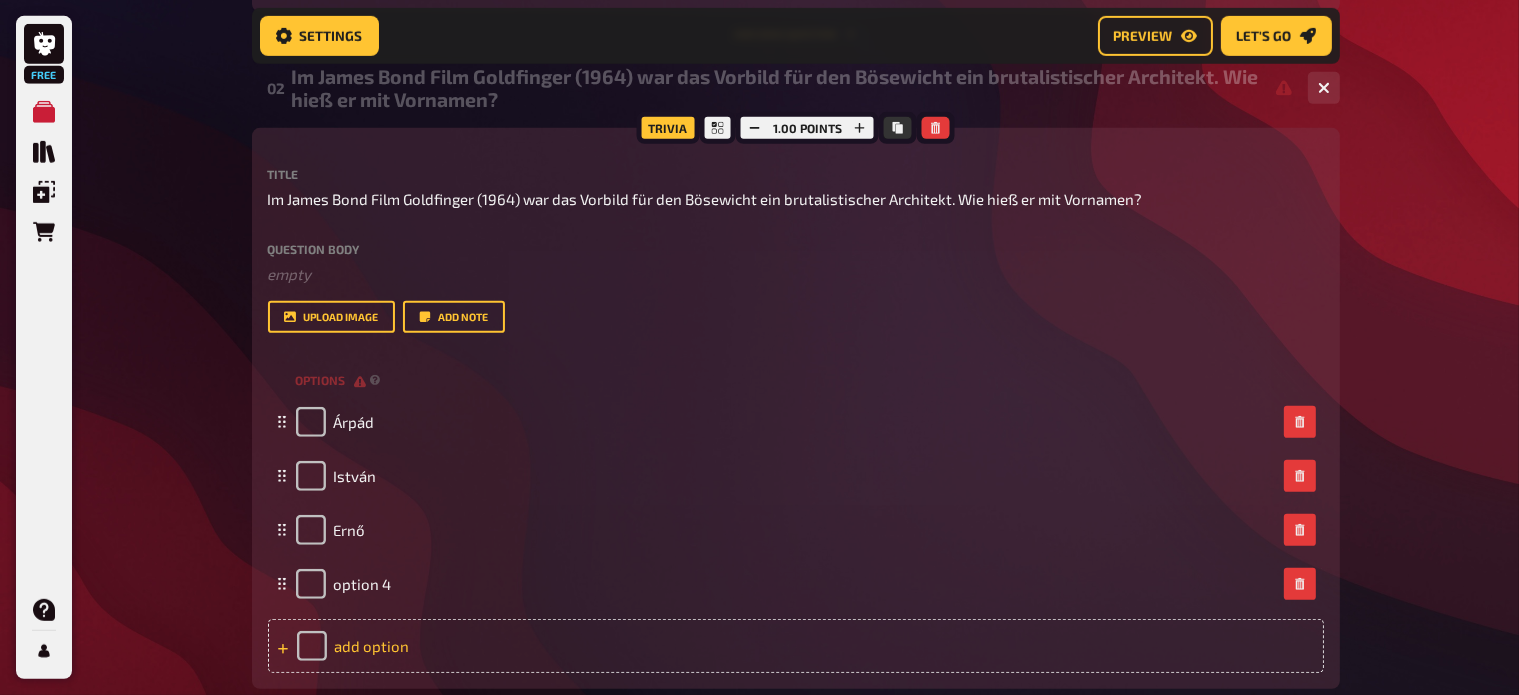 type 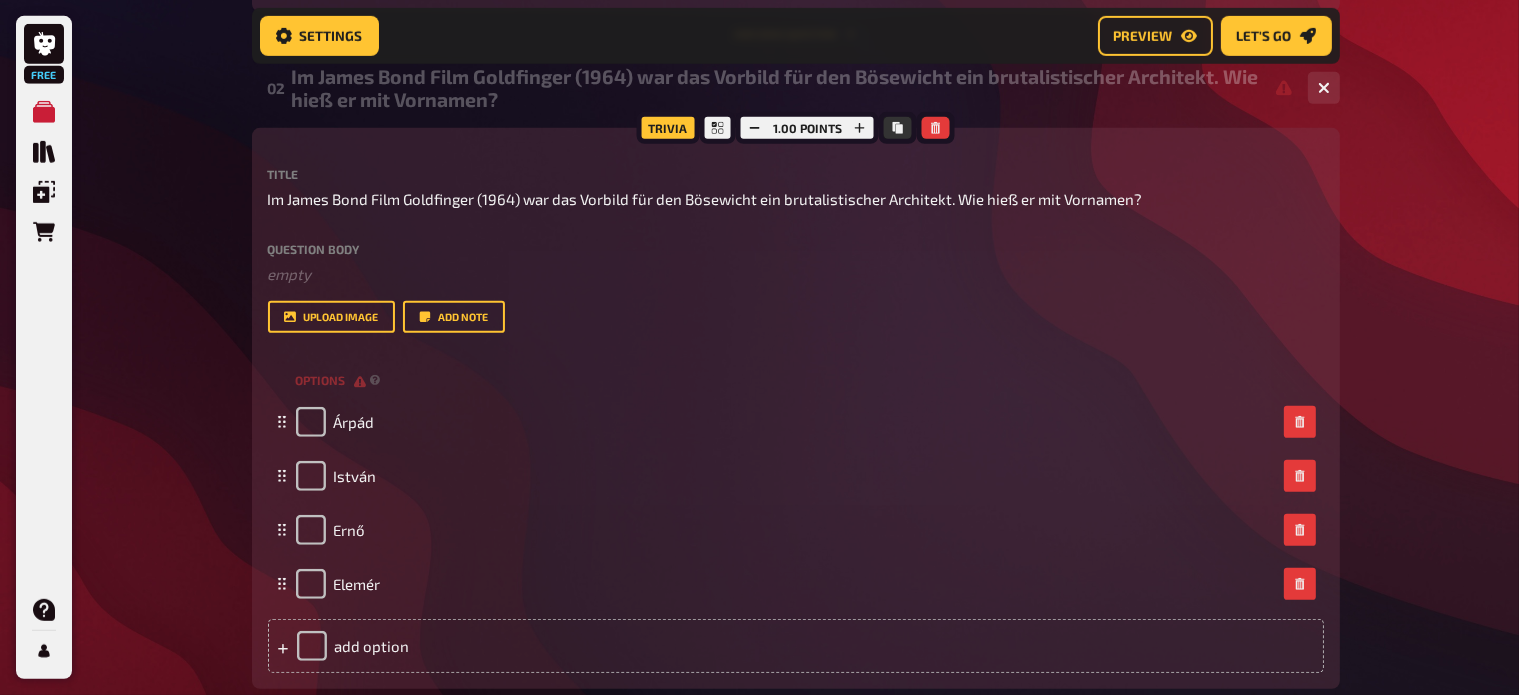 click on "Free My Quizzes Quiz Library Overlays Orders Help Profile Home My Quizzes Planet Setup Setup Edit Content Quiz Lobby Hosting undefined Evaluation Leaderboard Settings Preview Let's go Let's go Make your quiz even better by unlocking all the features! Let our Quiz AI generate questions for you! Upgrade now Planet 01 Planet 4 Trivia 1.00 points Title Planet Question body Wann wurde PLANET gegründet? Drop here to upload upload image   Add note options 1998 2001 2014 2016
To pick up a draggable item, press the space bar.
While dragging, use the arrow keys to move the item.
Press space again to drop the item in its new position, or press escape to cancel.
add option Add Song question   02 Im James Bond Film Goldfinger (1964) war das Vorbild für den Bösewicht ein brutalistischer Architekt. Wie hieß er mit Vornamen?  4 Trivia 1.00 points Title Im James Bond Film Goldfinger (1964) war das Vorbild für den Bösewicht ein brutalistischer Architekt. Wie hieß er mit Vornamen?  Question body ﻿ empty" at bounding box center (759, -5) 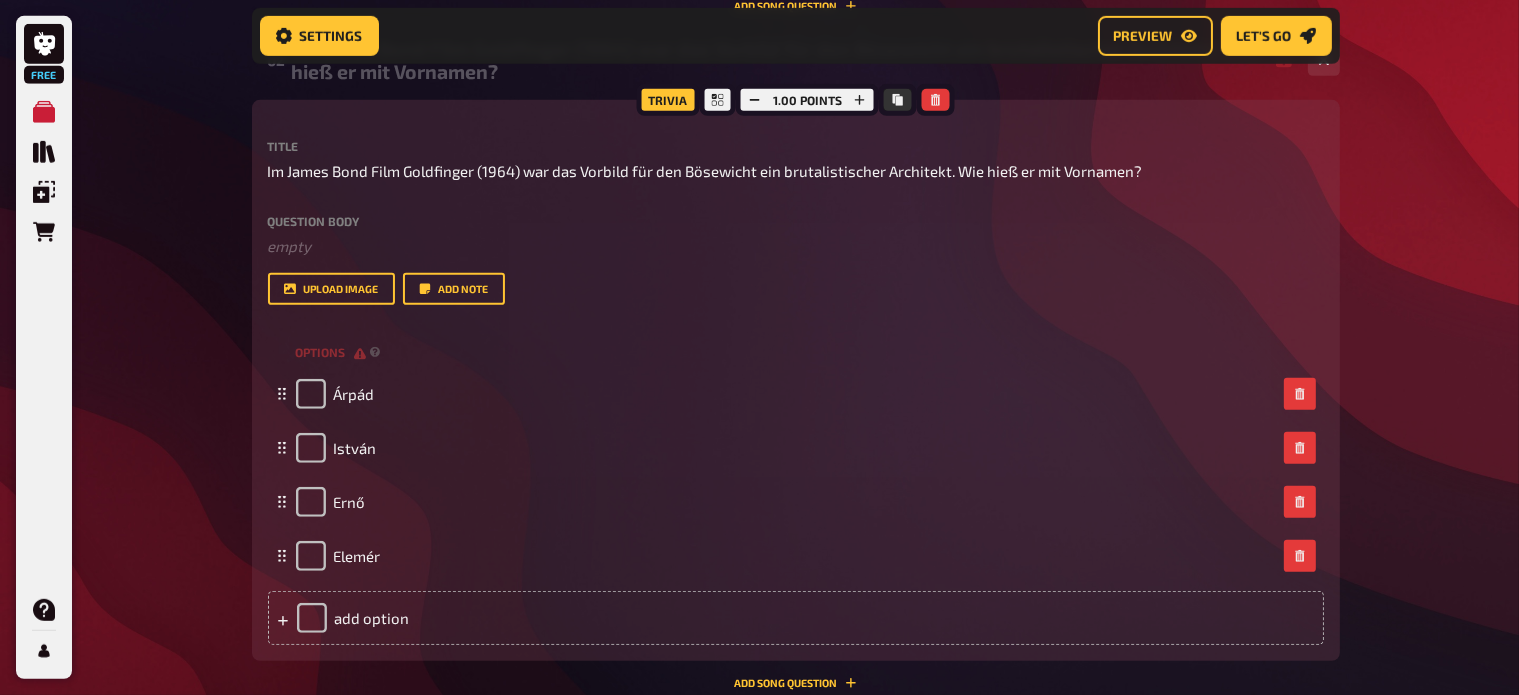 scroll, scrollTop: 1049, scrollLeft: 0, axis: vertical 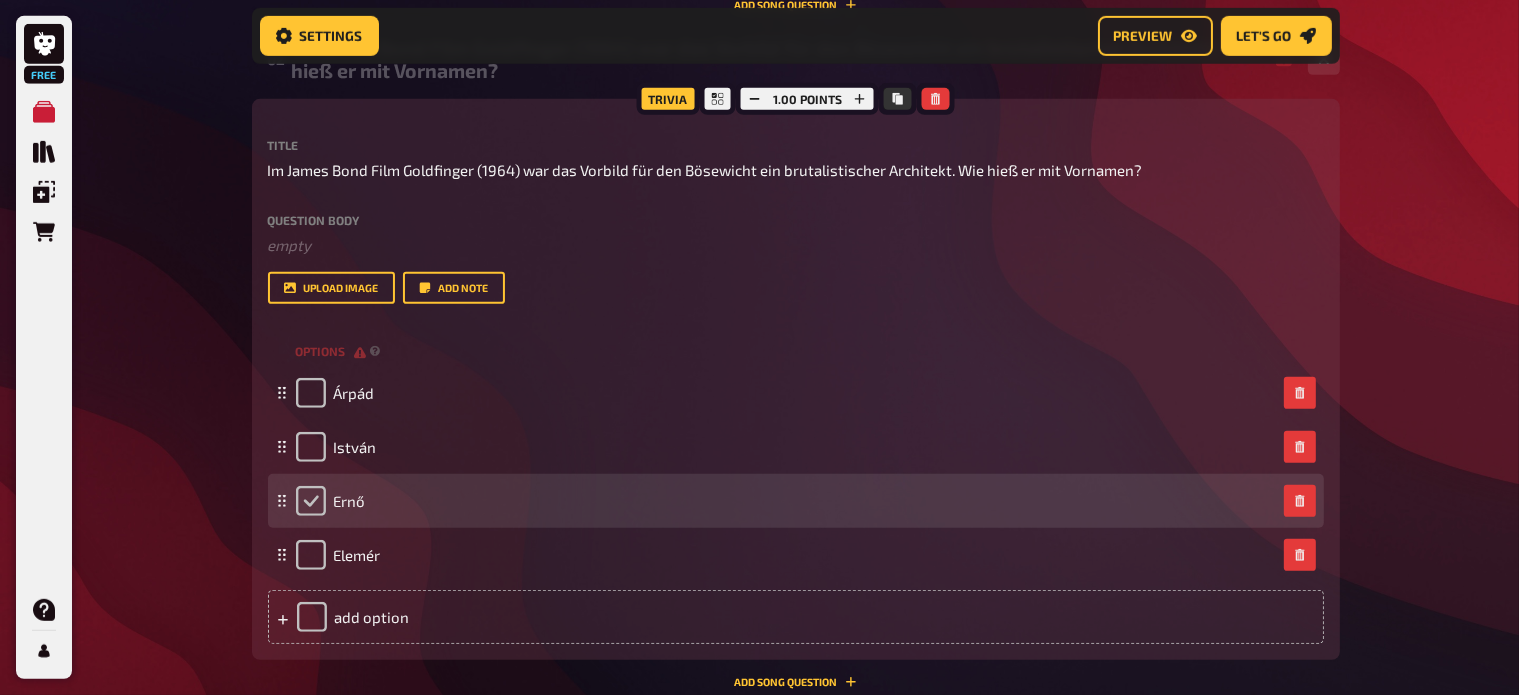 click at bounding box center [311, 501] 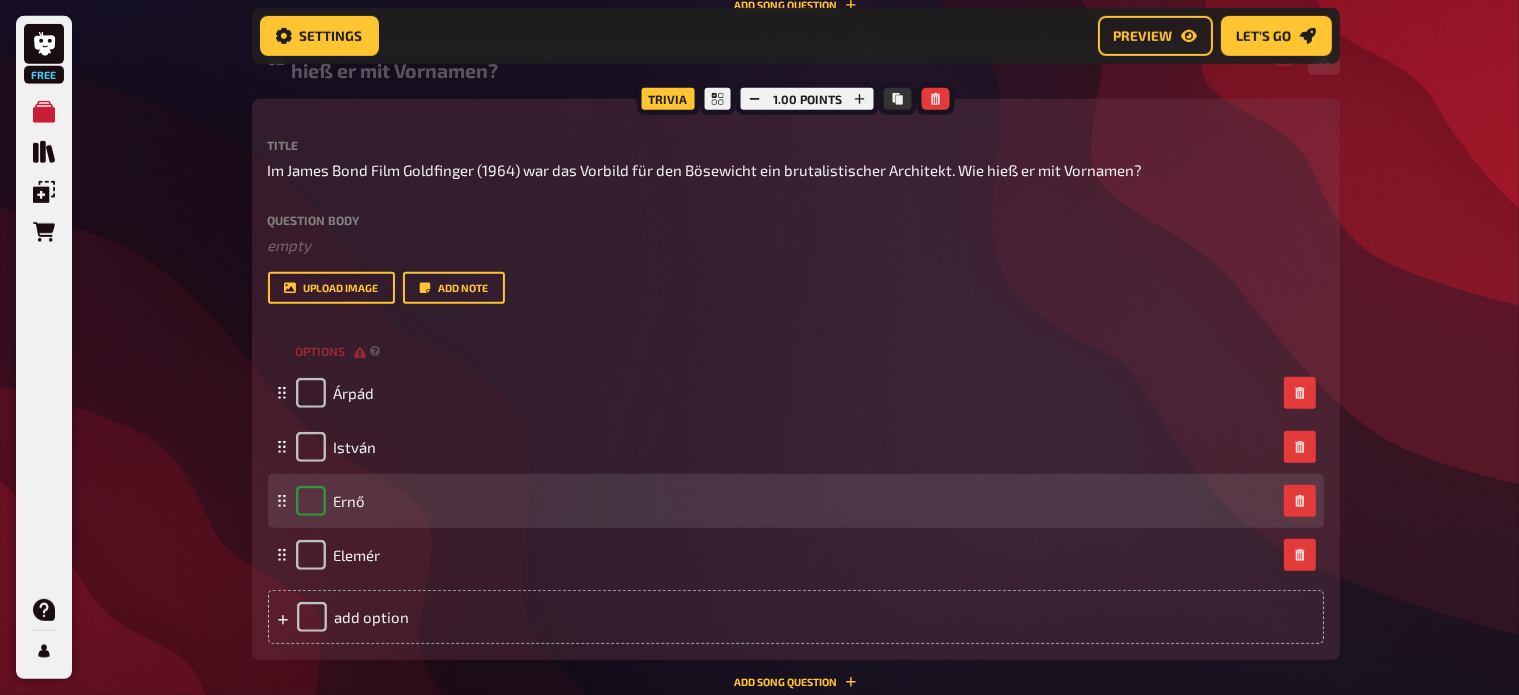 checkbox on "true" 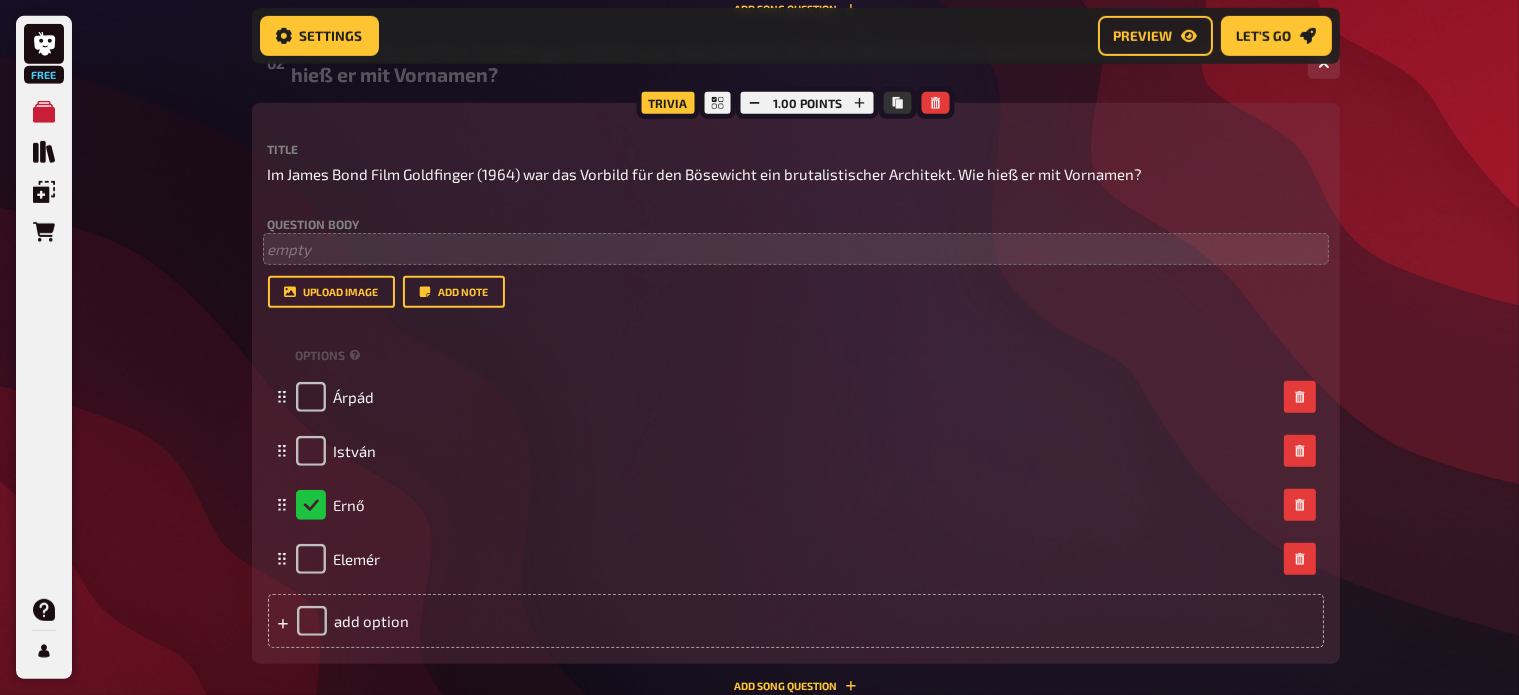 scroll, scrollTop: 1040, scrollLeft: 0, axis: vertical 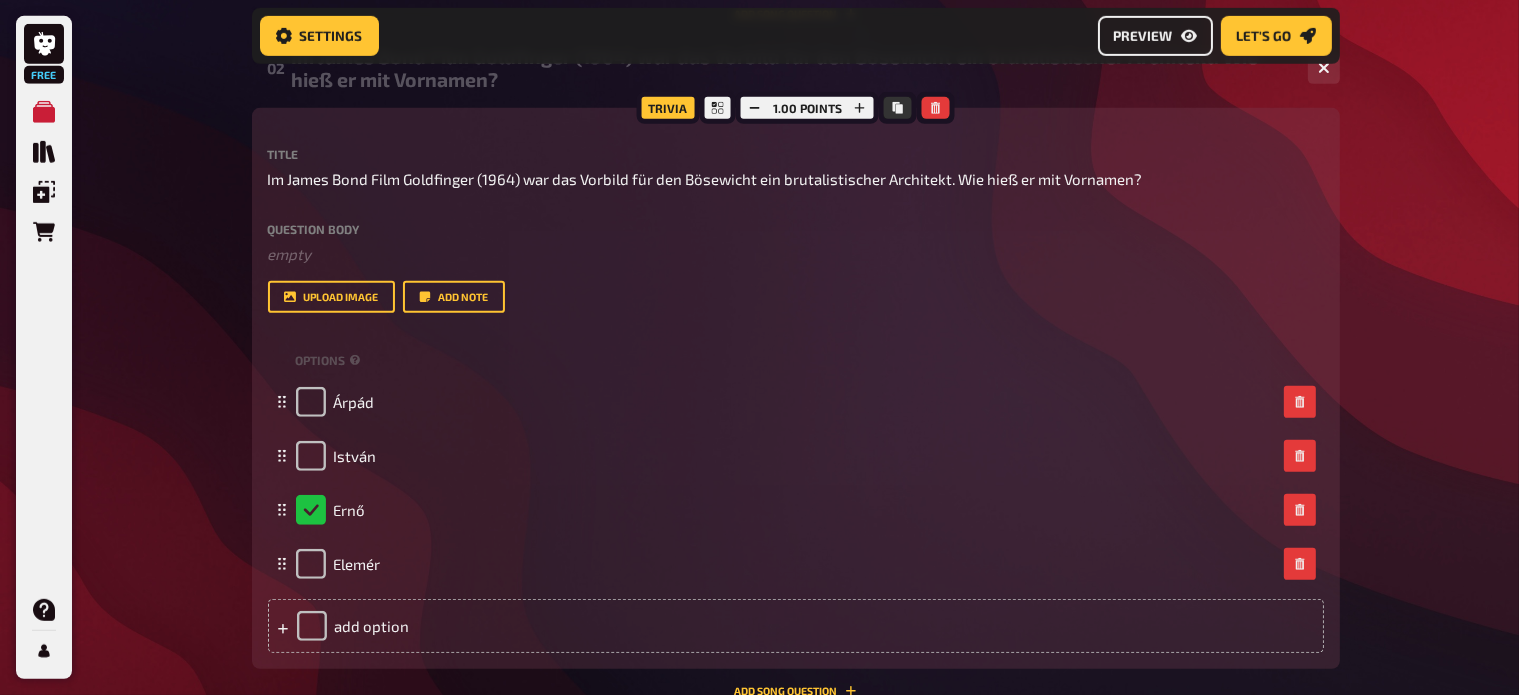 click on "Preview" at bounding box center [1155, 36] 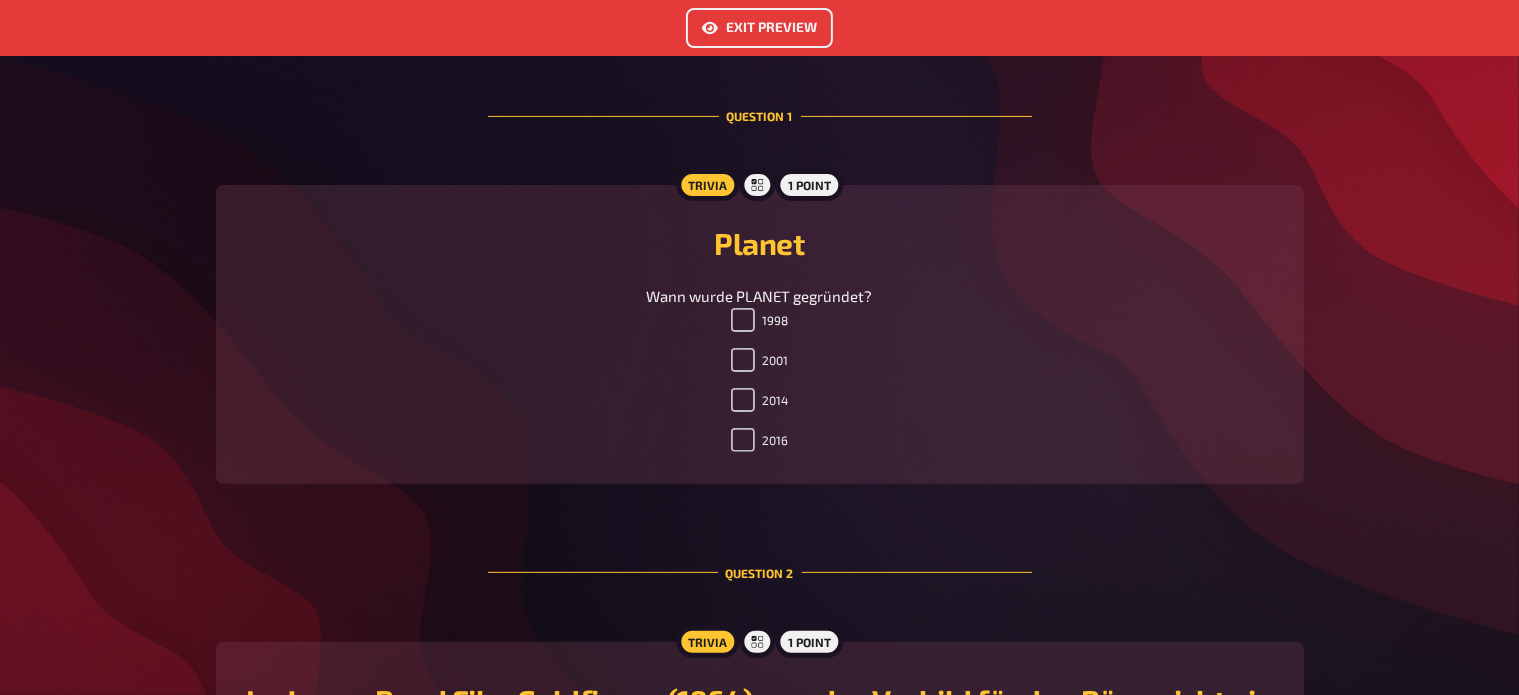 scroll, scrollTop: 528, scrollLeft: 0, axis: vertical 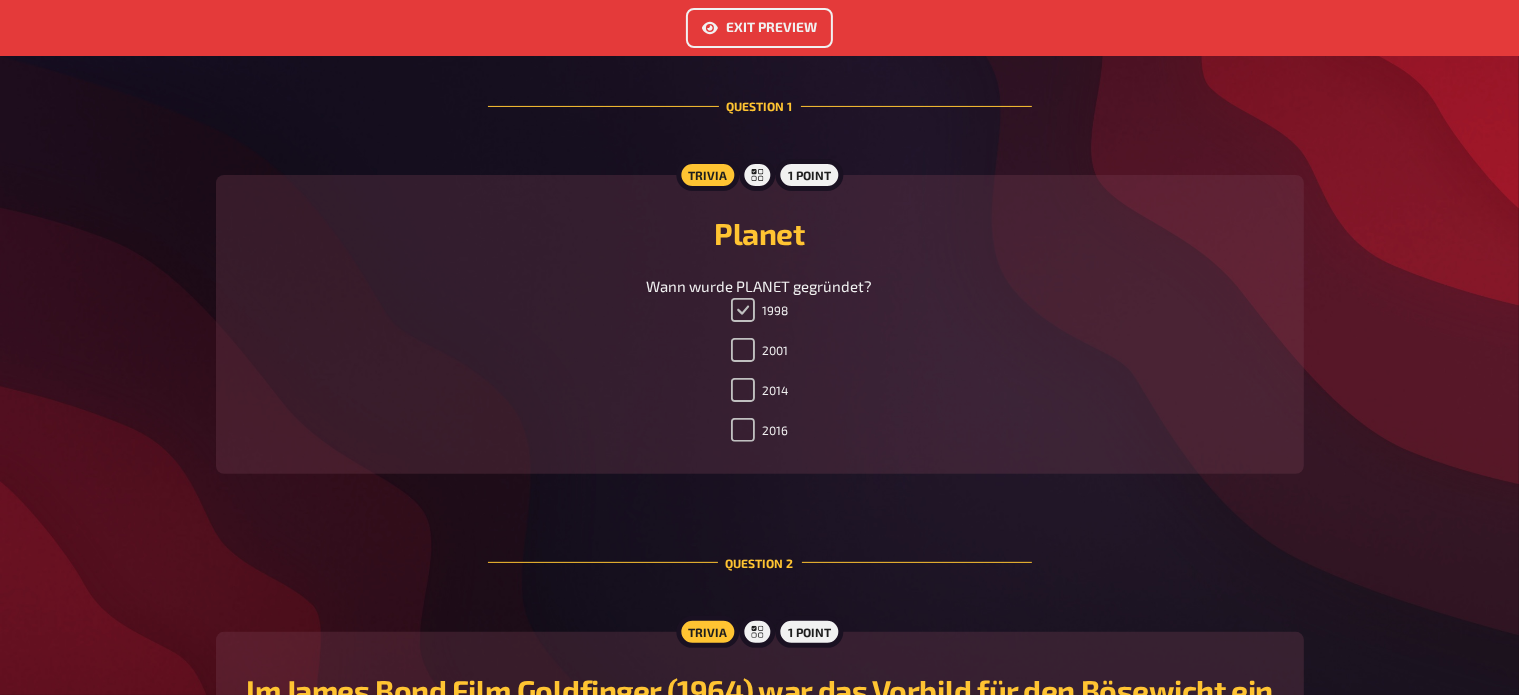 click on "1998" at bounding box center (743, 310) 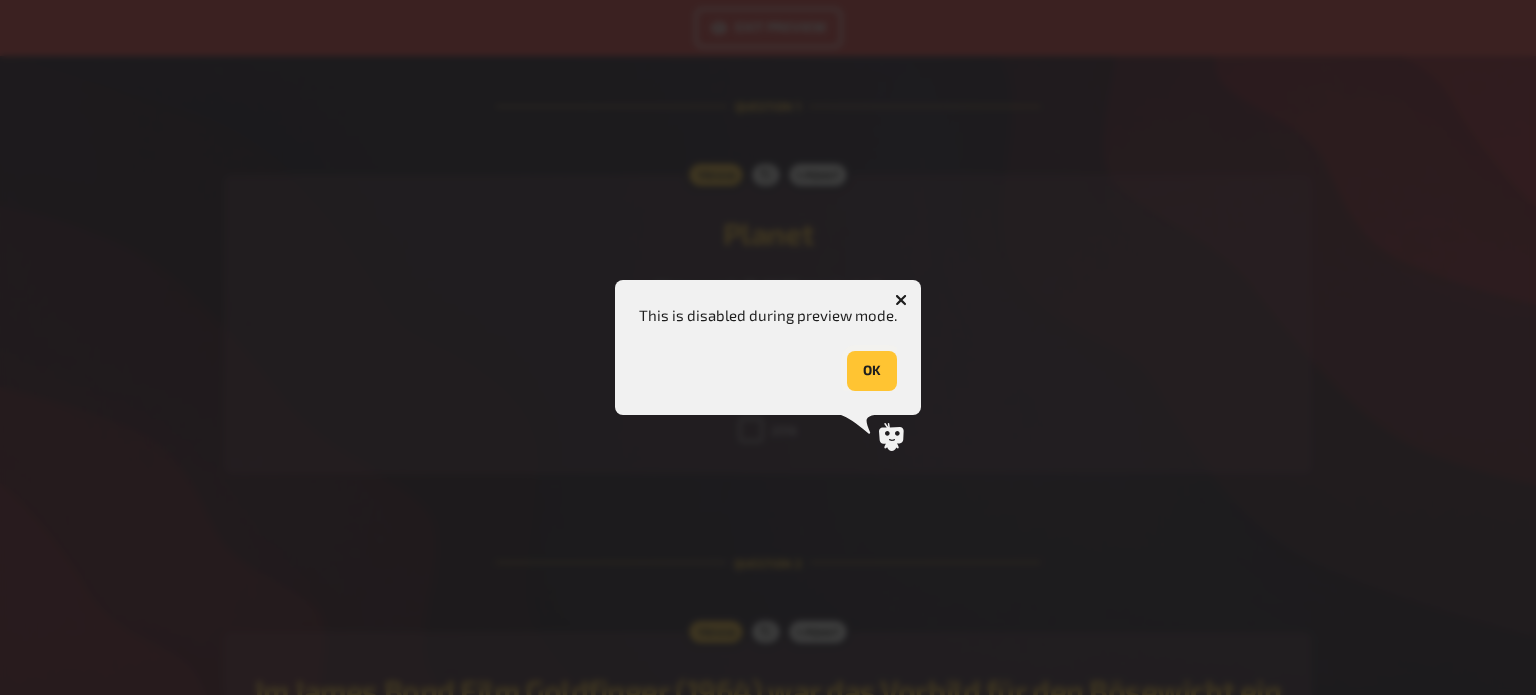click on "OK" at bounding box center [872, 371] 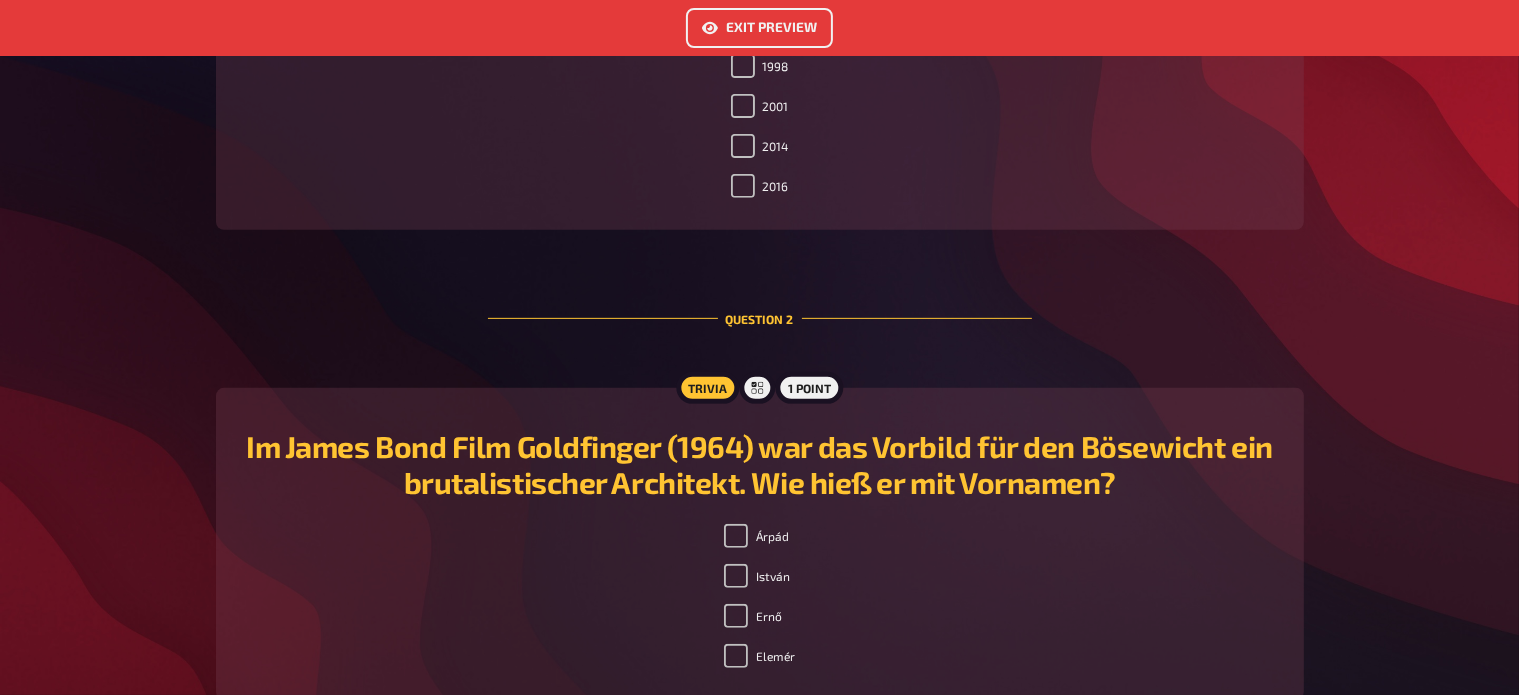 scroll, scrollTop: 906, scrollLeft: 0, axis: vertical 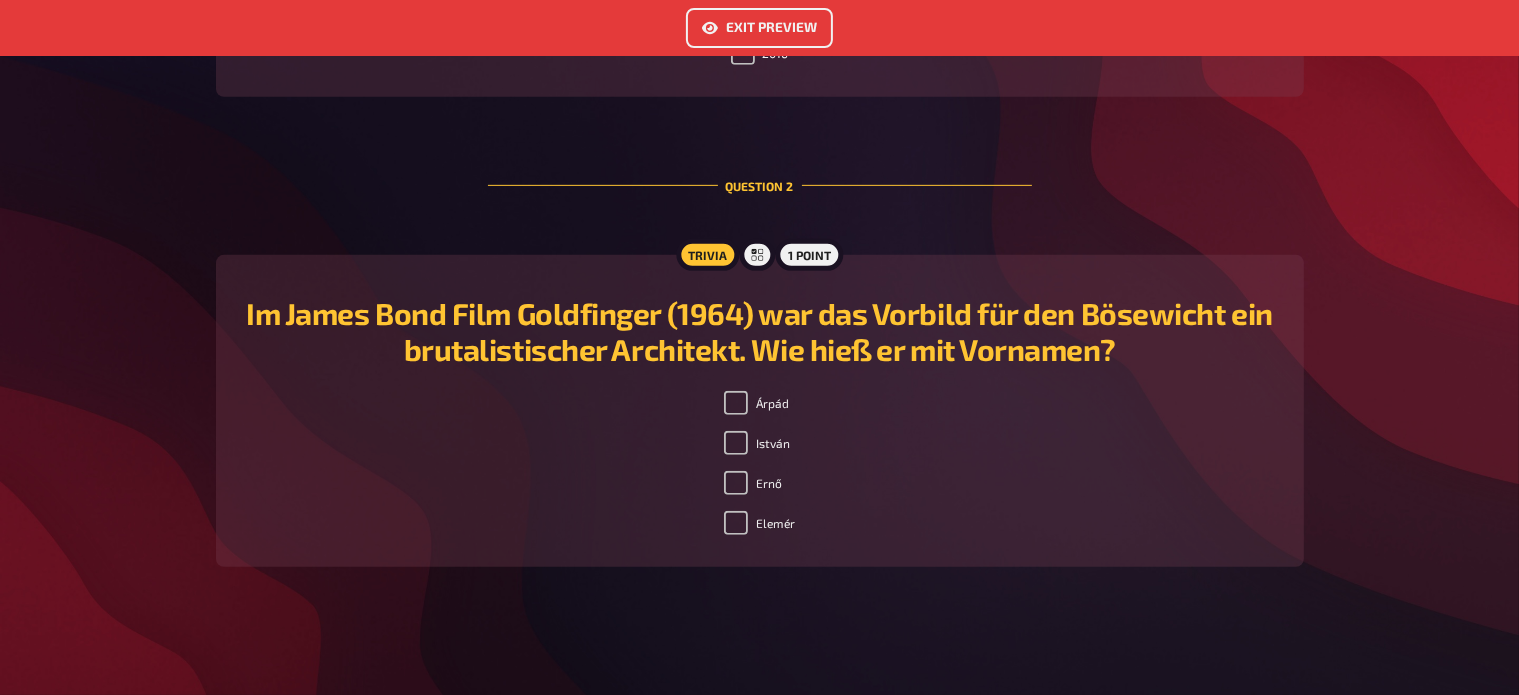 click on "Árpád István Ernő Elemér" at bounding box center (760, 467) 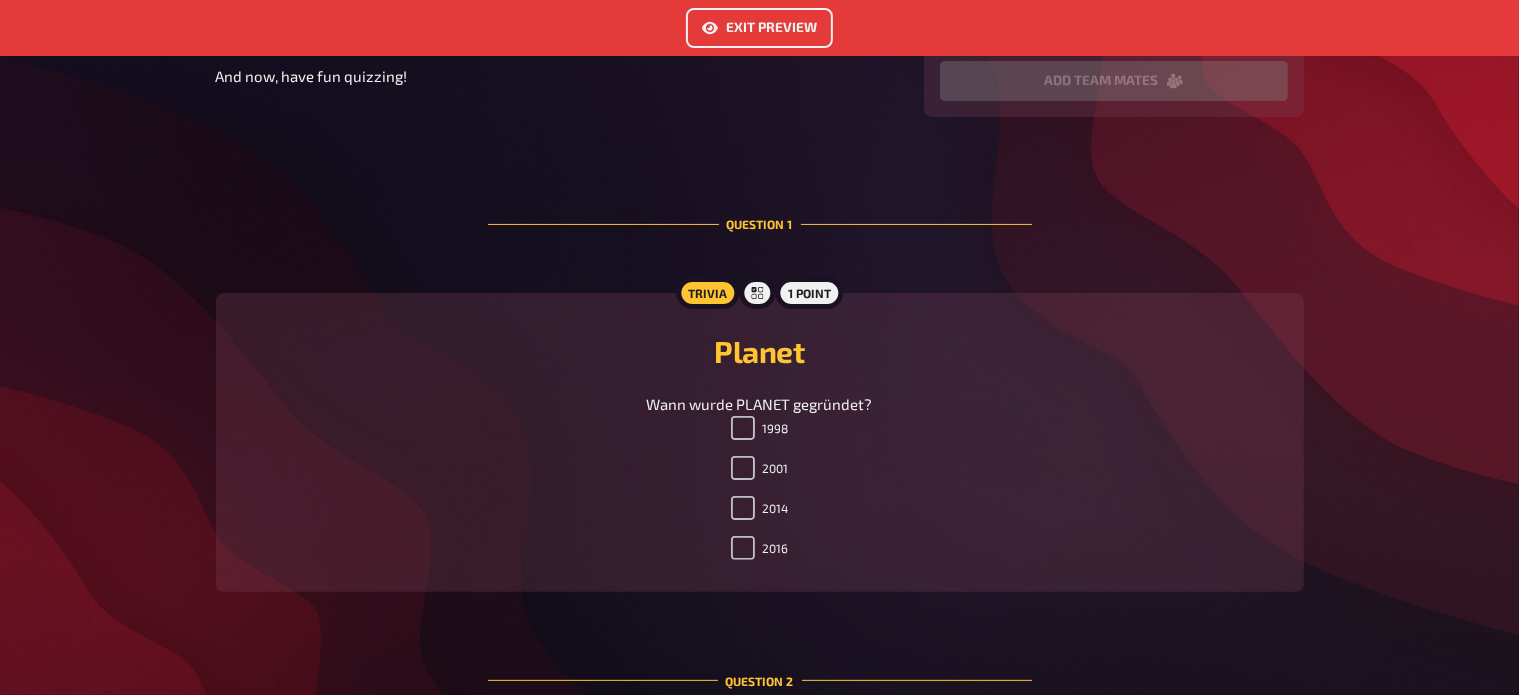 scroll, scrollTop: 0, scrollLeft: 0, axis: both 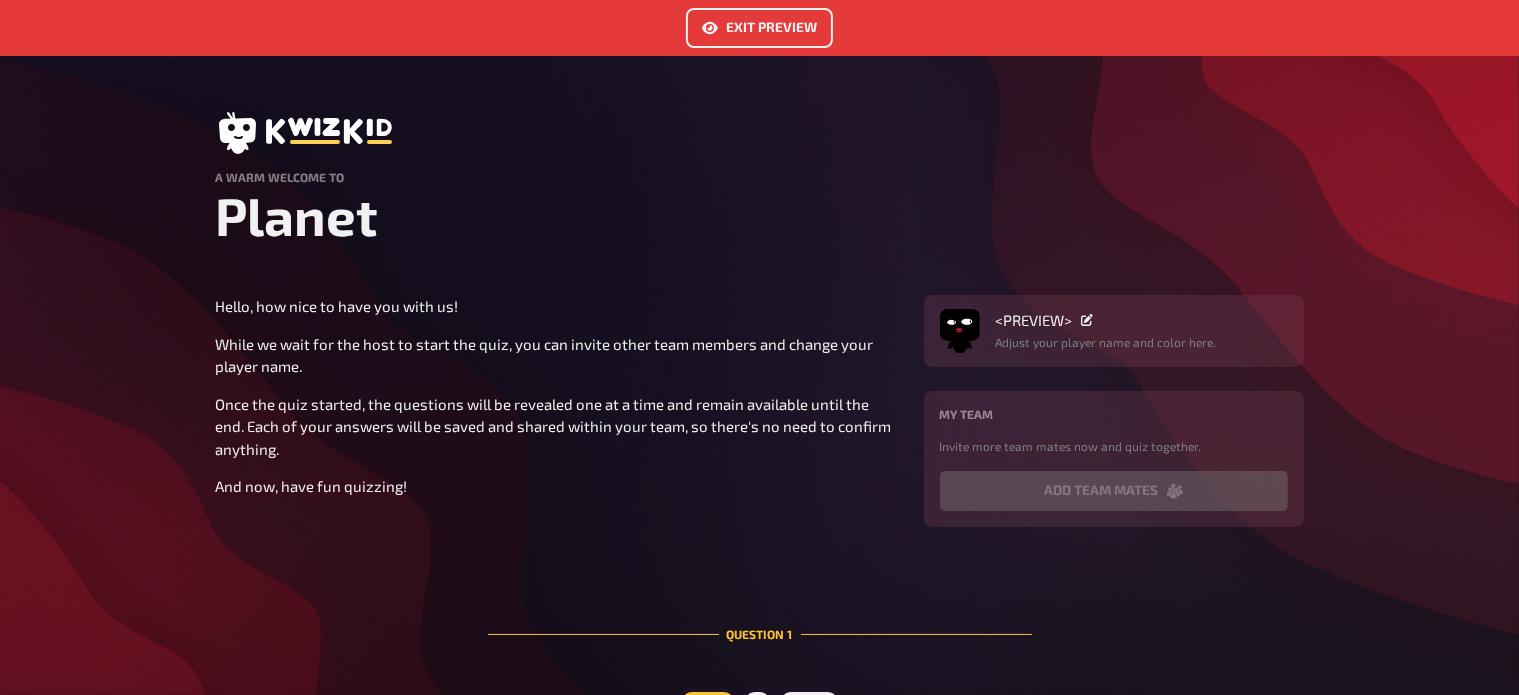 click on "Exit Preview" at bounding box center [759, 28] 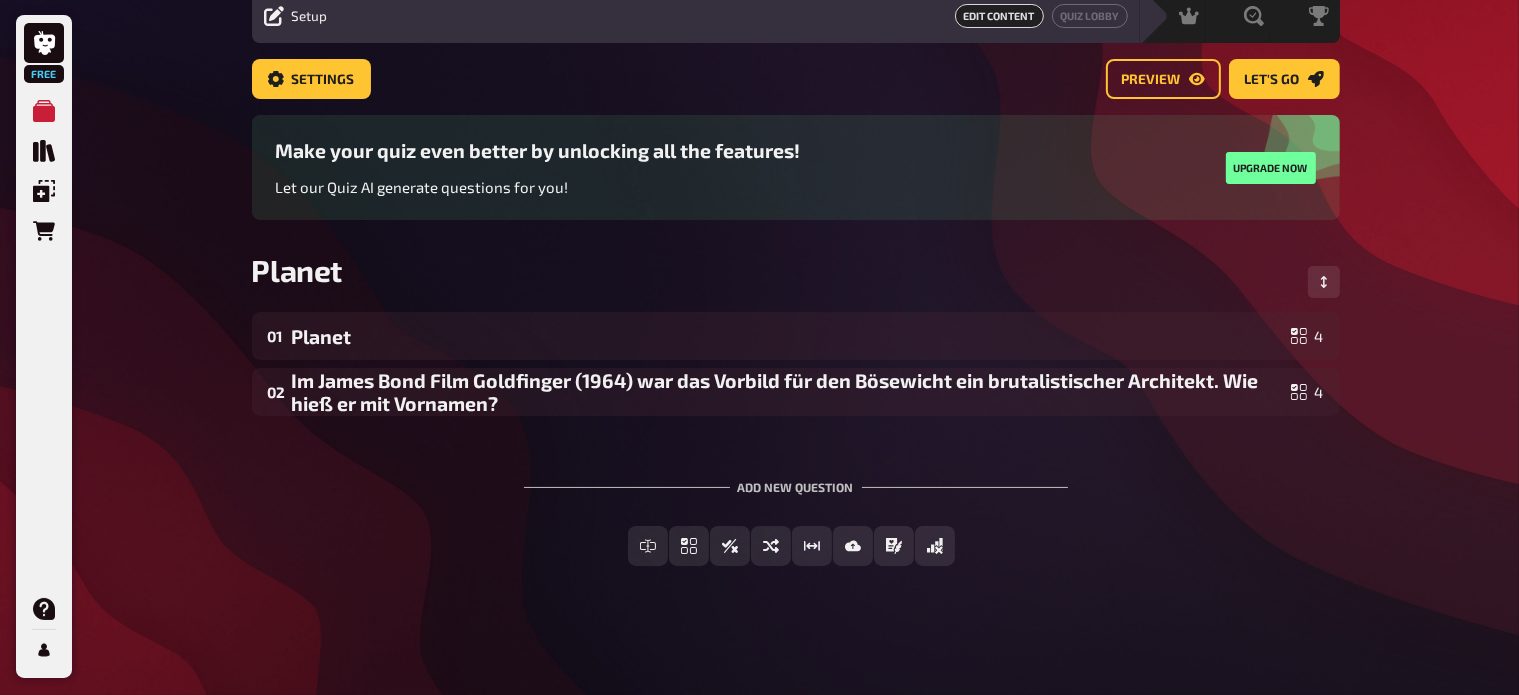 scroll, scrollTop: 0, scrollLeft: 0, axis: both 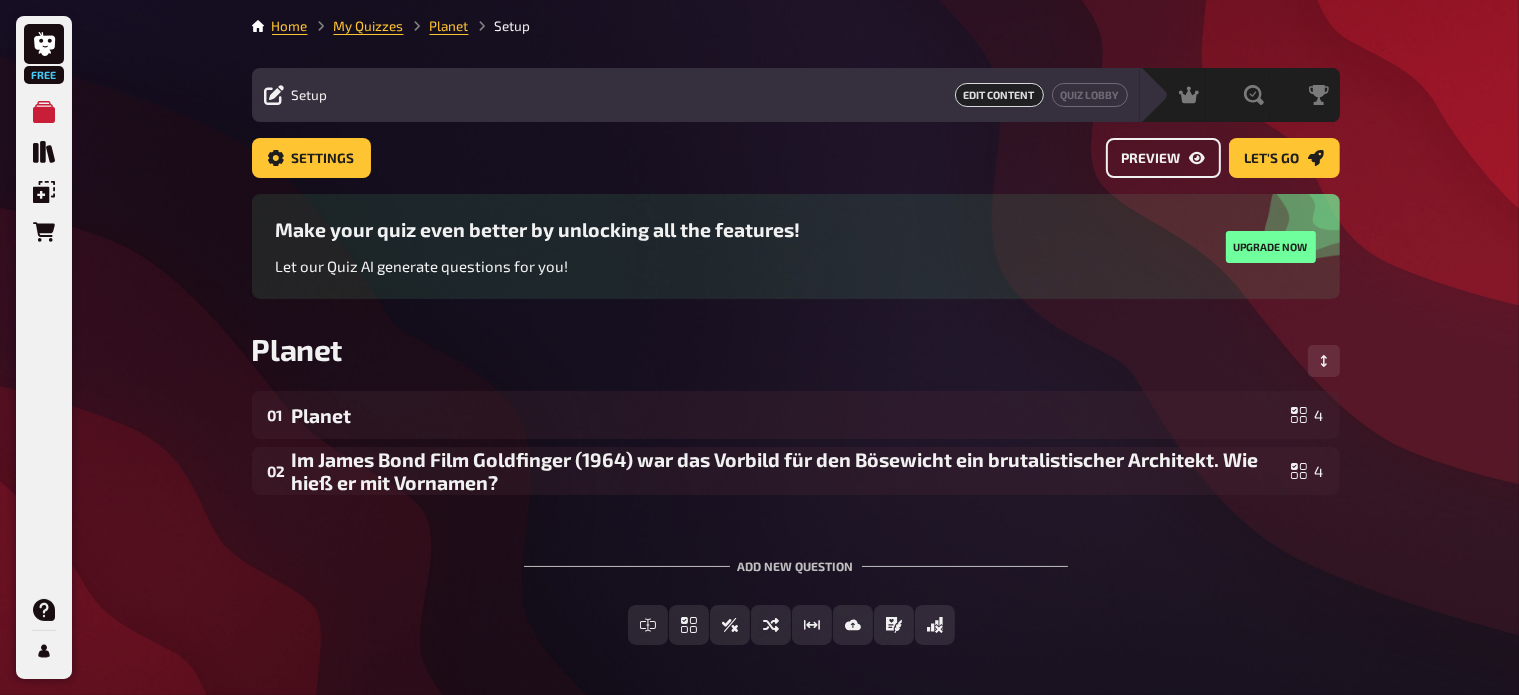 click on "Preview" at bounding box center (1163, 158) 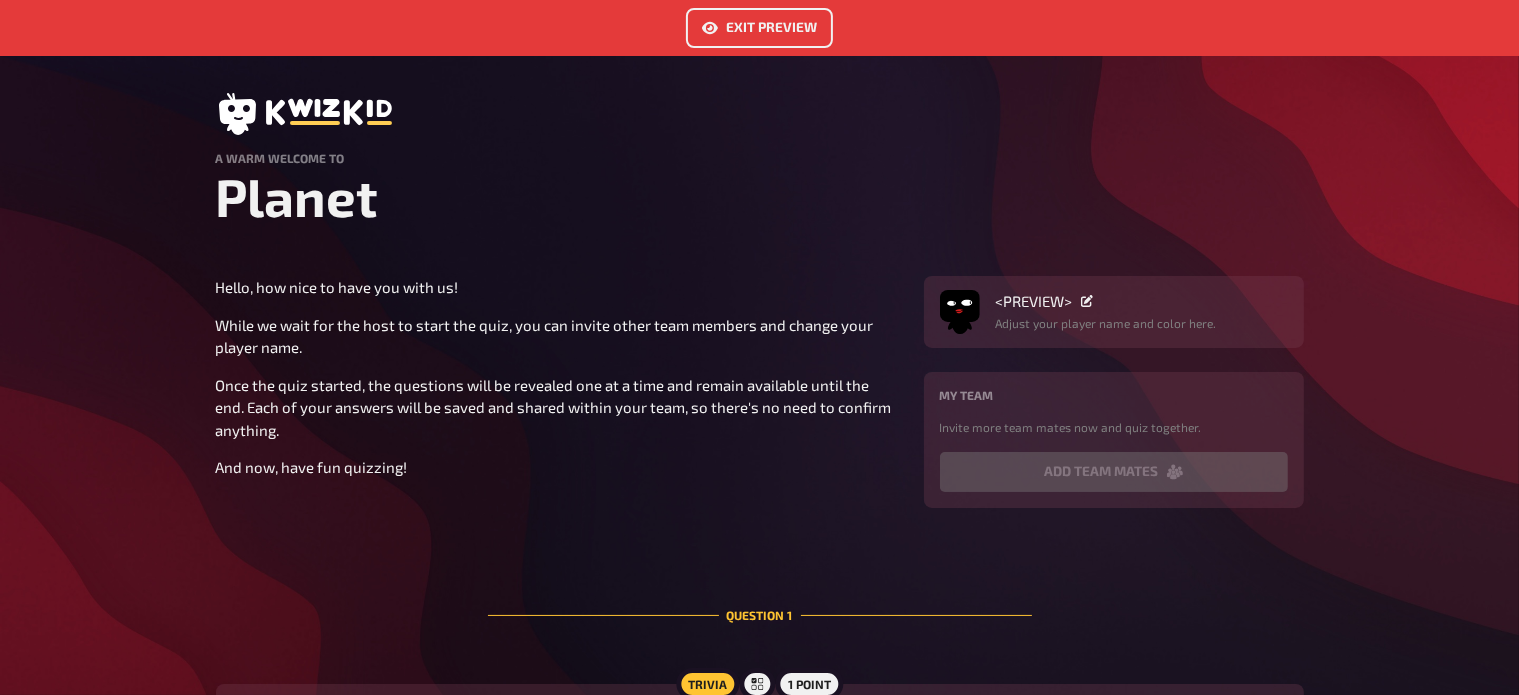 scroll, scrollTop: 0, scrollLeft: 0, axis: both 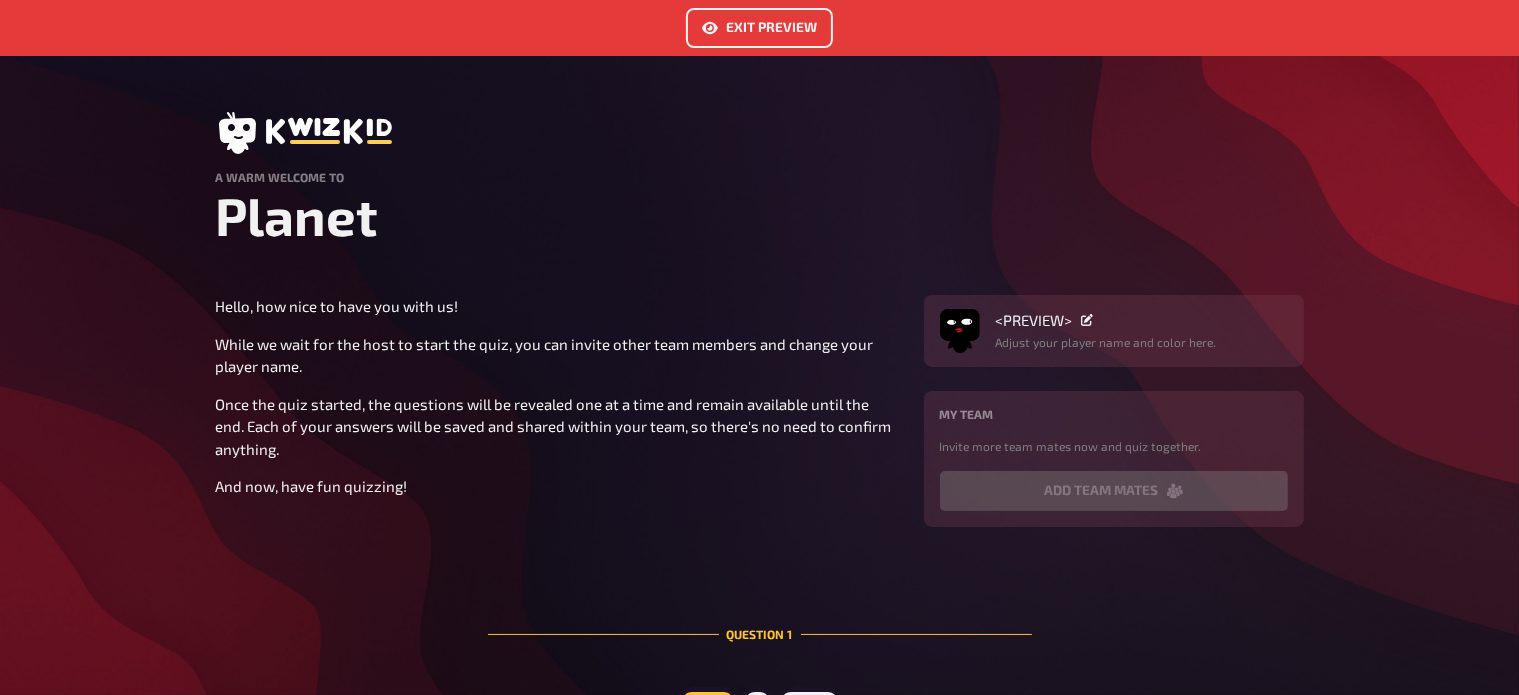 click on "Exit Preview" at bounding box center (759, 28) 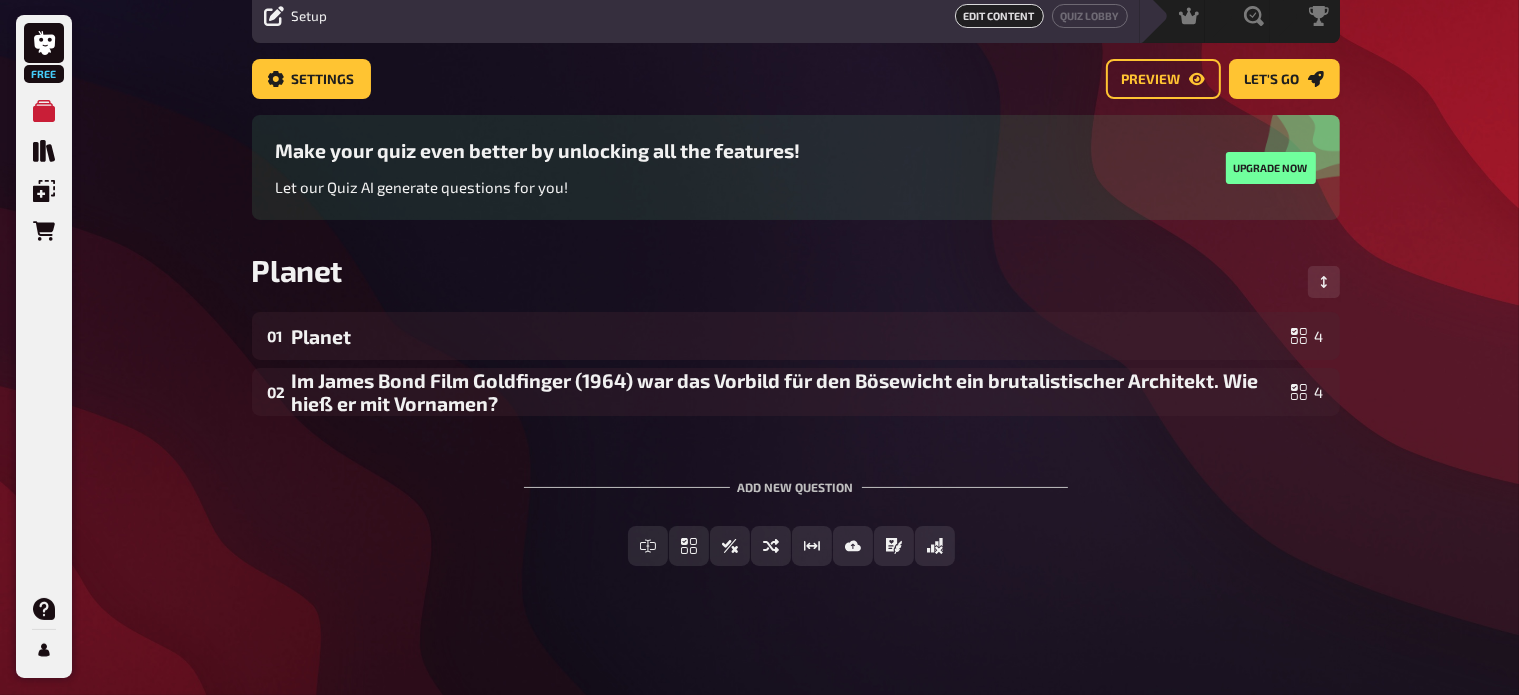 scroll, scrollTop: 0, scrollLeft: 0, axis: both 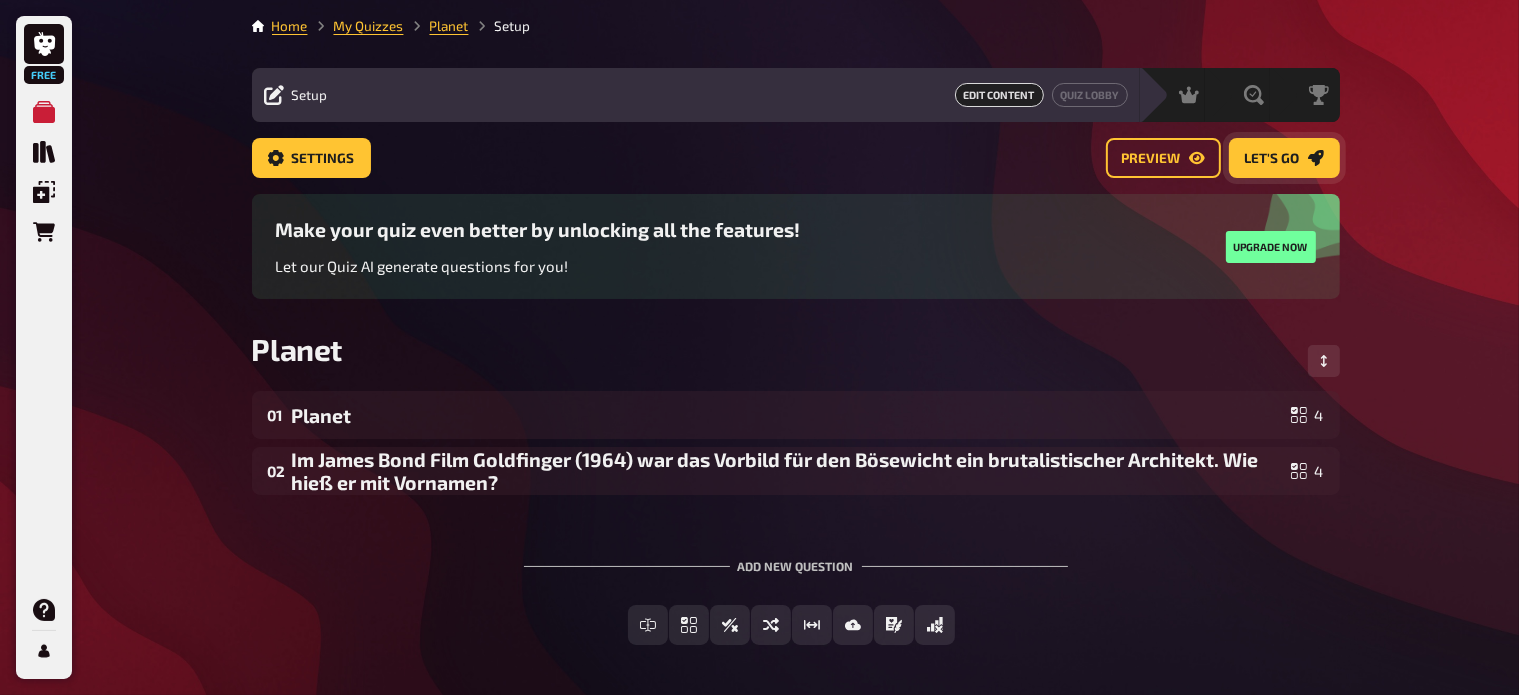 click on "Let's go" at bounding box center (1272, 159) 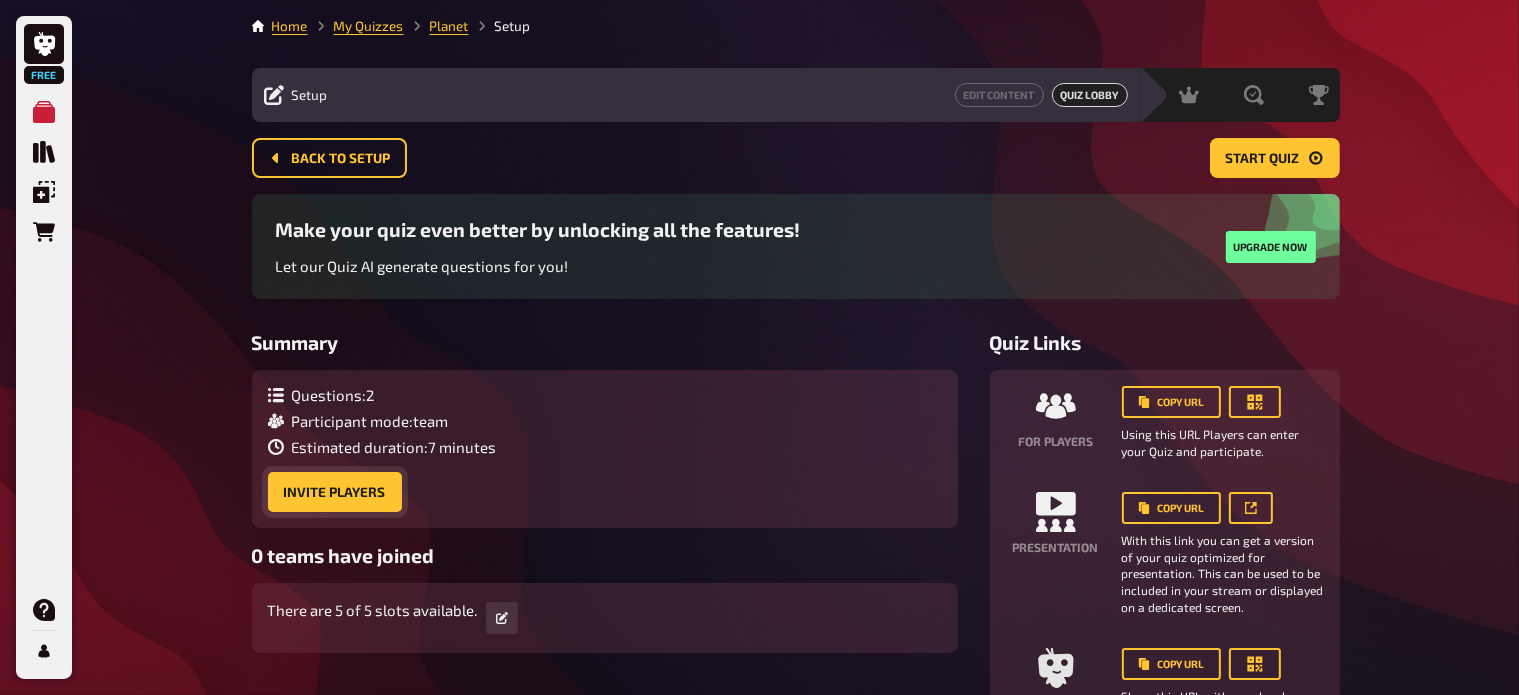 click on "Invite Players" at bounding box center (335, 492) 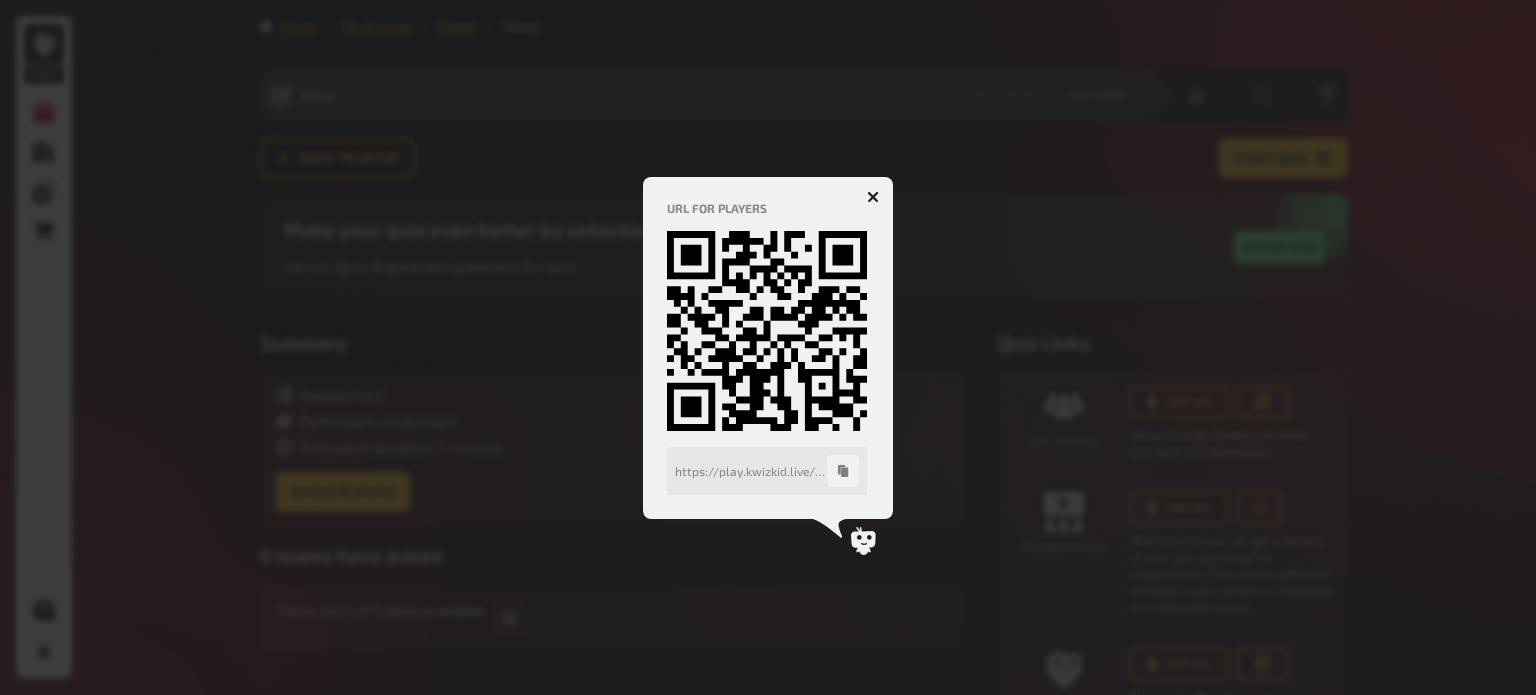 click 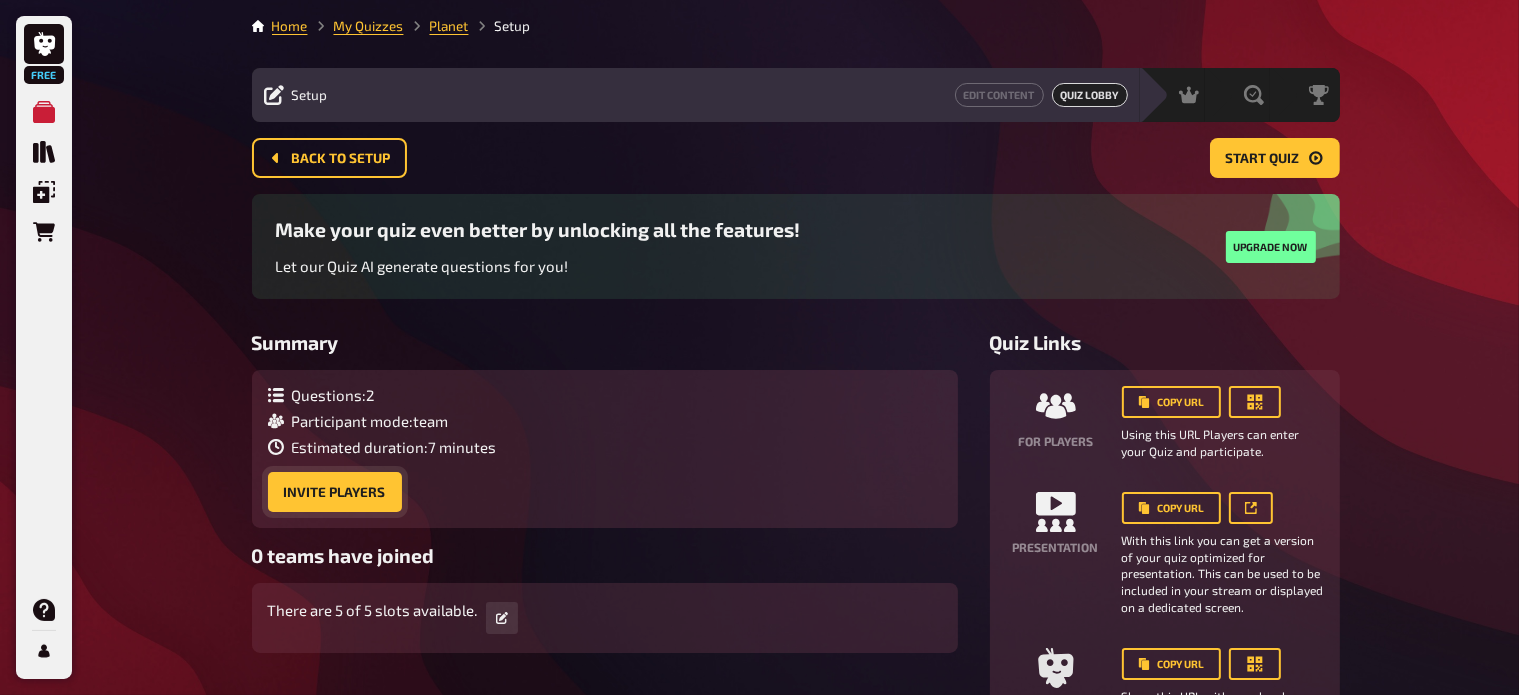 click on "Invite Players" at bounding box center [335, 492] 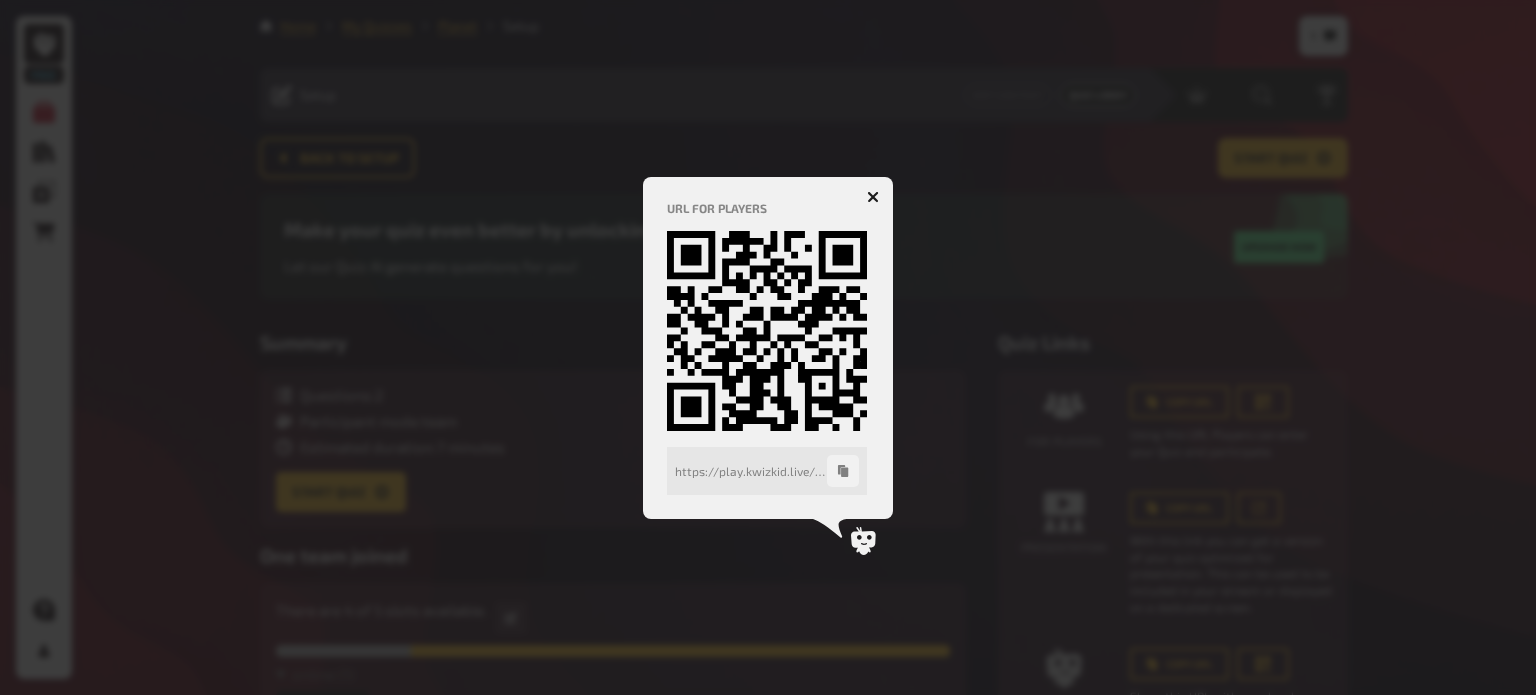 click 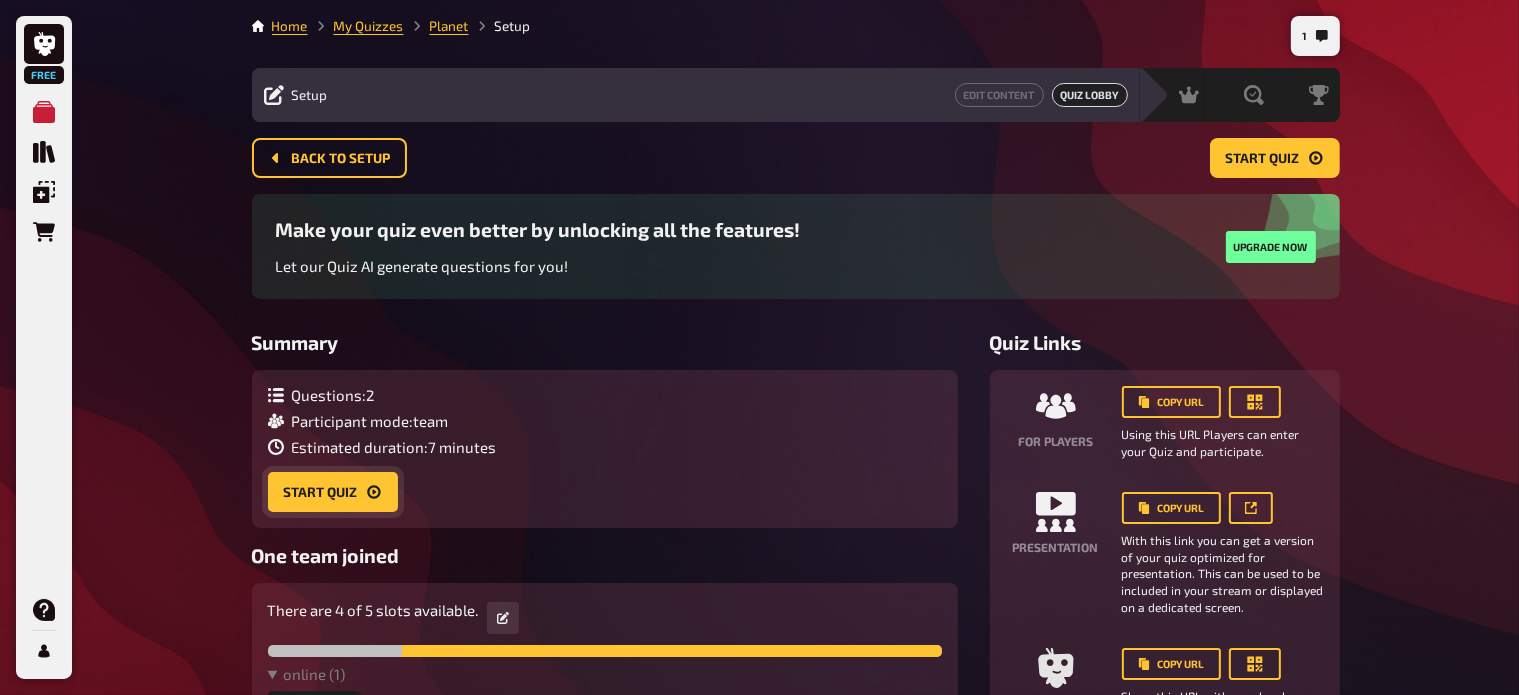 click on "Start Quiz" at bounding box center (333, 492) 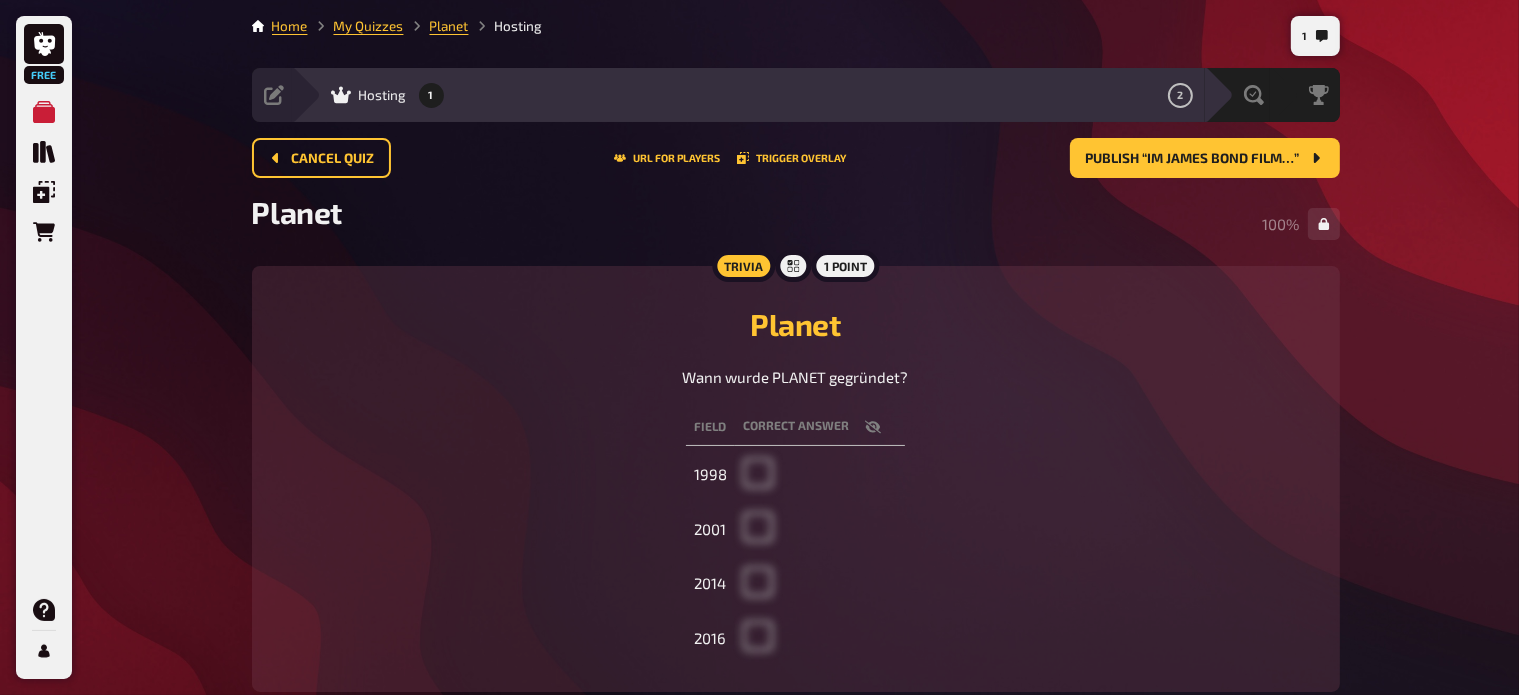 click on "correct answer" at bounding box center (820, 427) 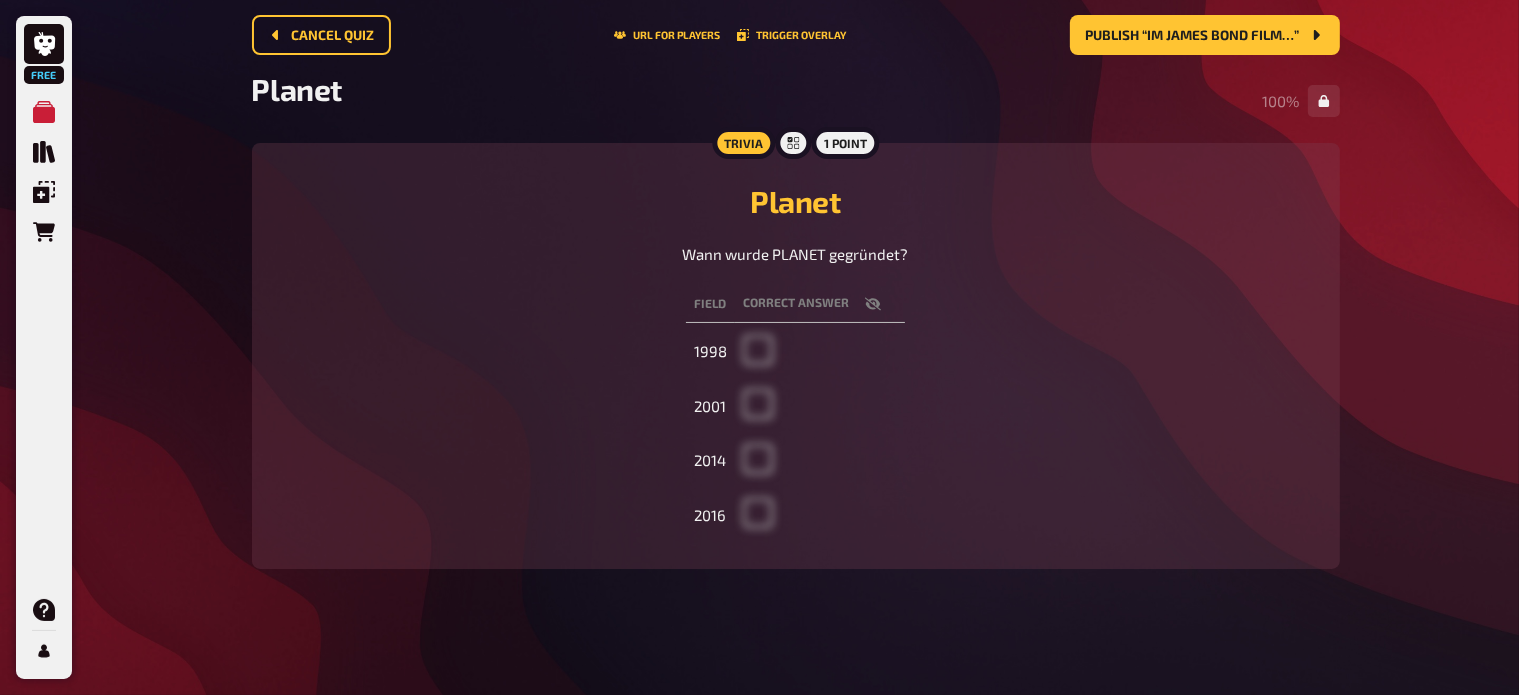 scroll, scrollTop: 0, scrollLeft: 0, axis: both 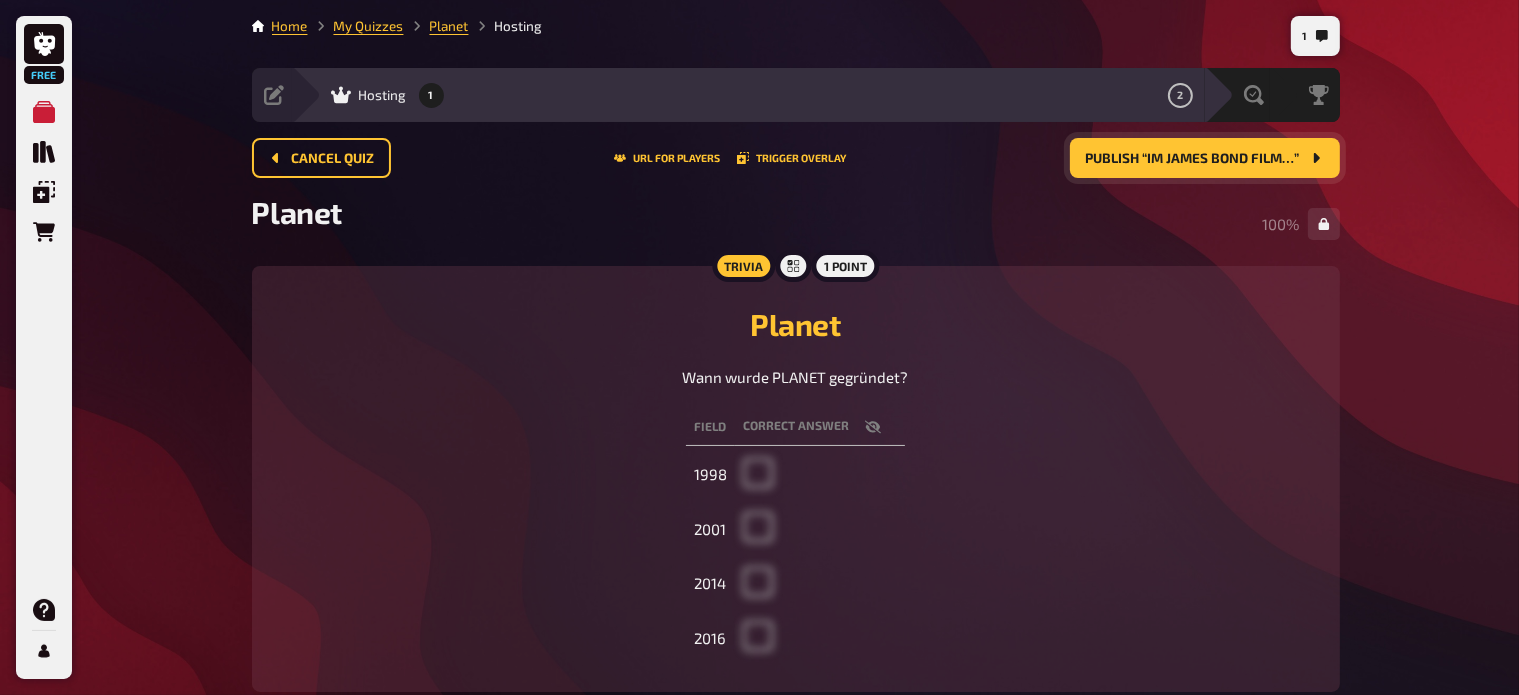 click on "Publish “Im James Bond Film…”" at bounding box center (1205, 158) 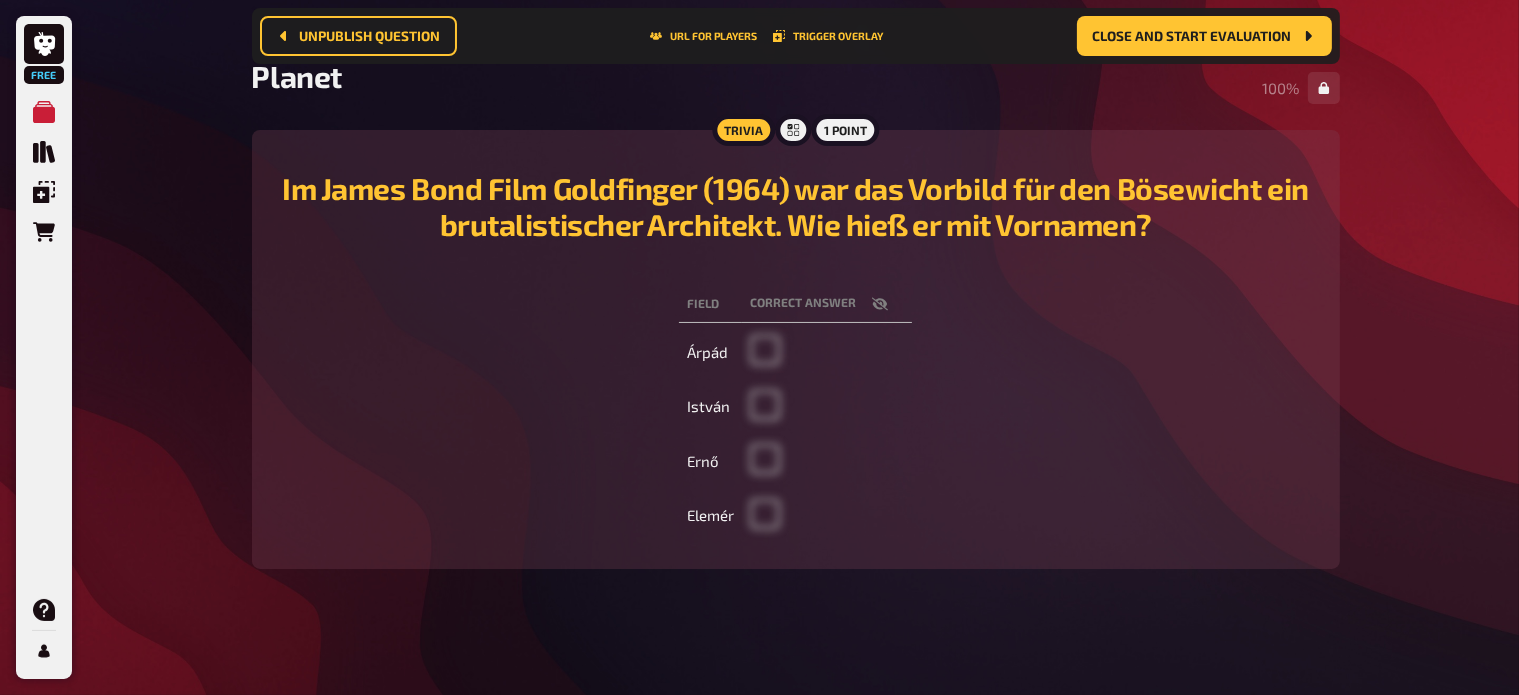 scroll, scrollTop: 0, scrollLeft: 0, axis: both 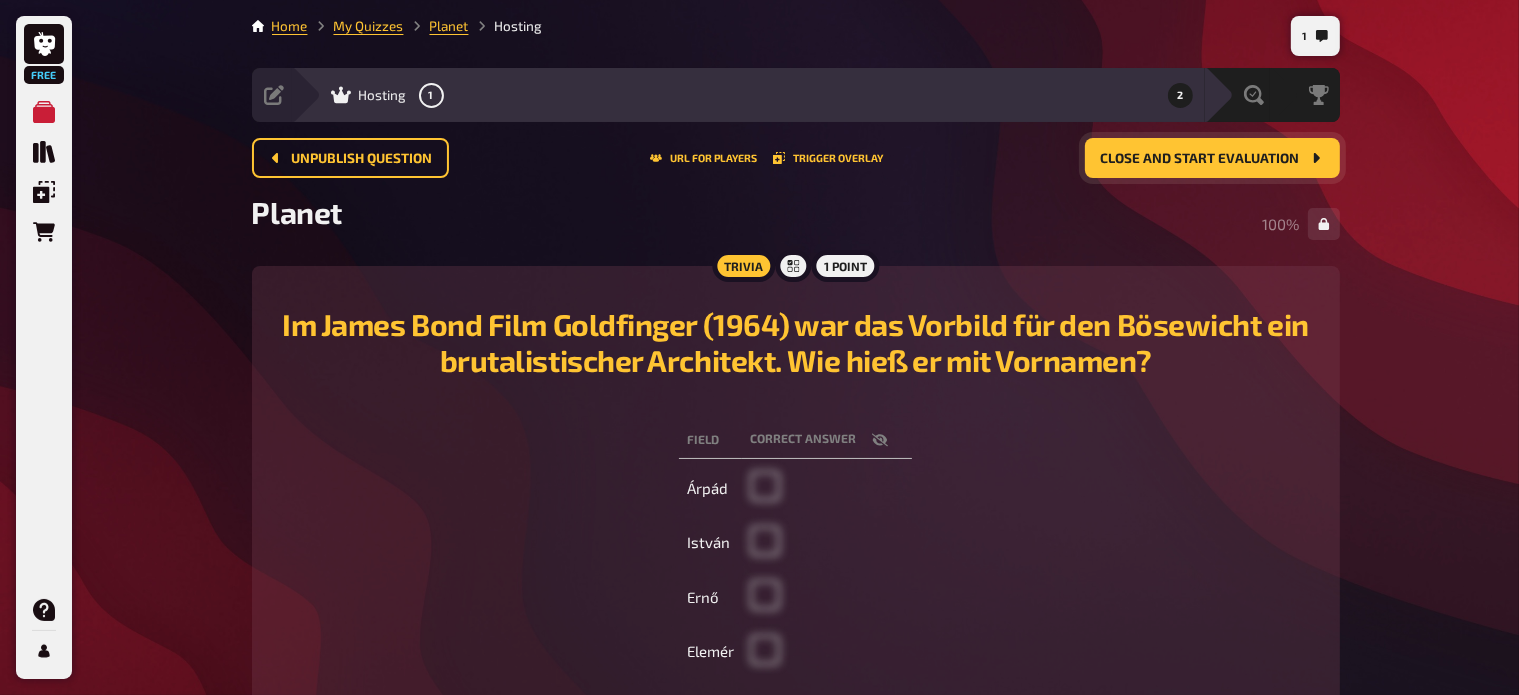 click on "Close and start evaluation" at bounding box center [1200, 159] 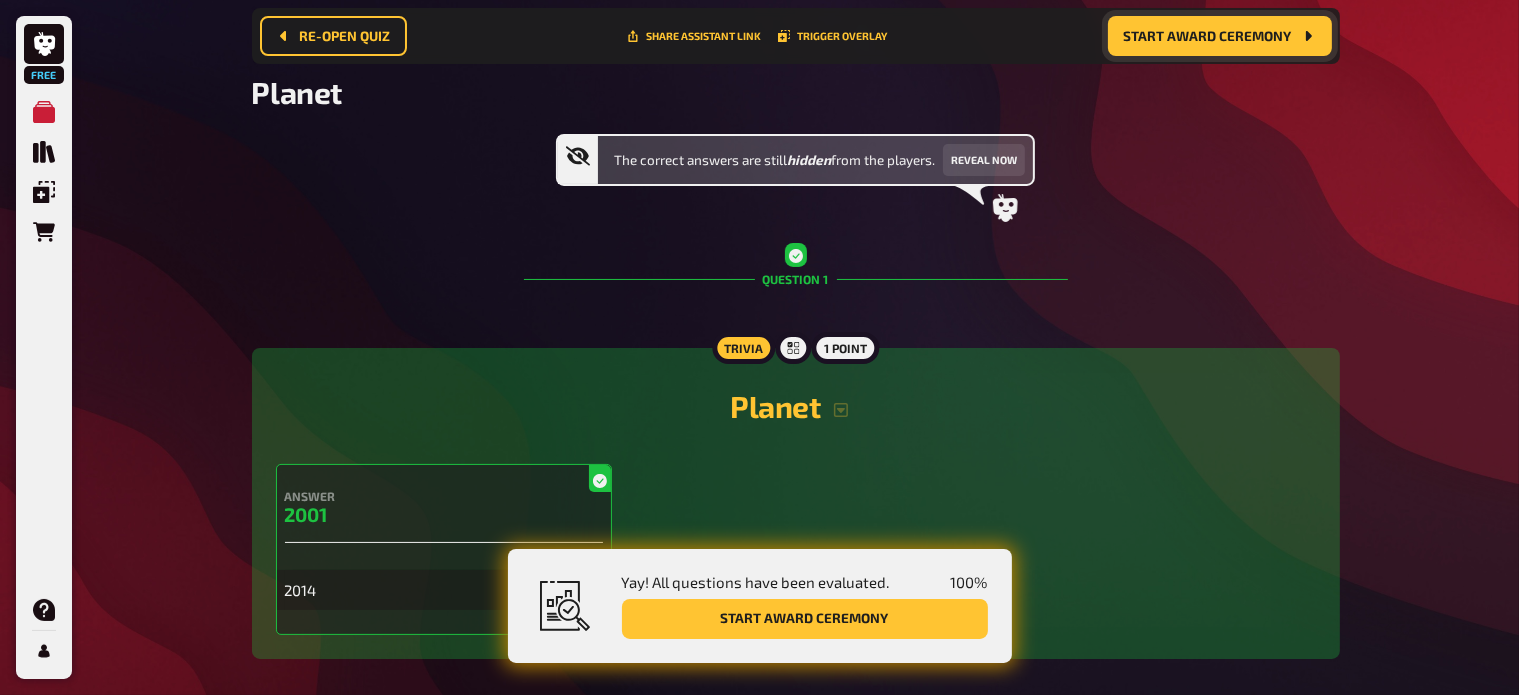 scroll, scrollTop: 0, scrollLeft: 0, axis: both 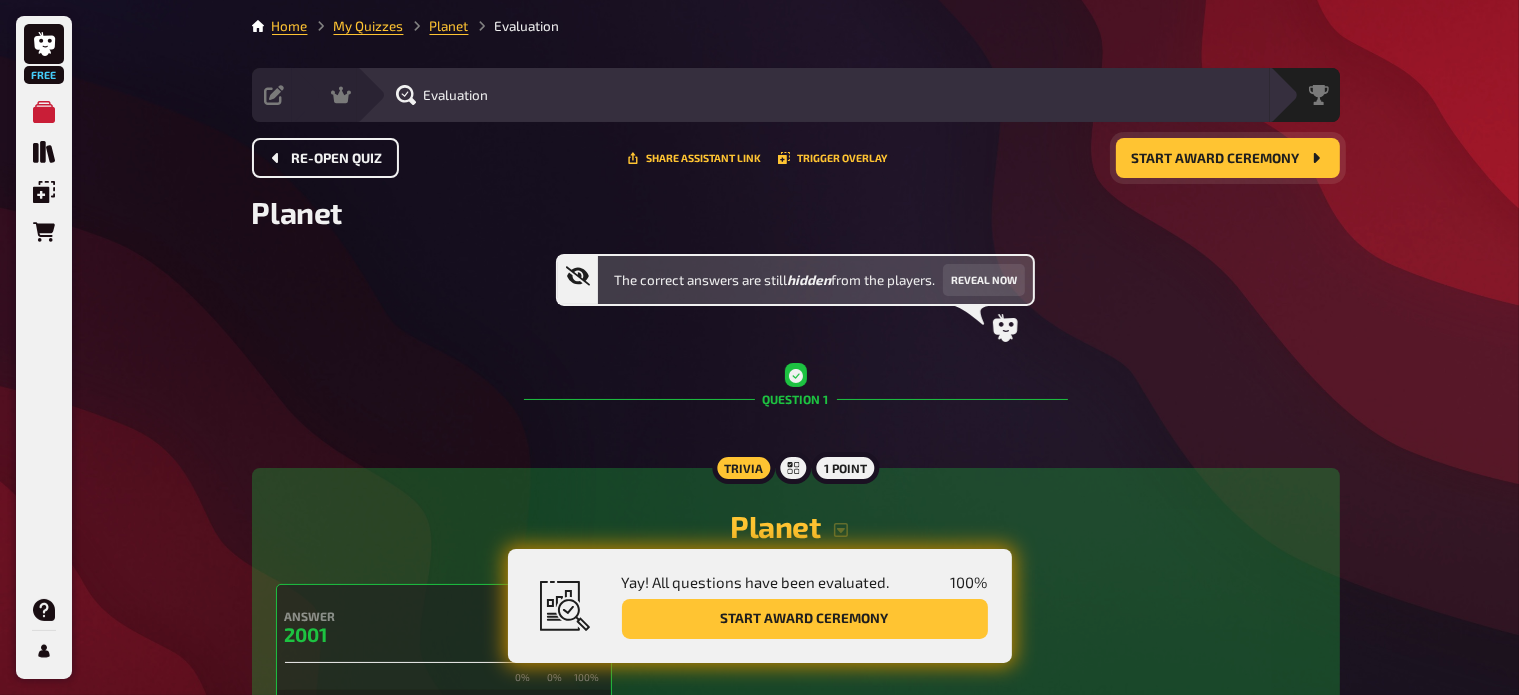 click on "Re-open Quiz" at bounding box center (325, 158) 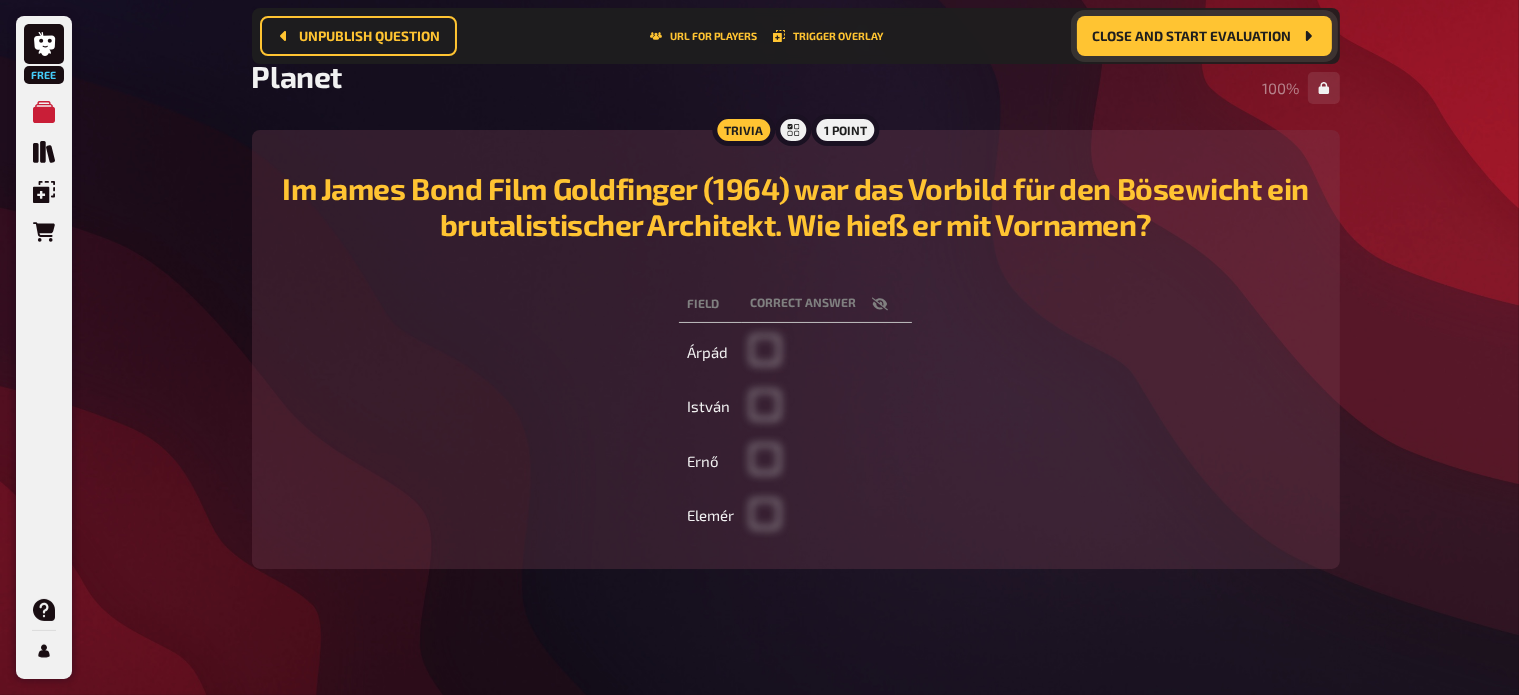 scroll, scrollTop: 0, scrollLeft: 0, axis: both 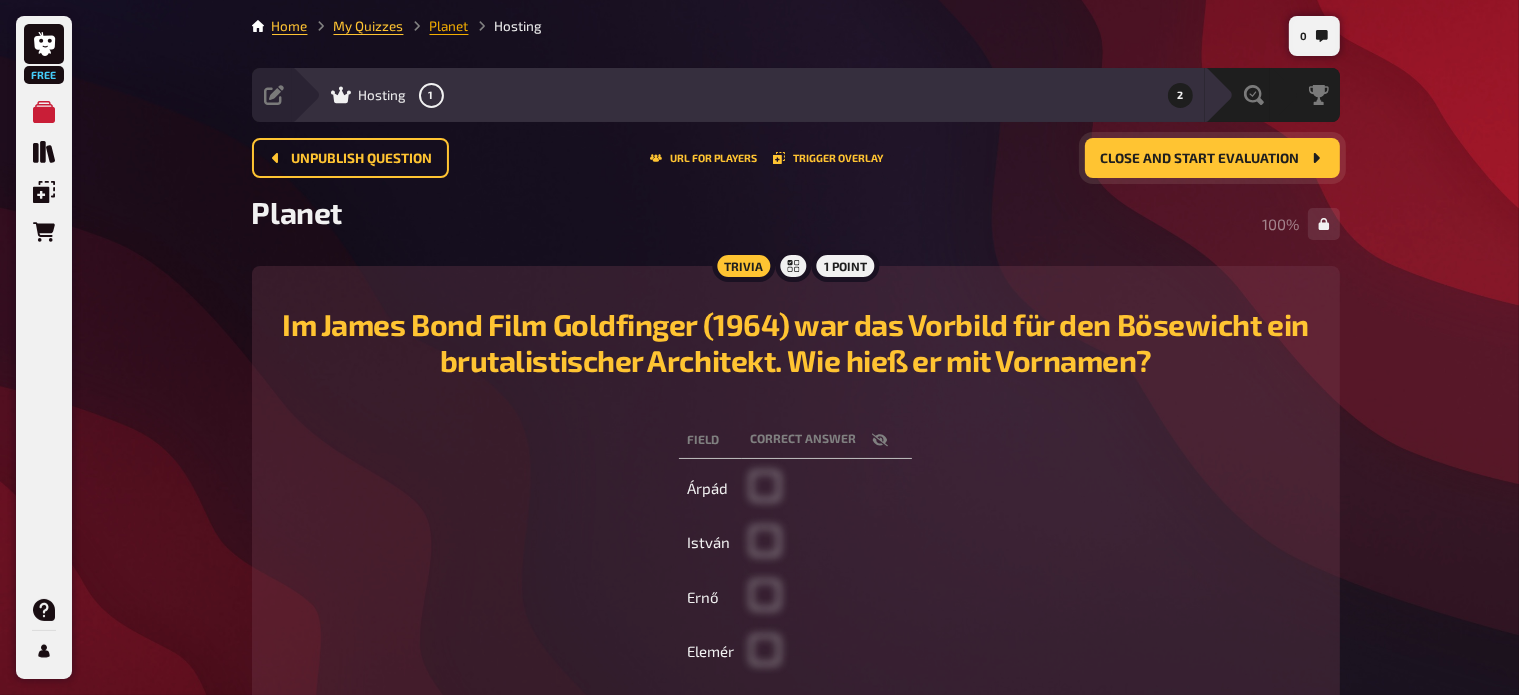 click on "Planet" at bounding box center [449, 26] 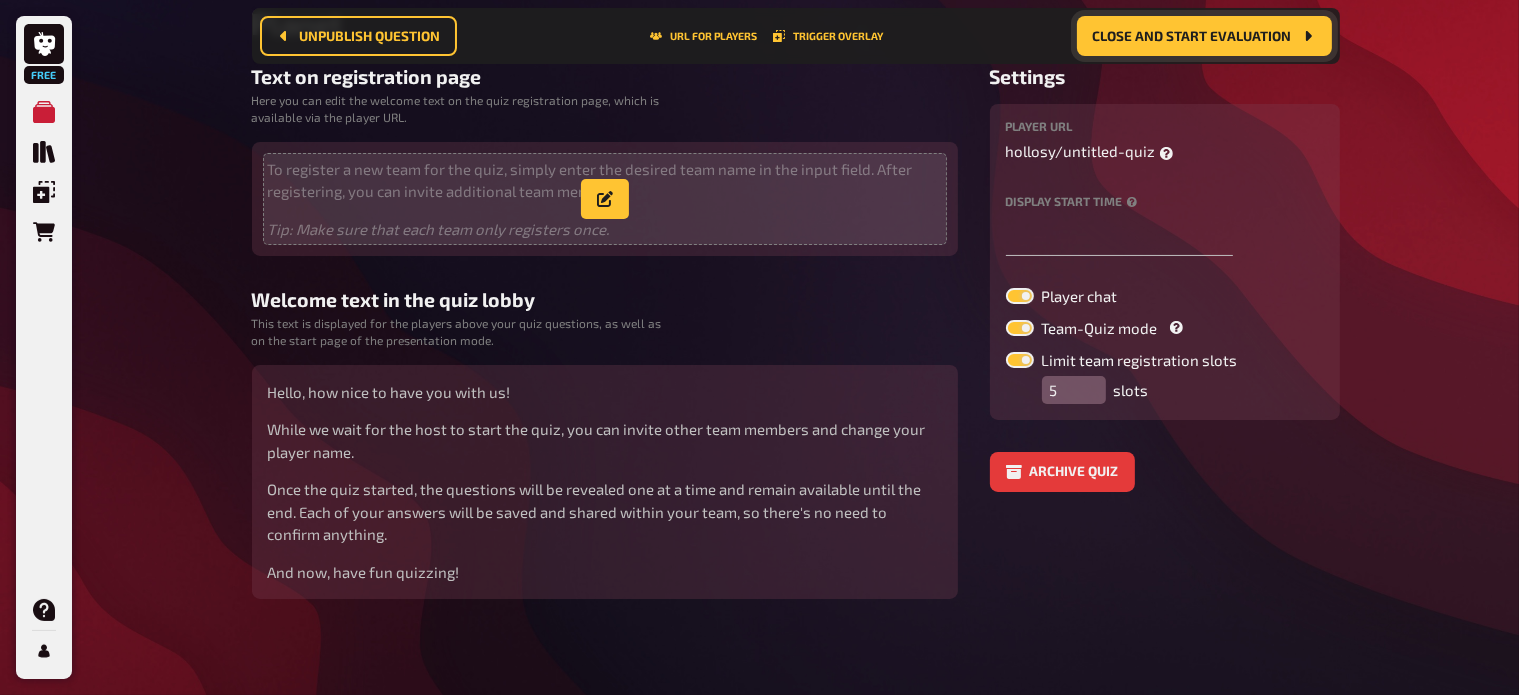 scroll, scrollTop: 0, scrollLeft: 0, axis: both 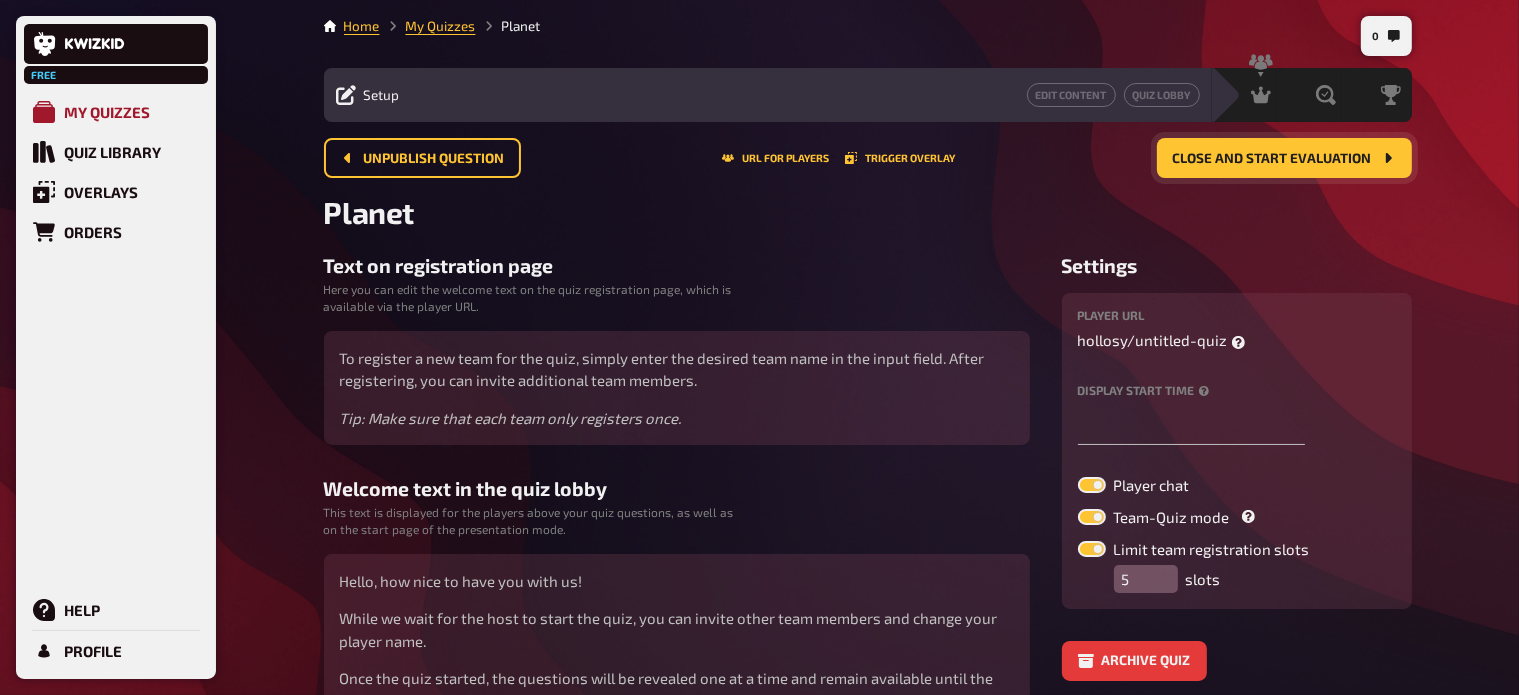 click on "My Quizzes" at bounding box center [107, 112] 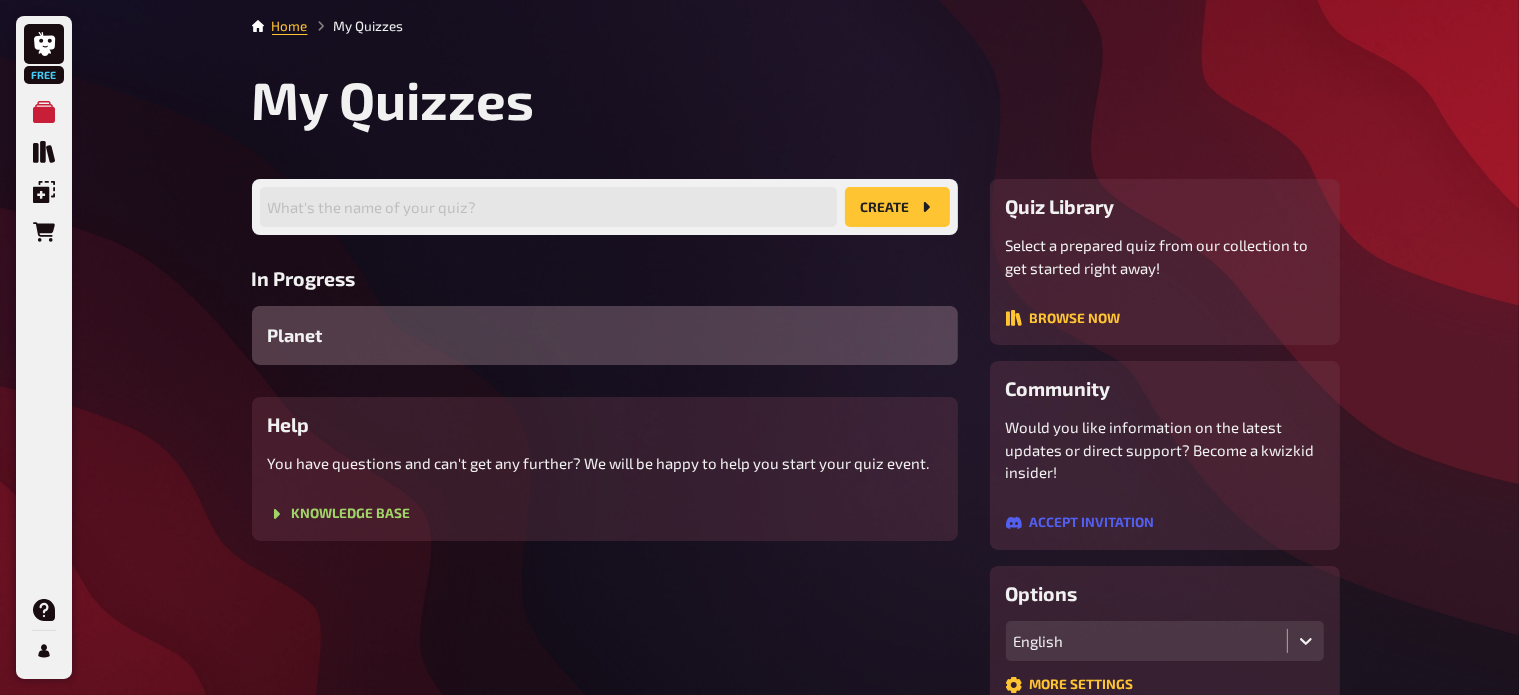 click on "Planet" at bounding box center [605, 335] 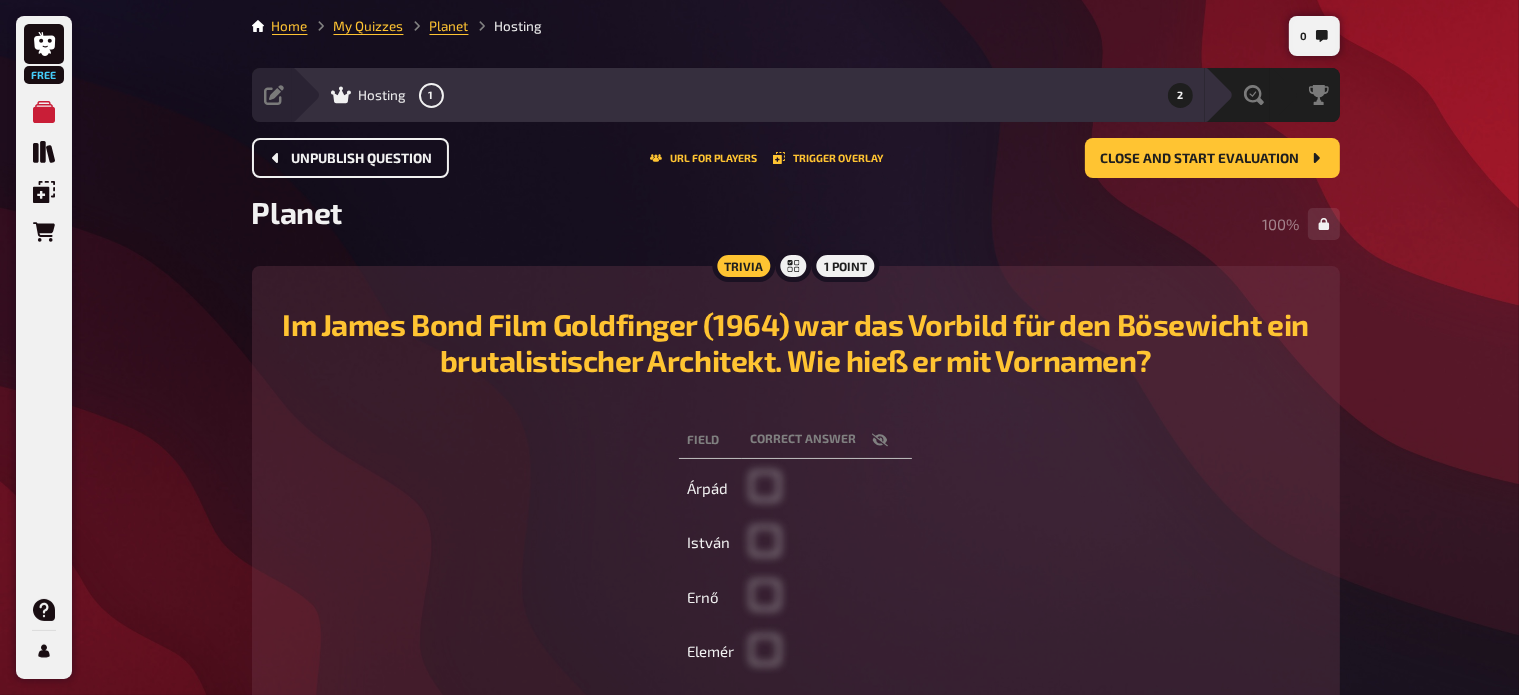 click on "Unpublish question" at bounding box center [362, 159] 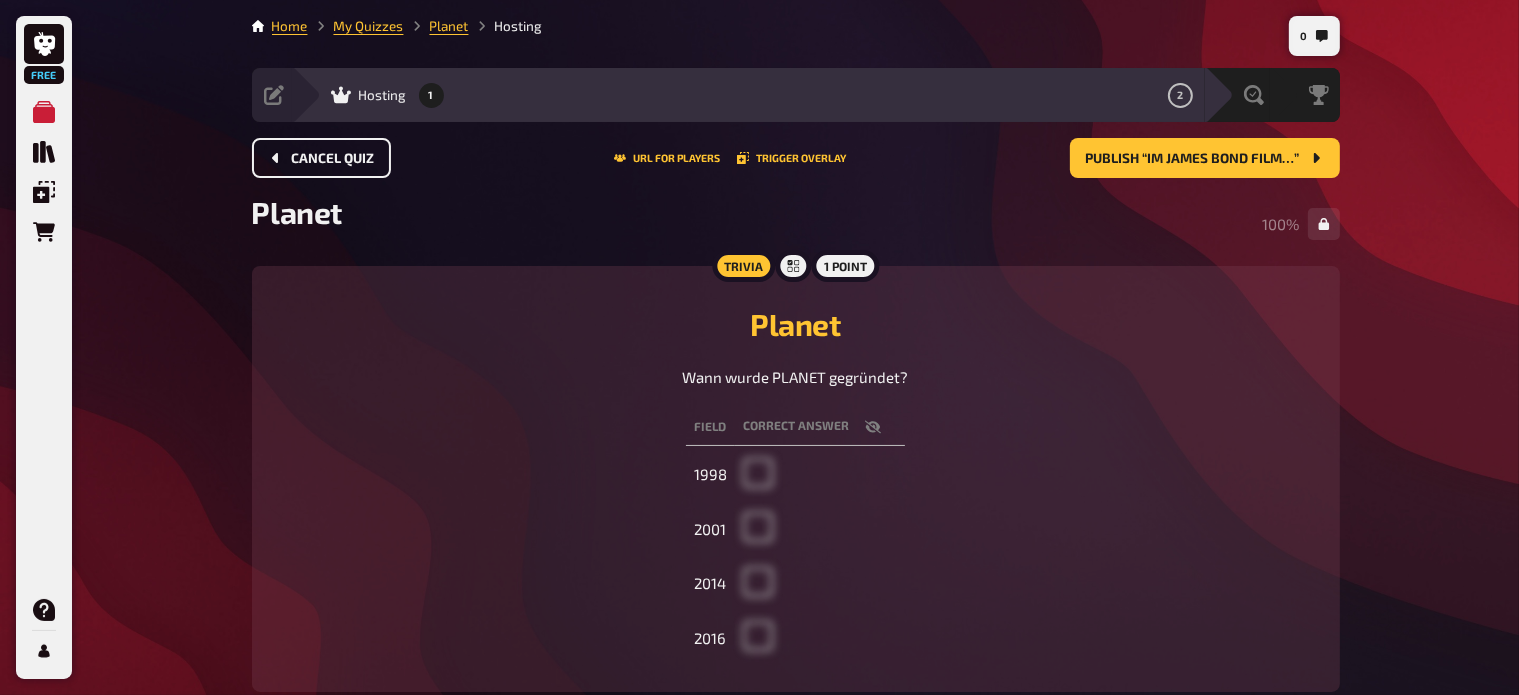 scroll, scrollTop: 123, scrollLeft: 0, axis: vertical 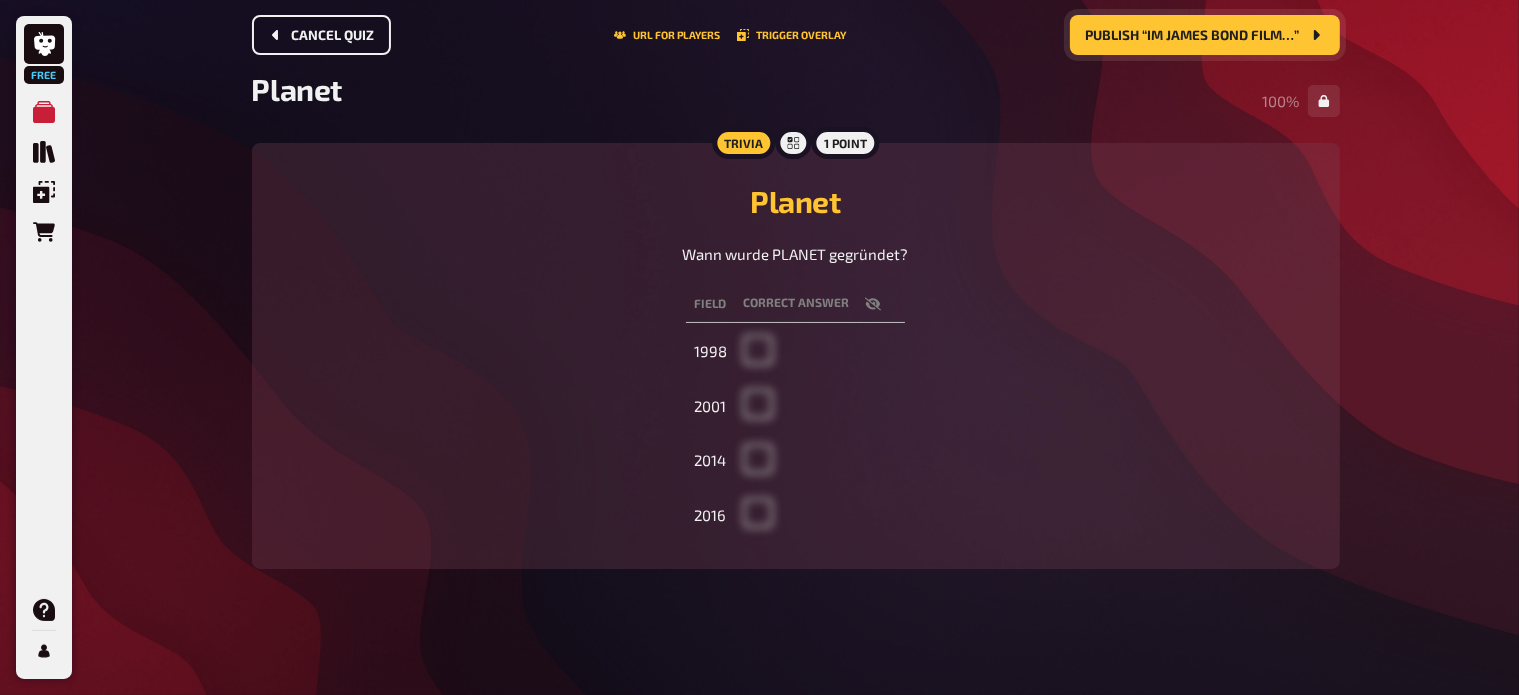 click on "Publish “Im James Bond Film…”" at bounding box center [1205, 35] 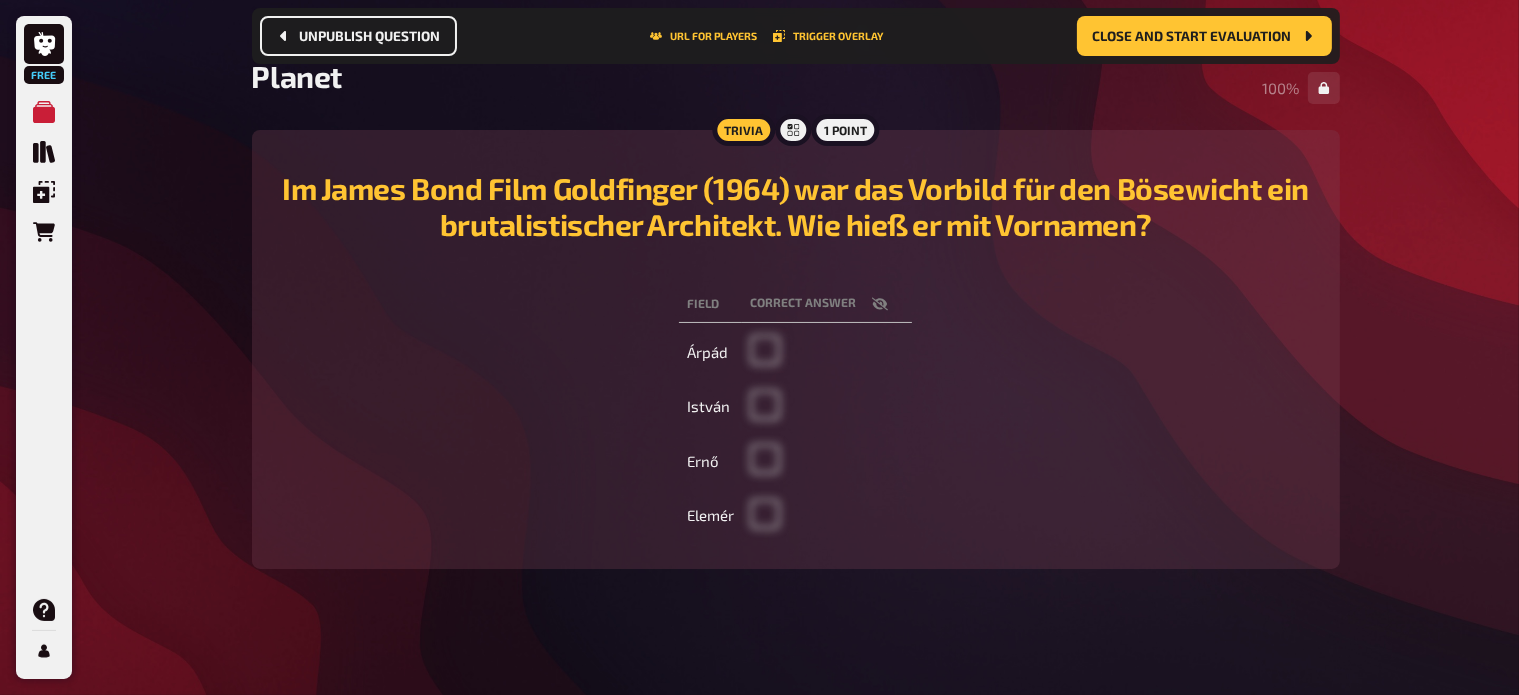 scroll, scrollTop: 0, scrollLeft: 0, axis: both 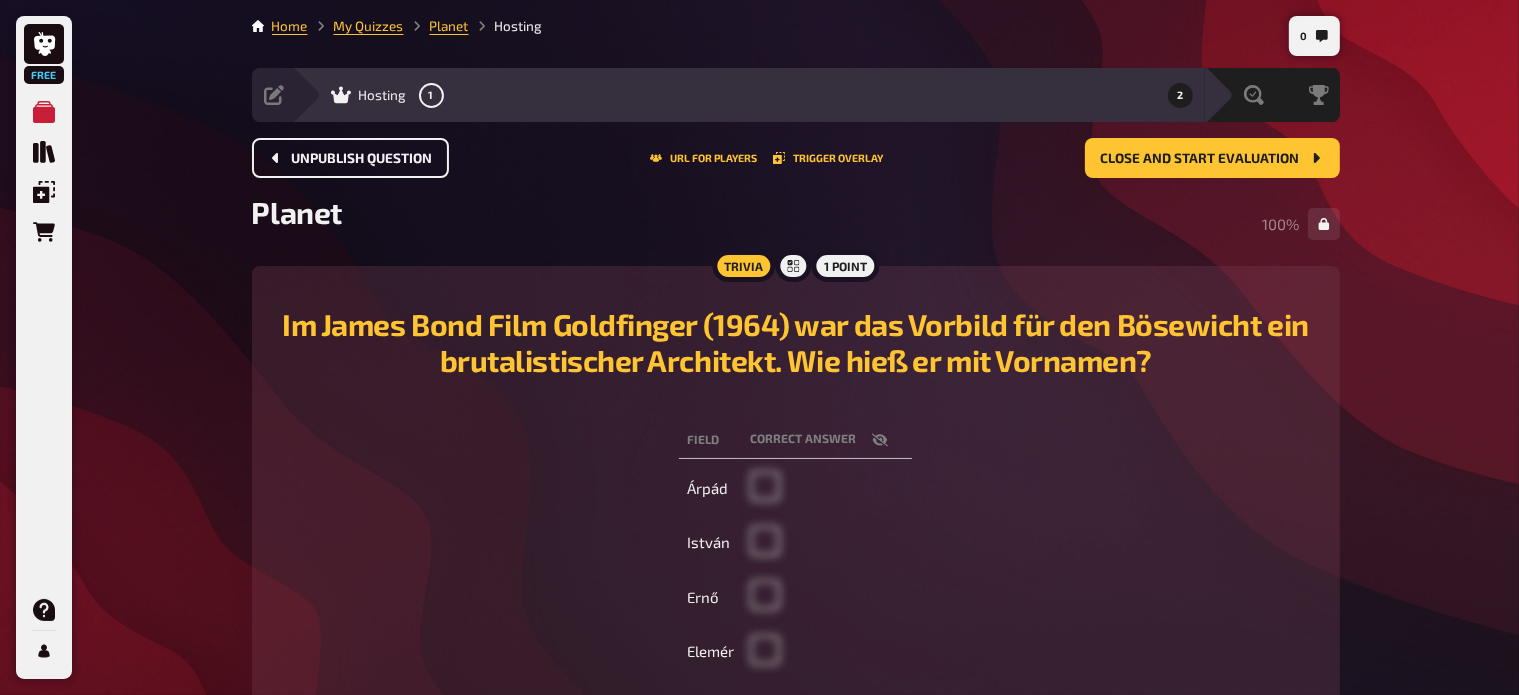 click on "Hosting" at bounding box center [383, 95] 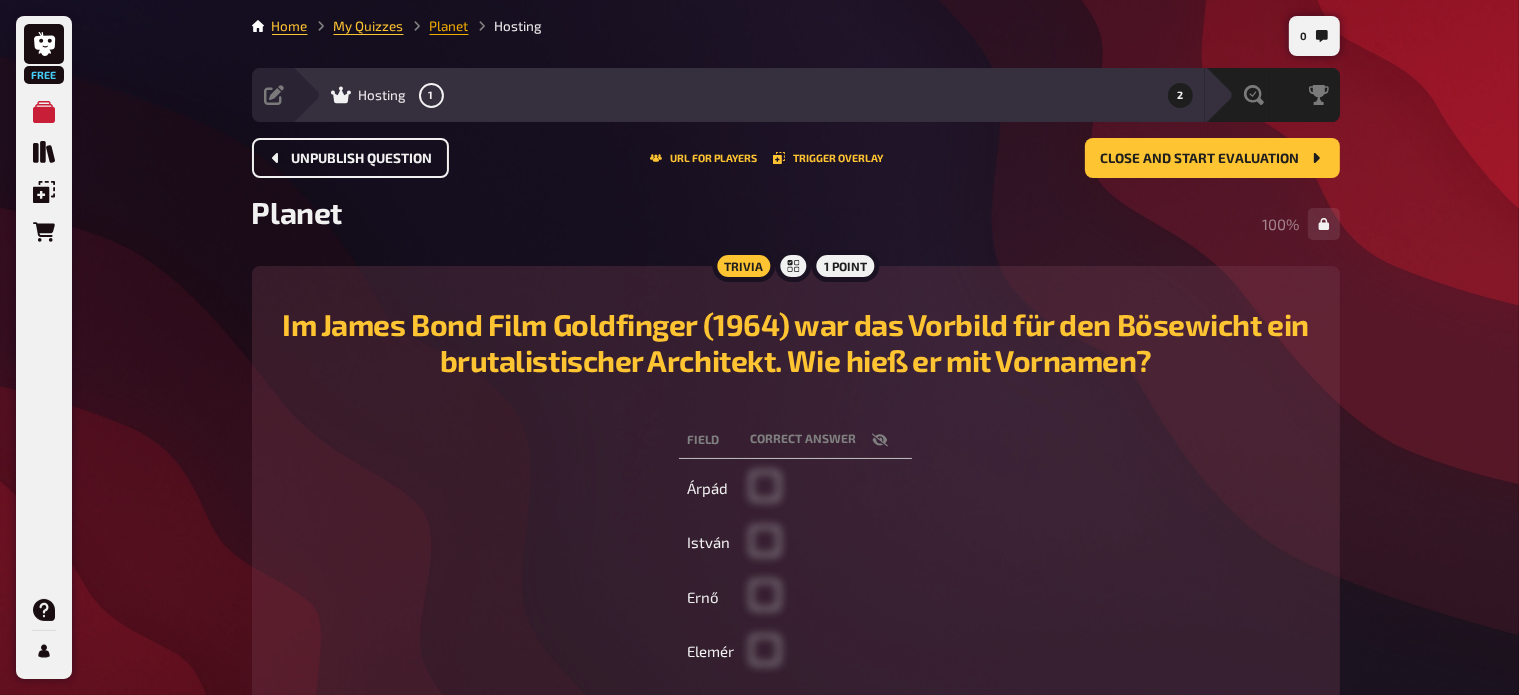 click on "Planet" at bounding box center (449, 26) 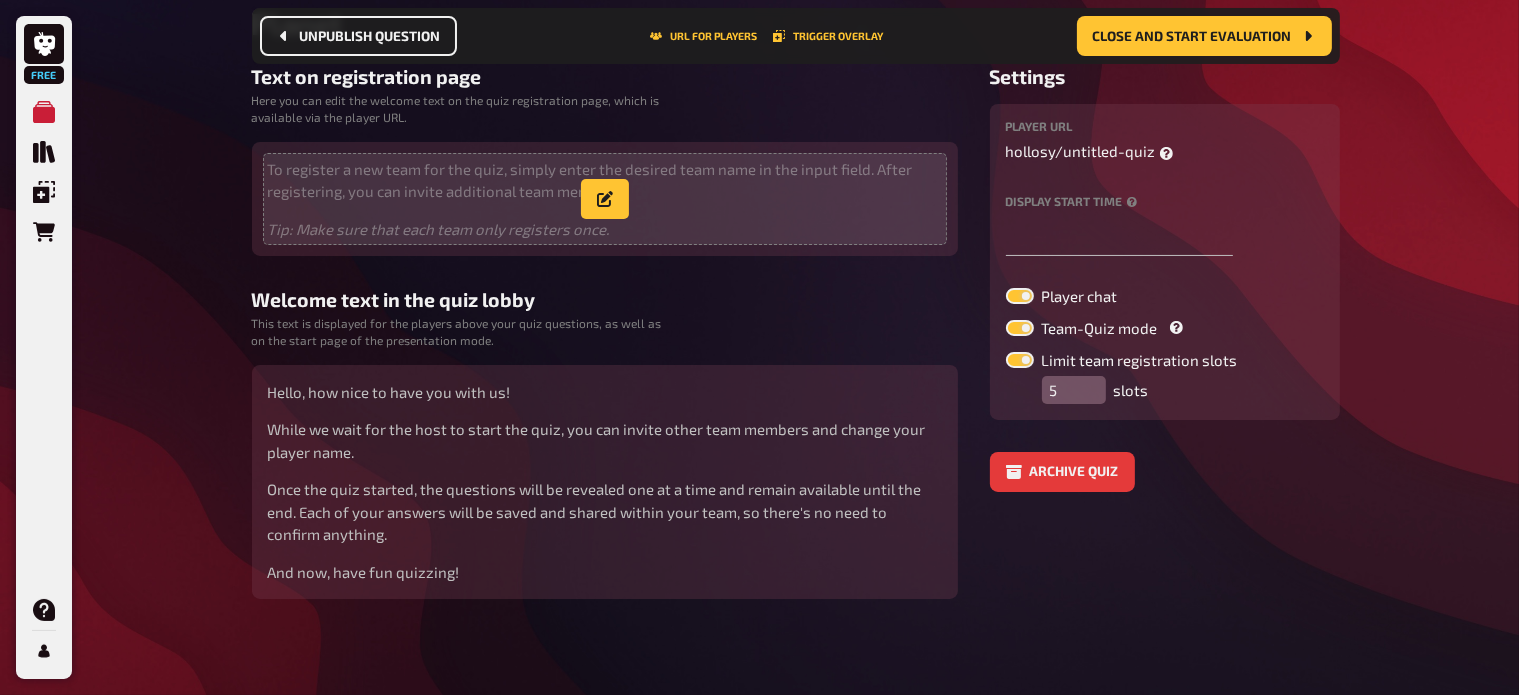scroll, scrollTop: 0, scrollLeft: 0, axis: both 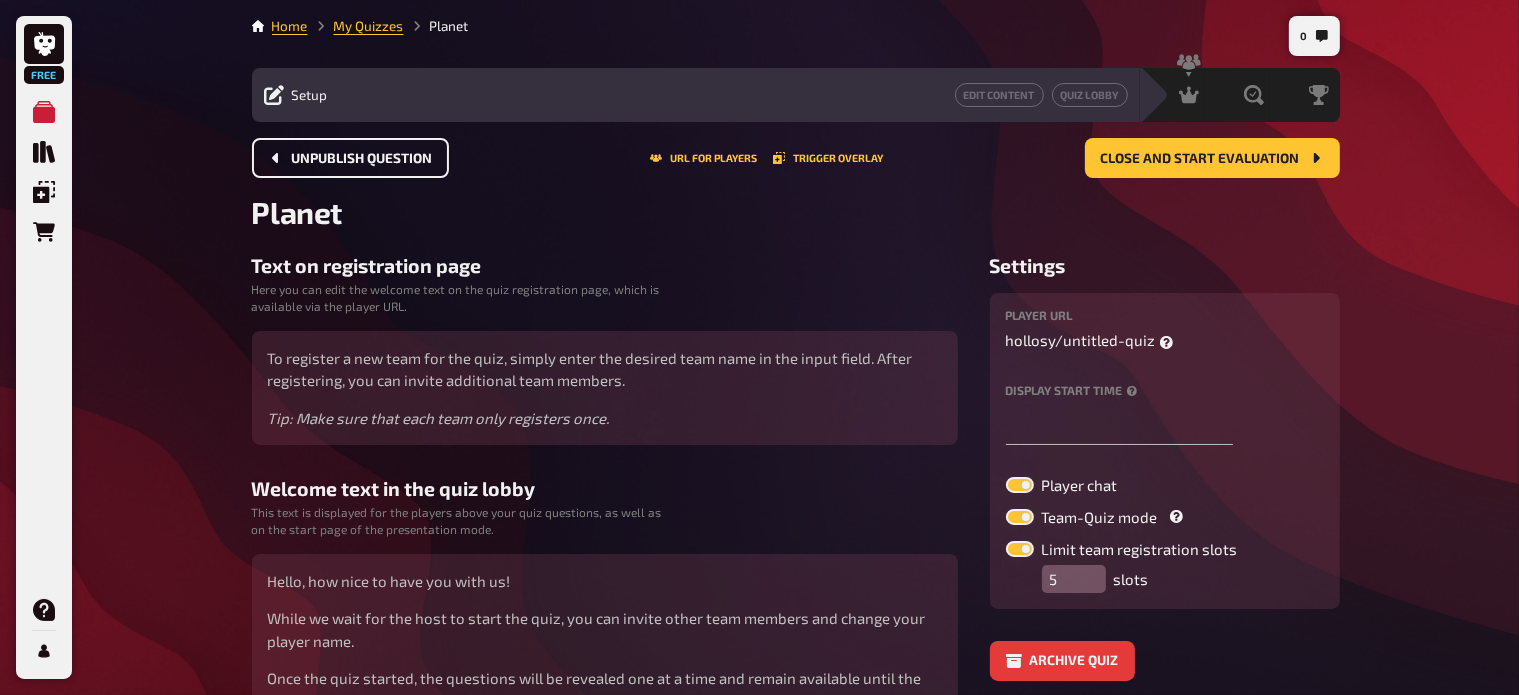 click on "Unpublish question" at bounding box center (362, 159) 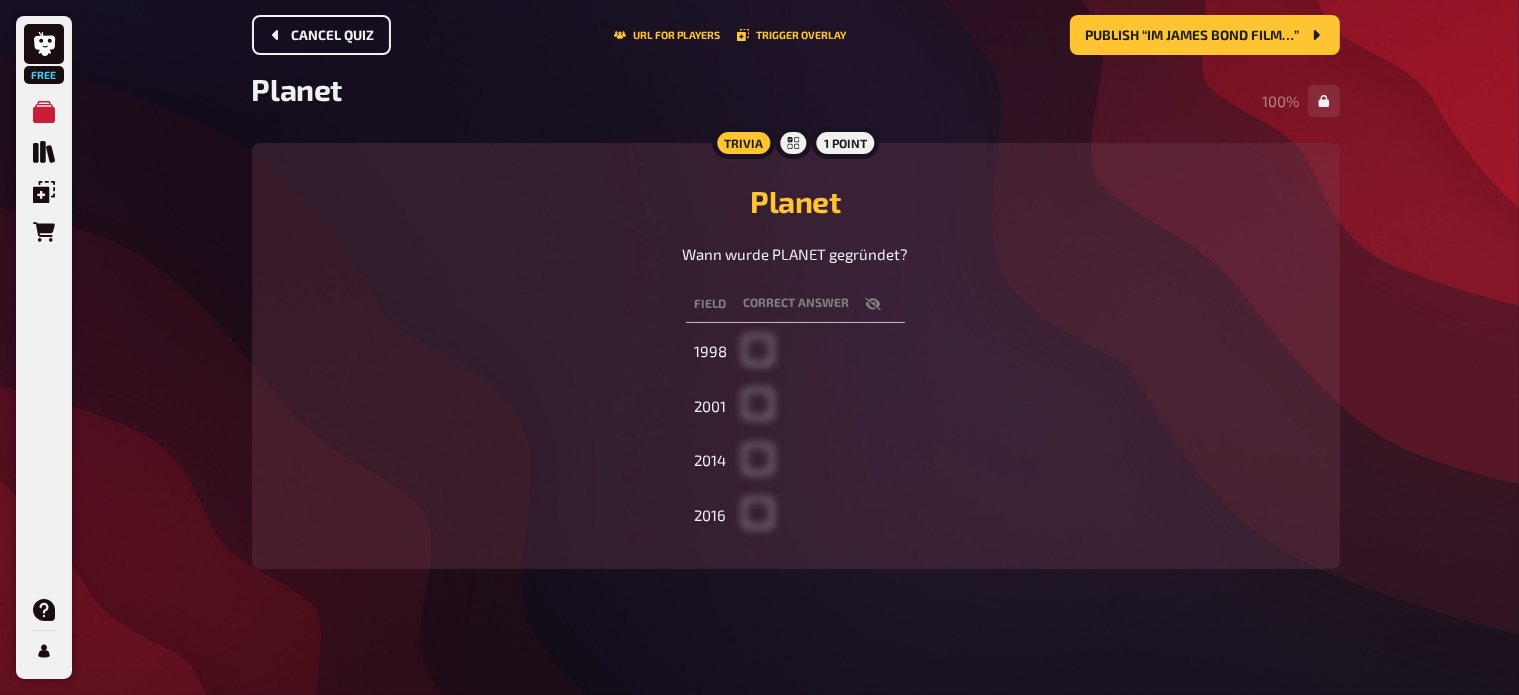 scroll, scrollTop: 0, scrollLeft: 0, axis: both 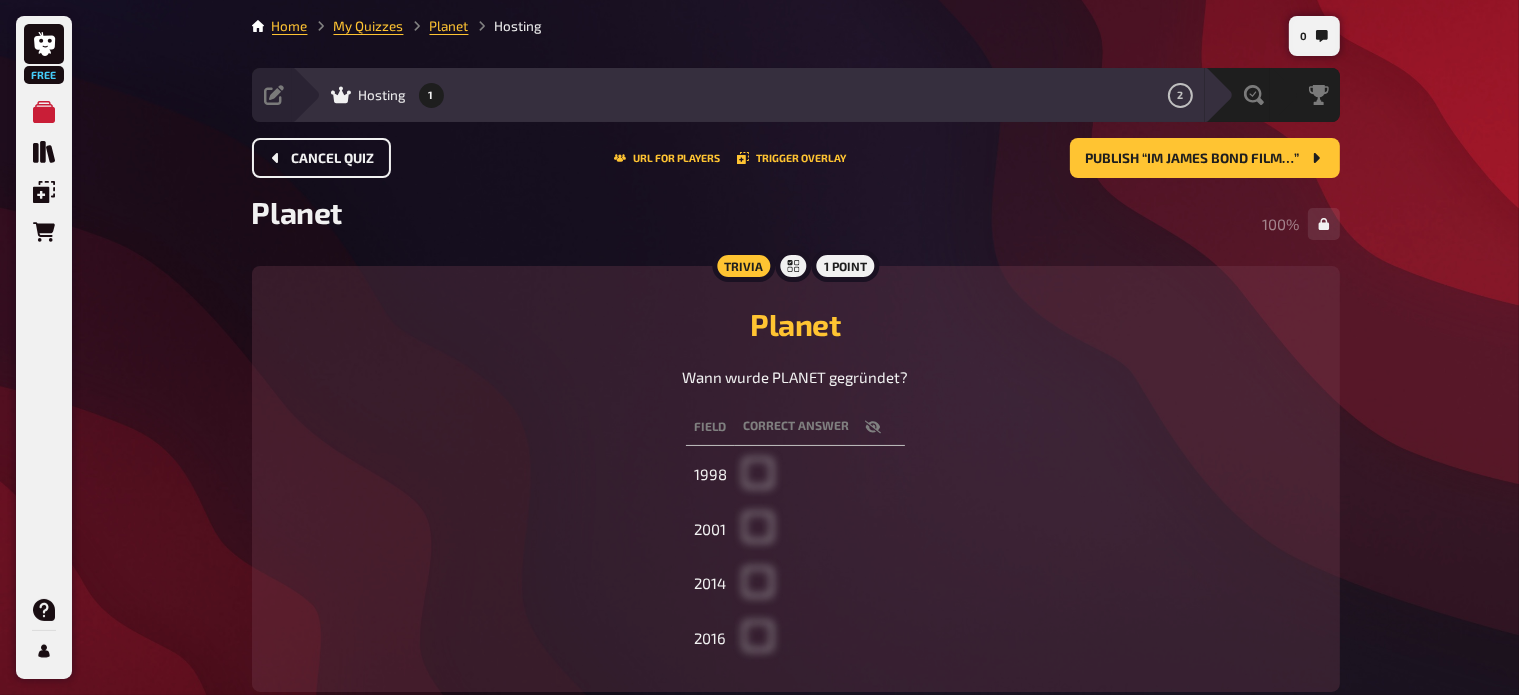 click on "Cancel Quiz" at bounding box center (333, 159) 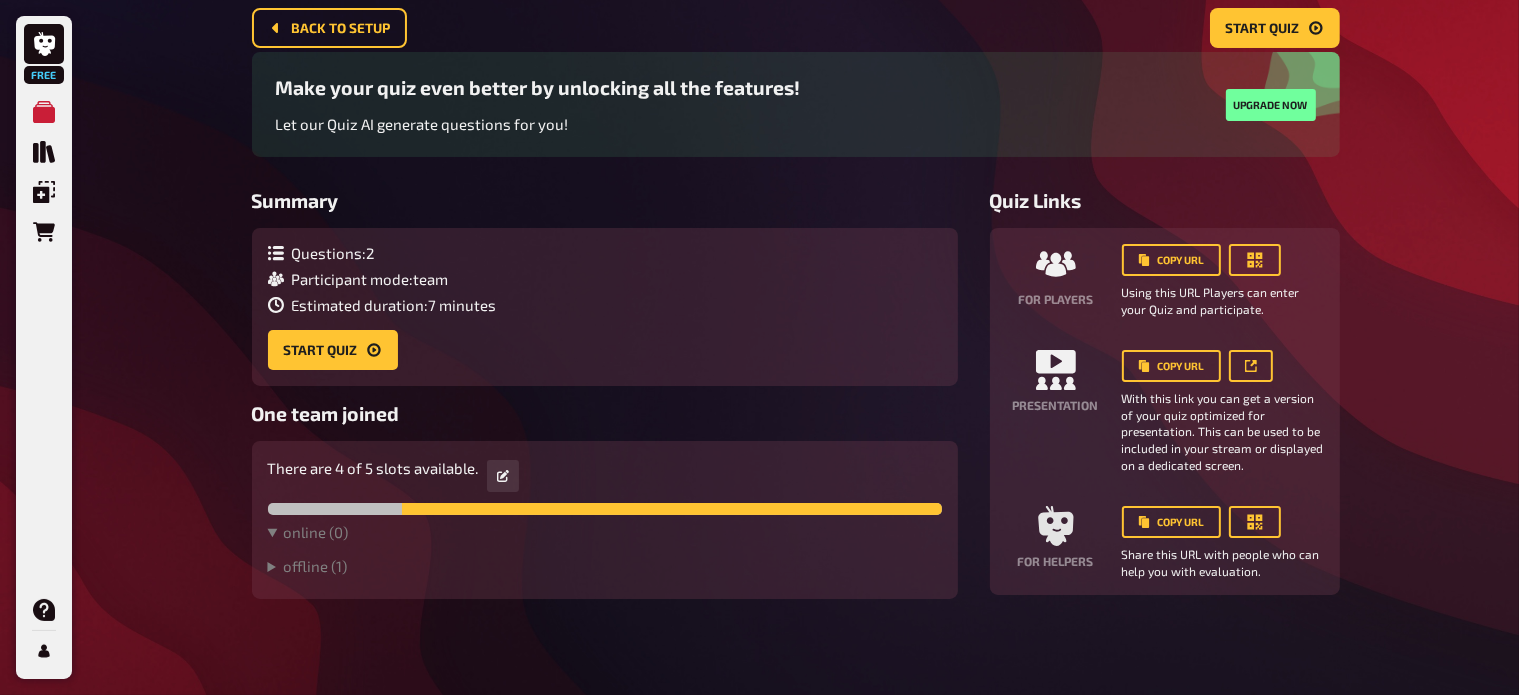 scroll, scrollTop: 0, scrollLeft: 0, axis: both 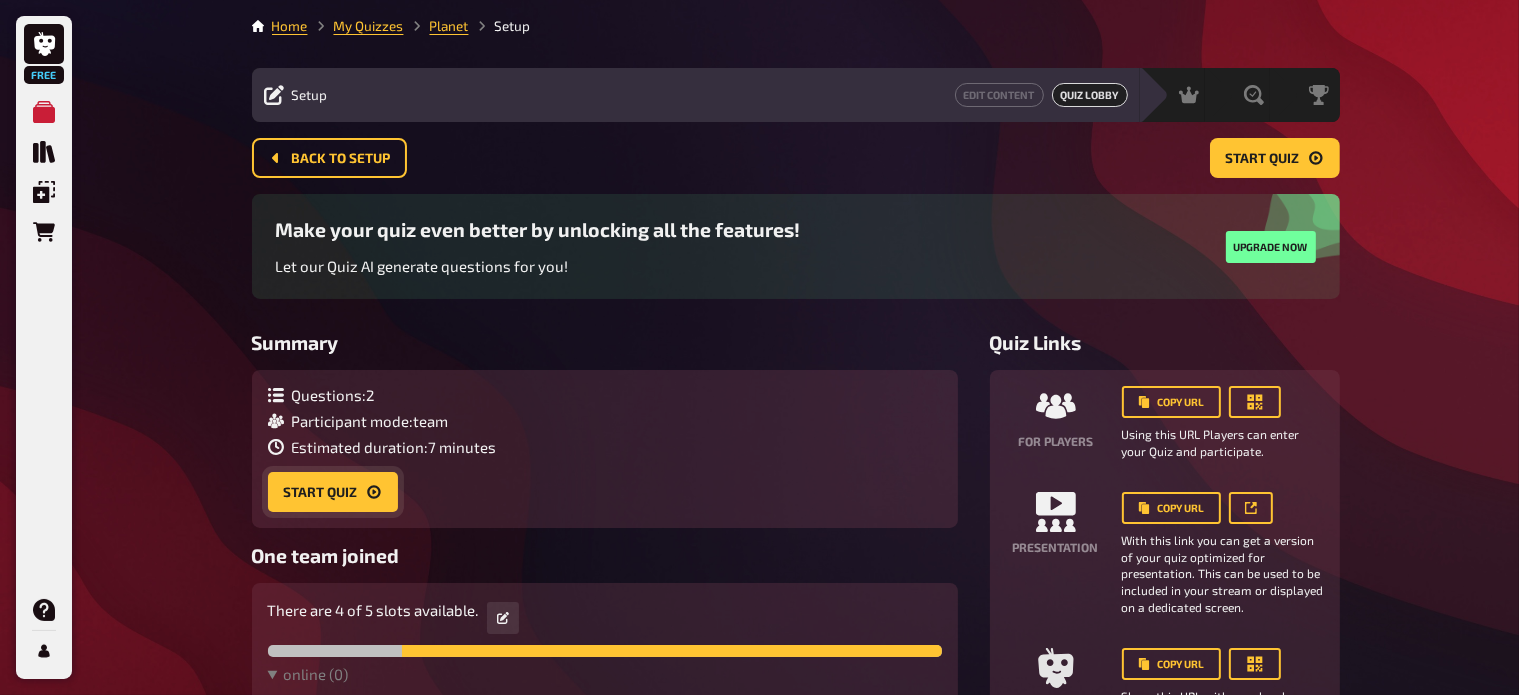 click on "Start Quiz" at bounding box center (333, 492) 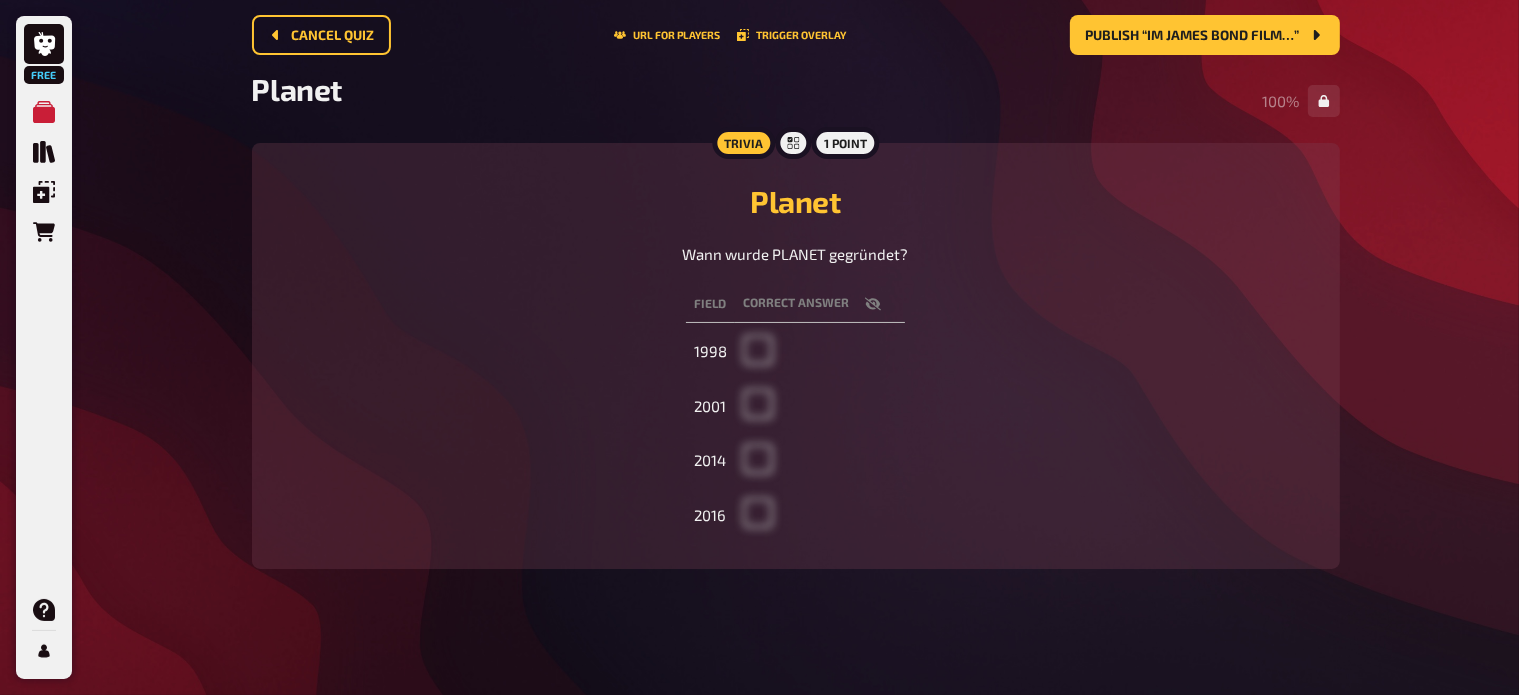 scroll, scrollTop: 0, scrollLeft: 0, axis: both 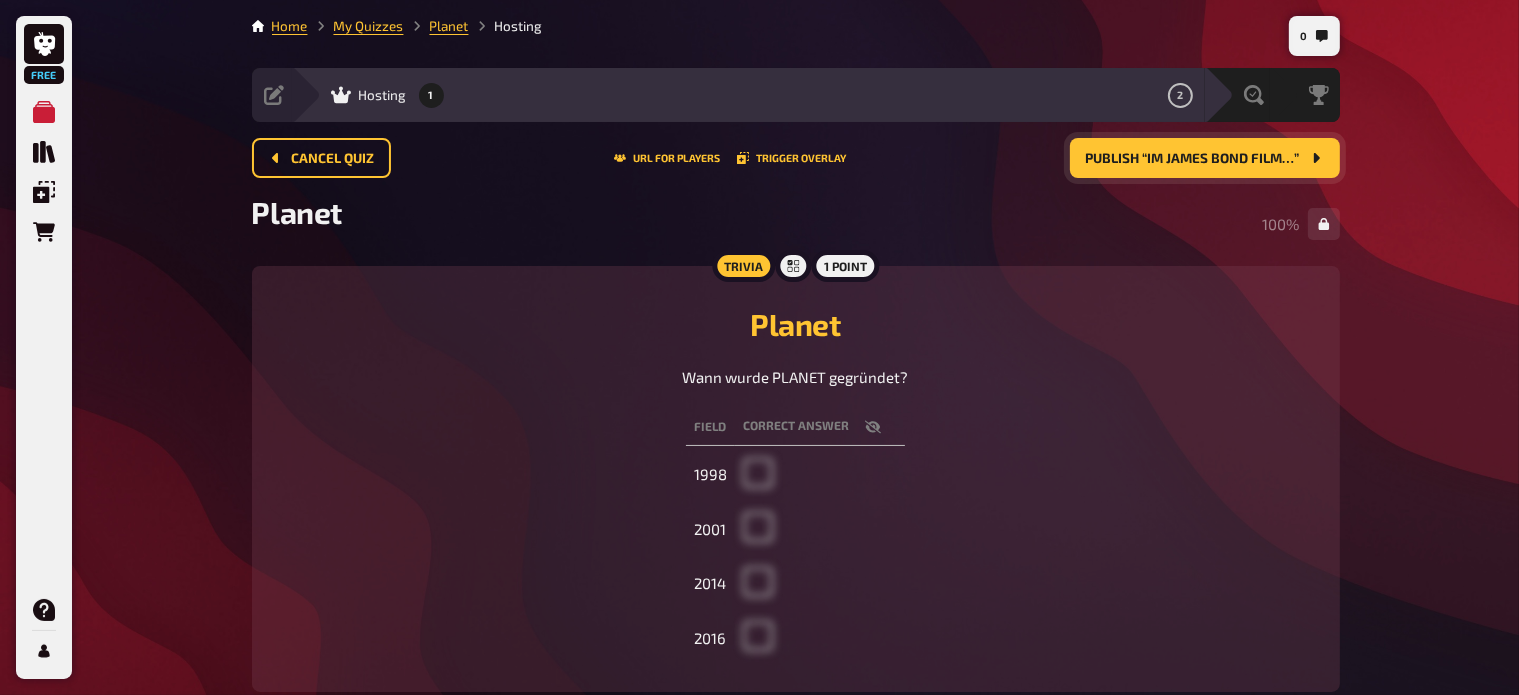click on "Publish “Im James Bond Film…”" at bounding box center [1205, 158] 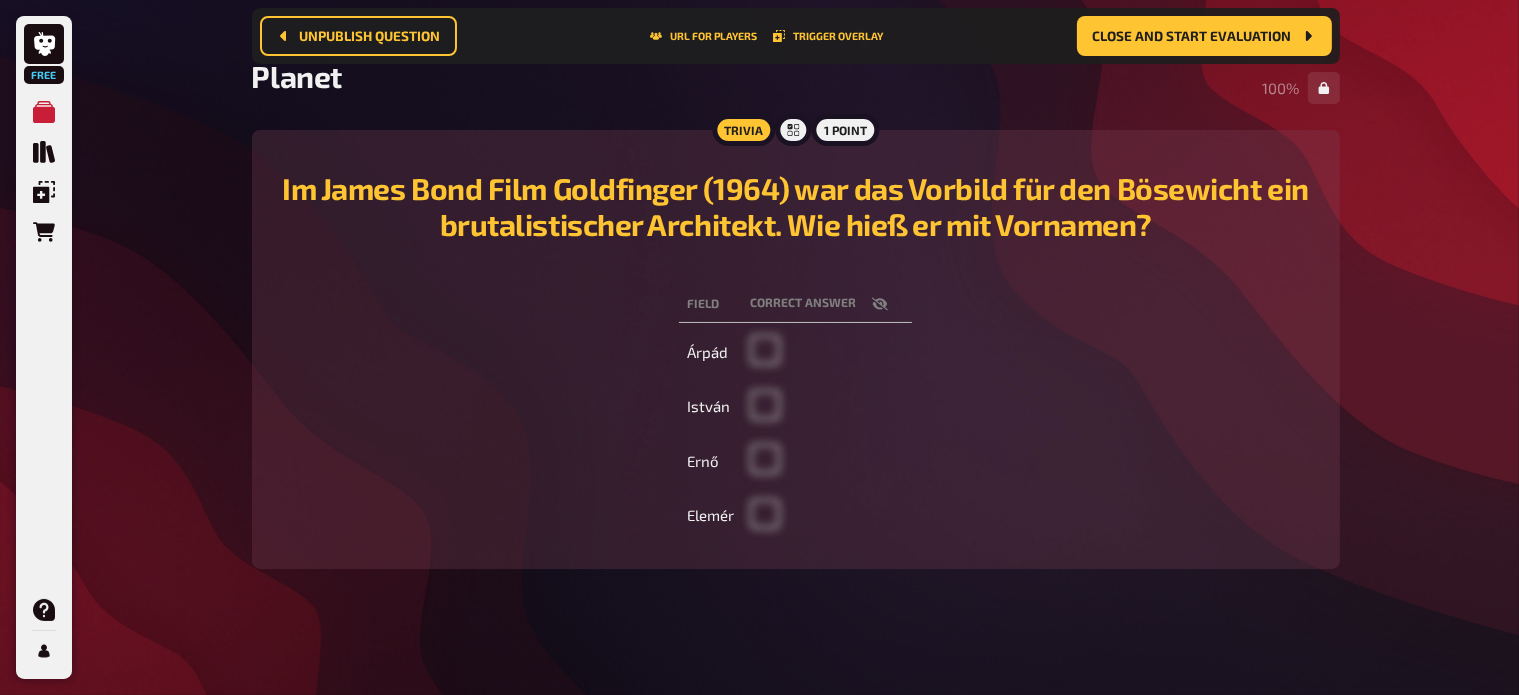 scroll, scrollTop: 0, scrollLeft: 0, axis: both 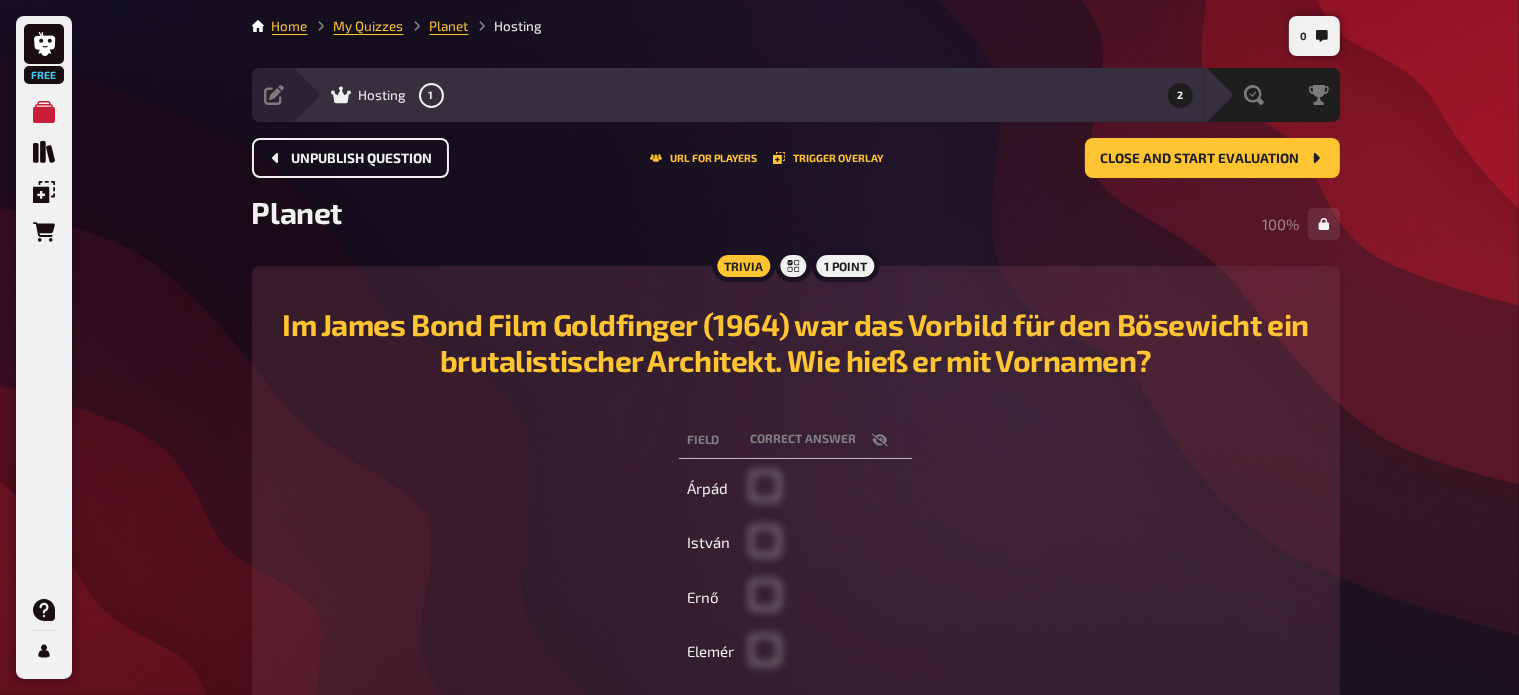 click on "Unpublish question" at bounding box center (350, 158) 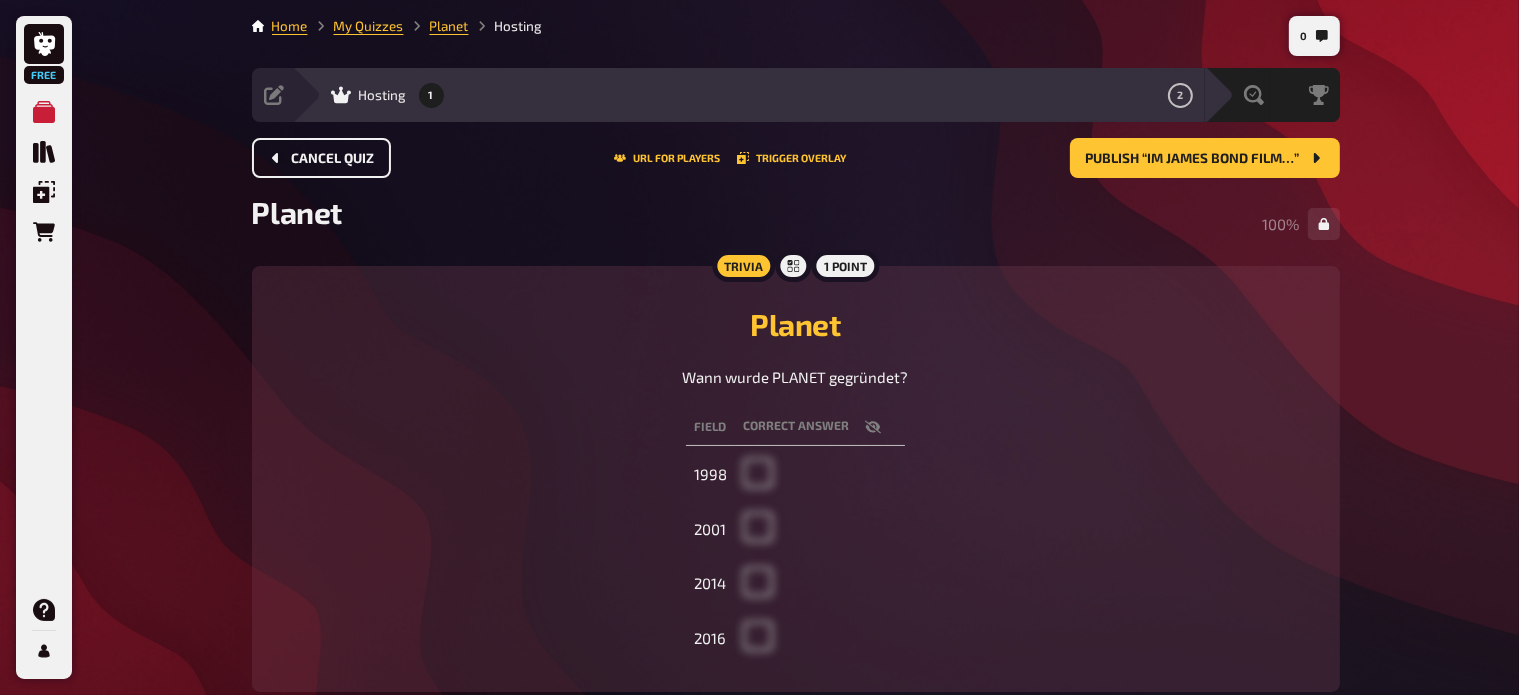 click on "Cancel Quiz" at bounding box center (333, 159) 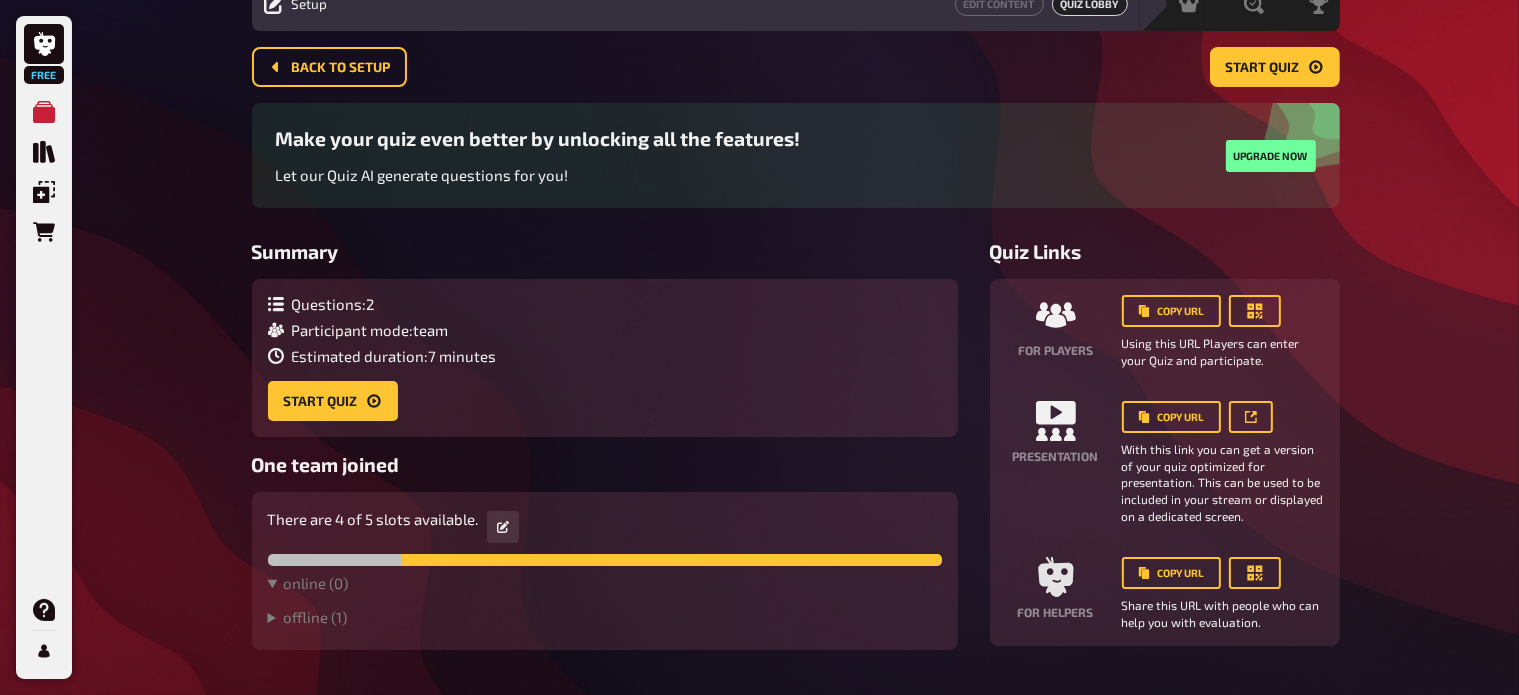 scroll, scrollTop: 92, scrollLeft: 0, axis: vertical 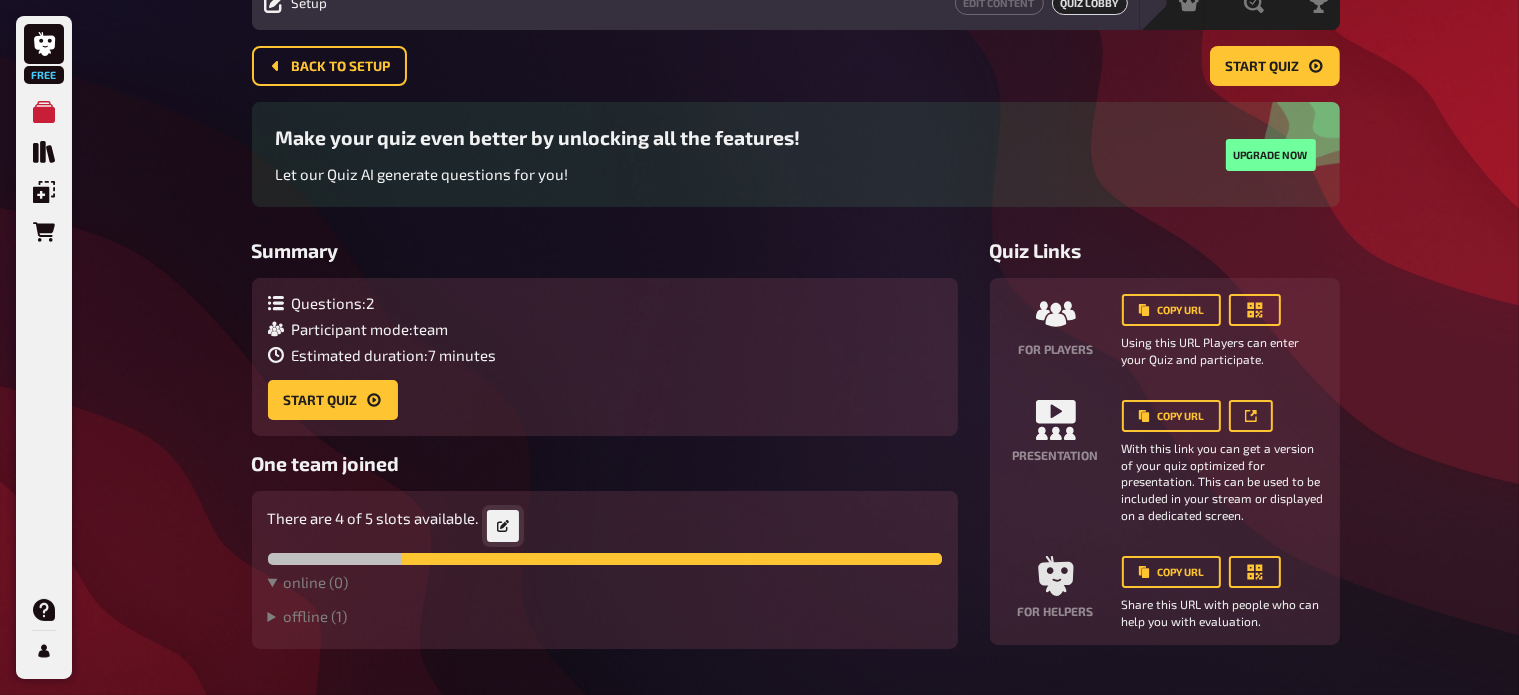 click 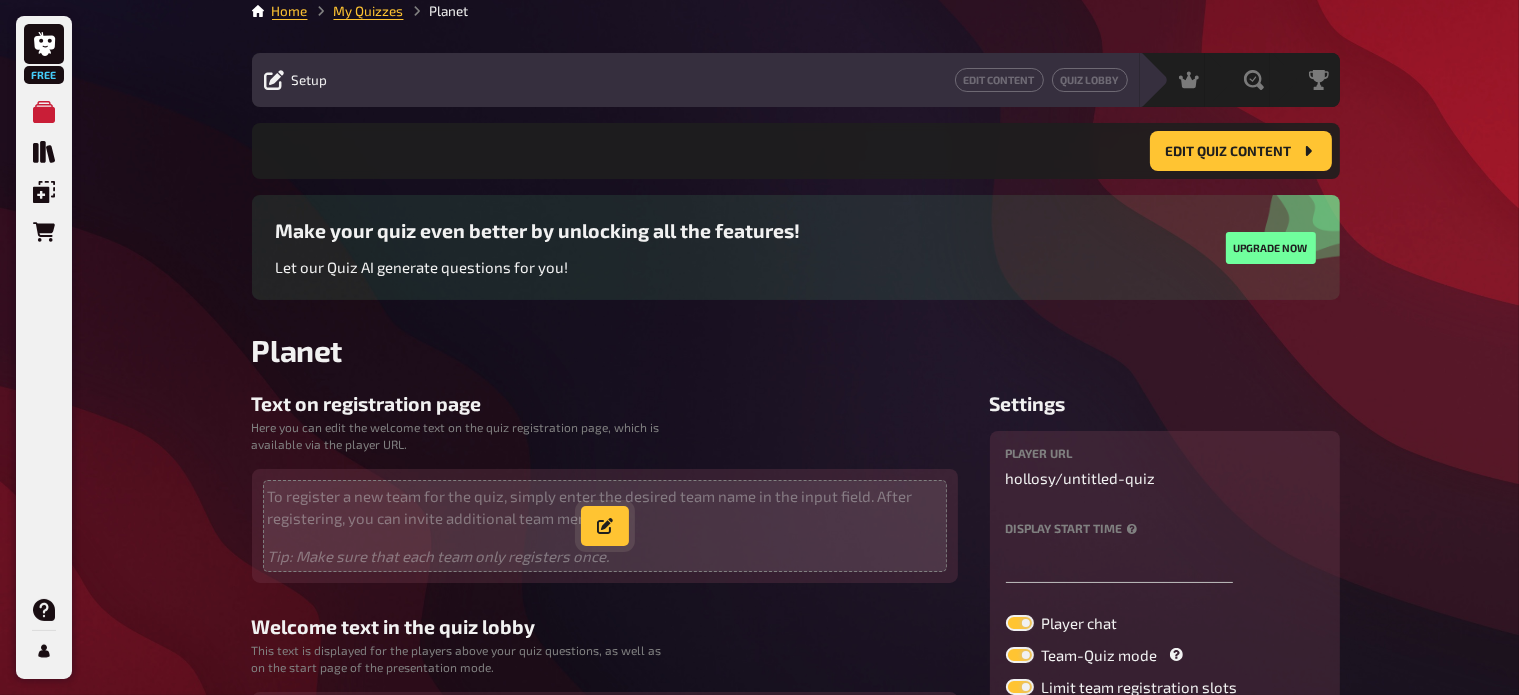 scroll, scrollTop: 0, scrollLeft: 0, axis: both 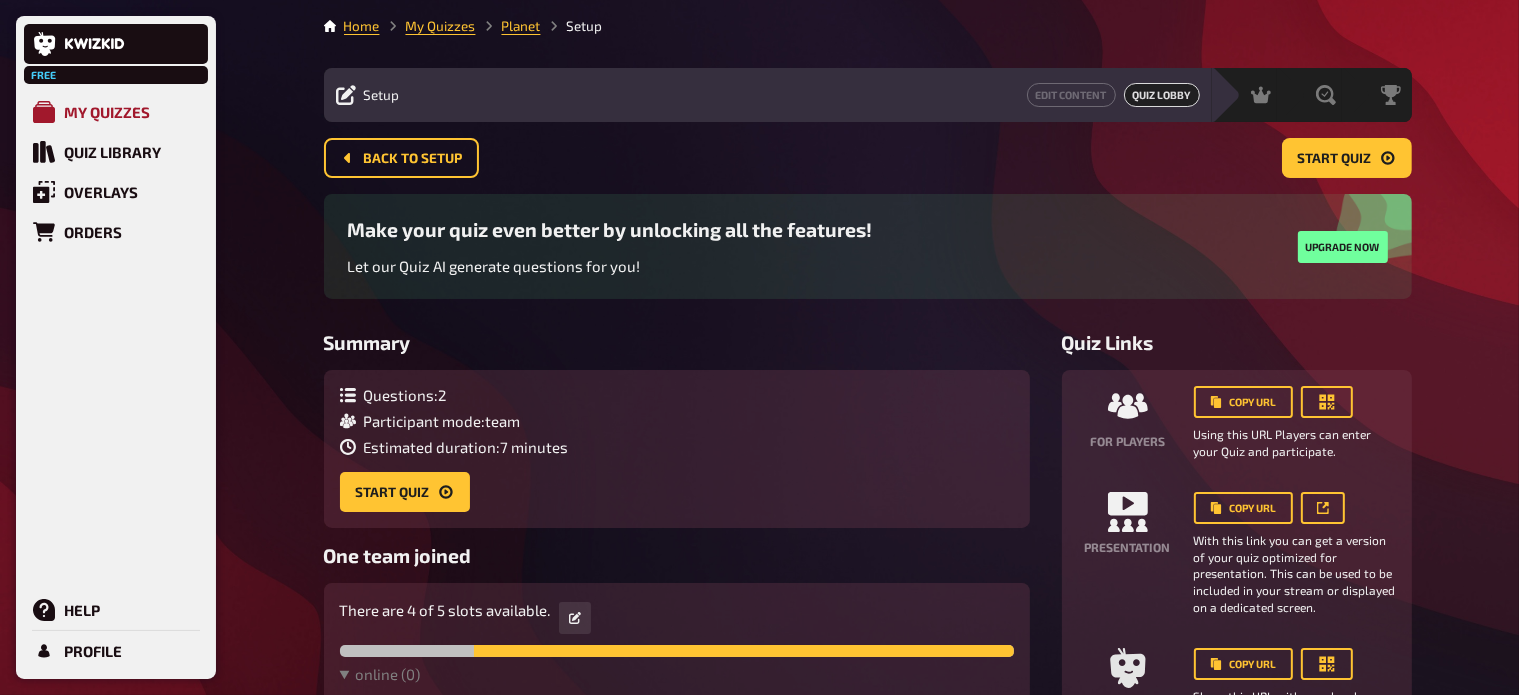 click 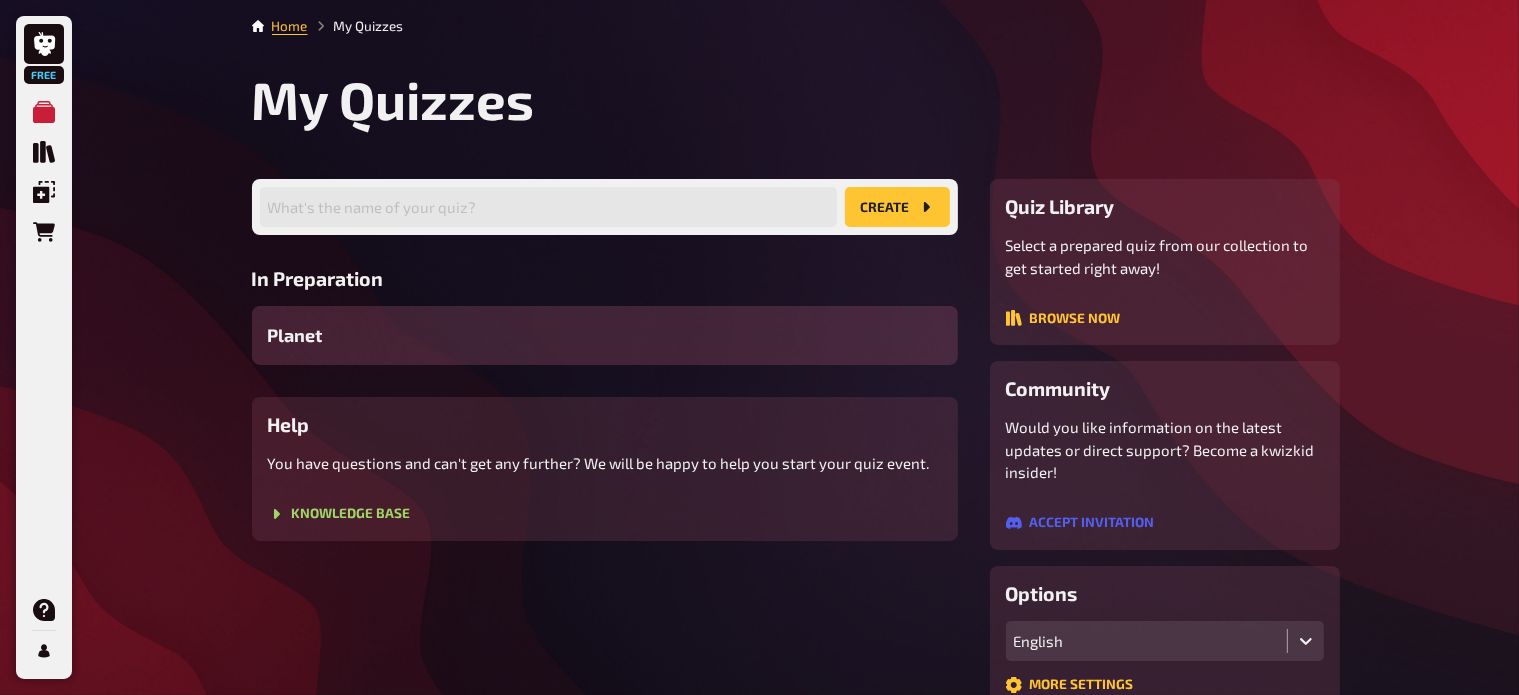 click on "Planet" at bounding box center [605, 335] 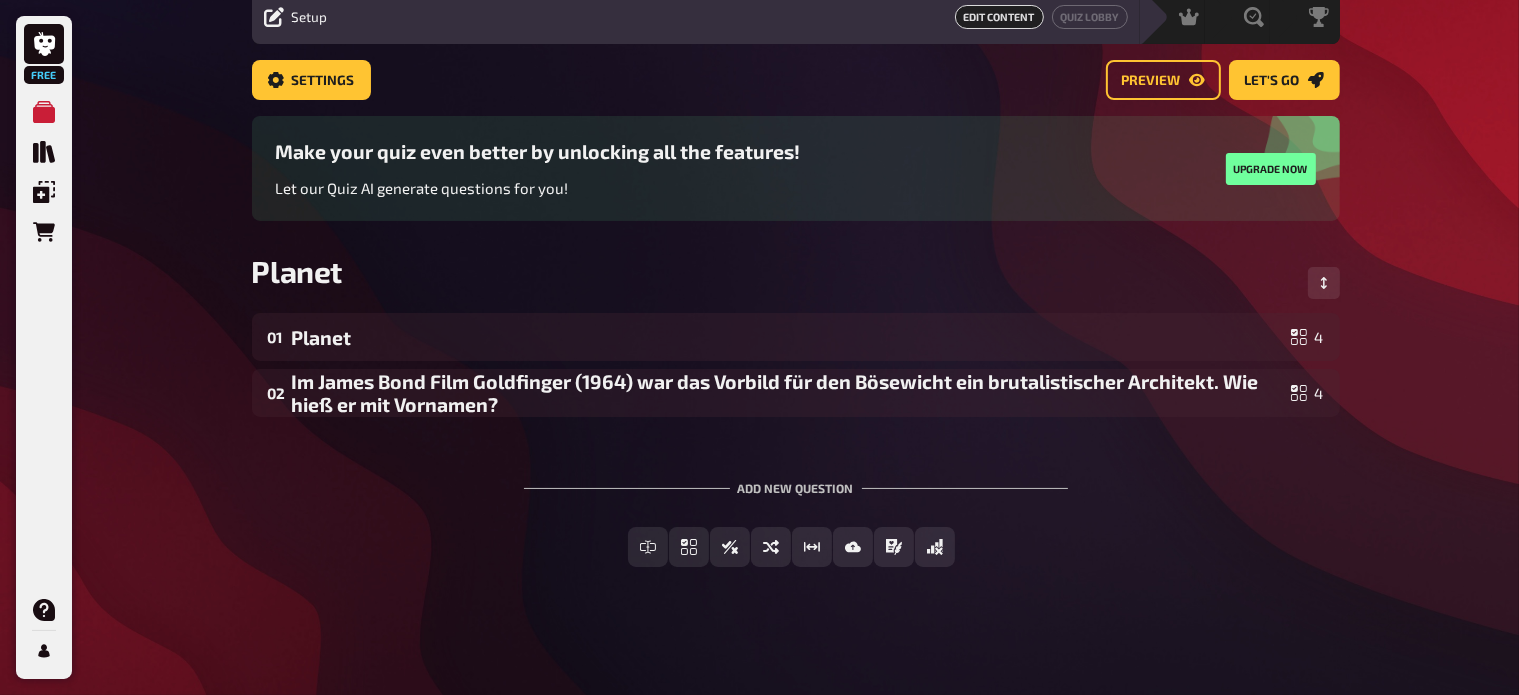 scroll, scrollTop: 0, scrollLeft: 0, axis: both 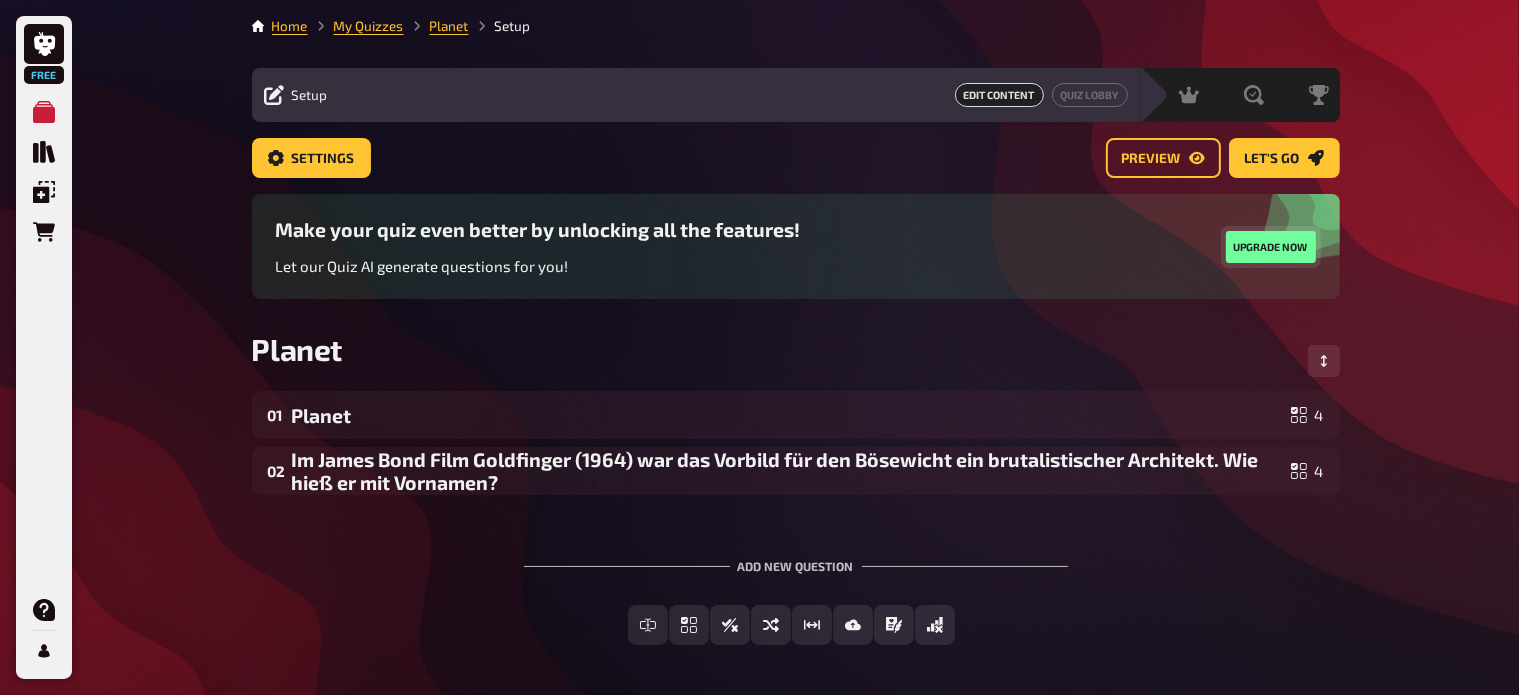 click on "Upgrade now" at bounding box center [1271, 247] 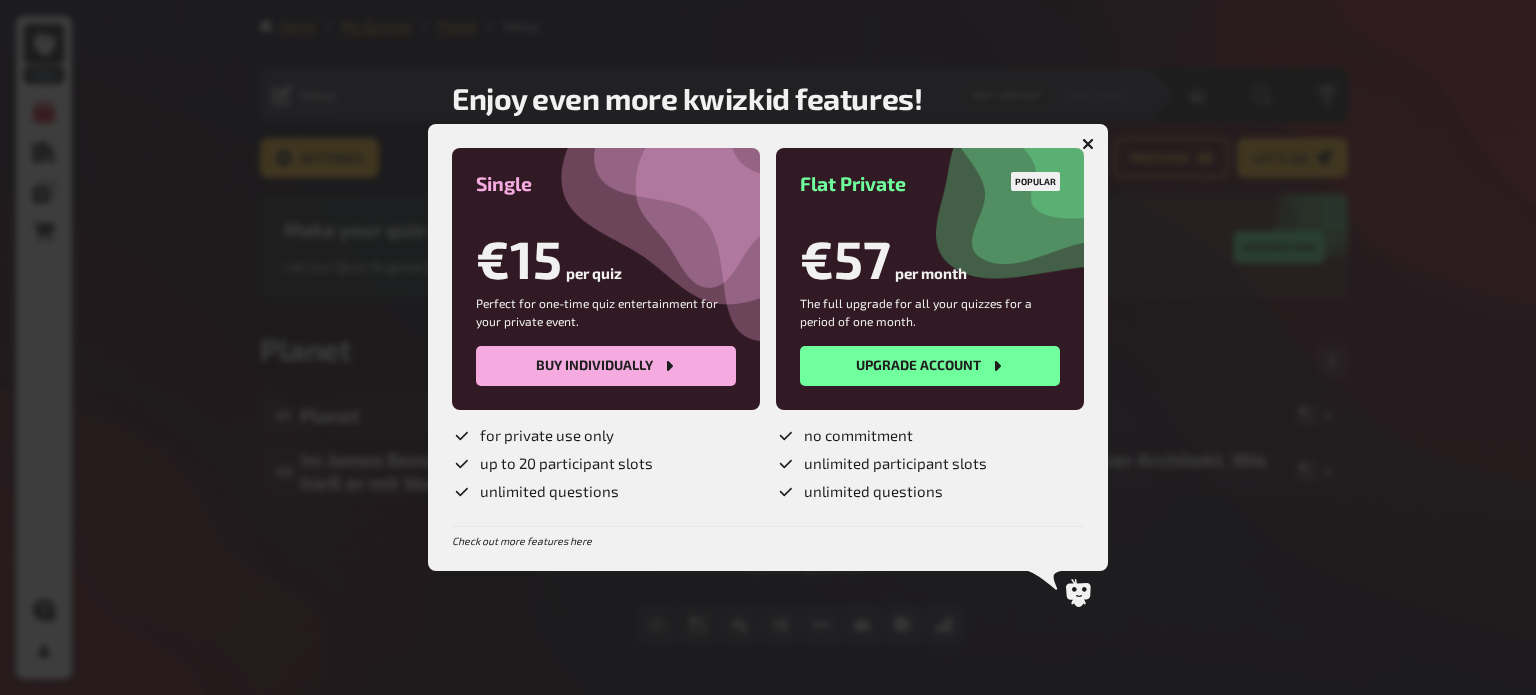 click at bounding box center (1088, 144) 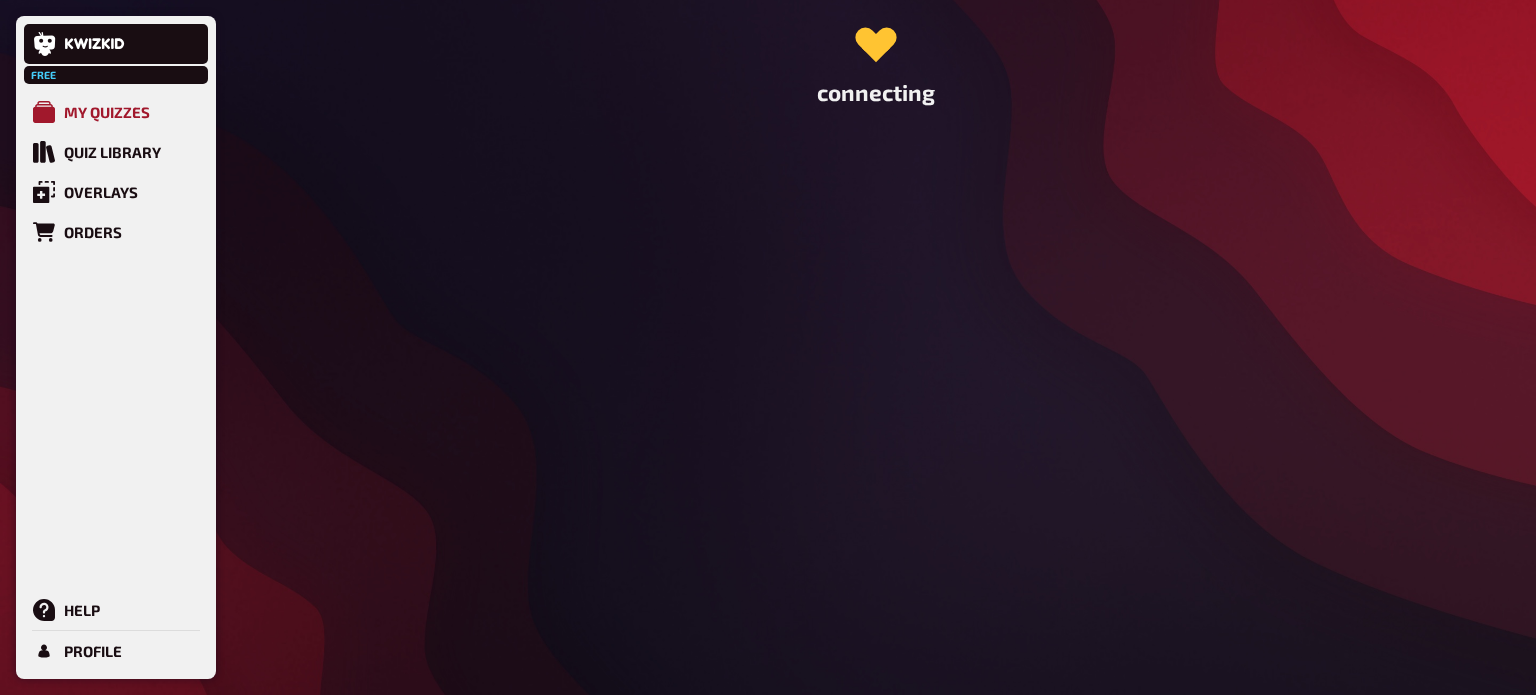 click on "My Quizzes" at bounding box center (107, 112) 